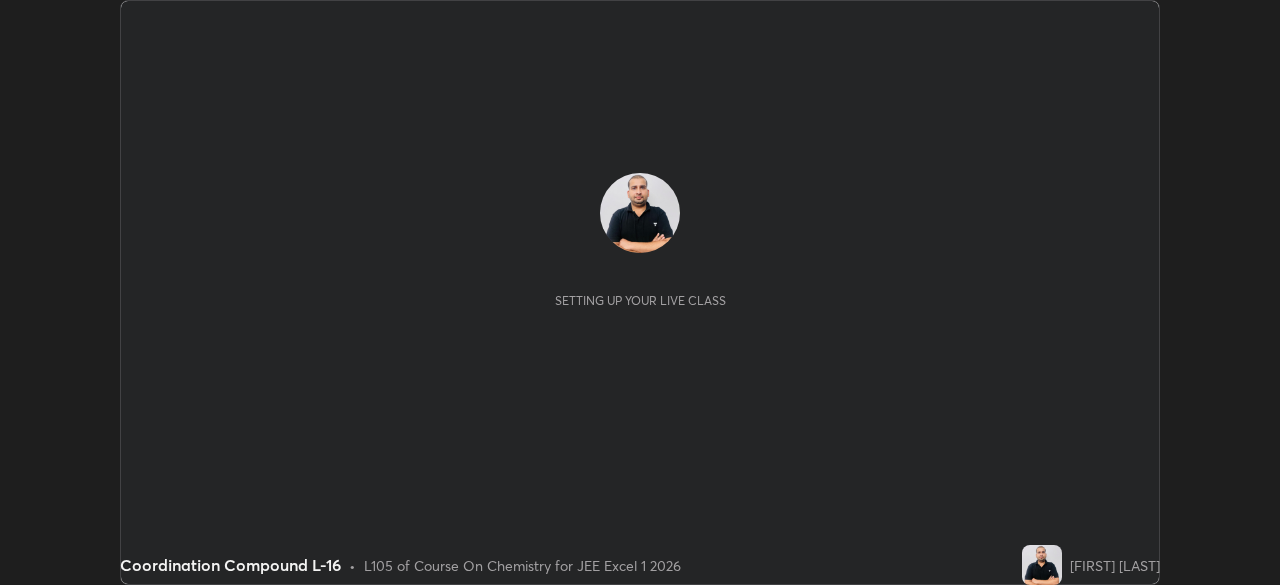 scroll, scrollTop: 0, scrollLeft: 0, axis: both 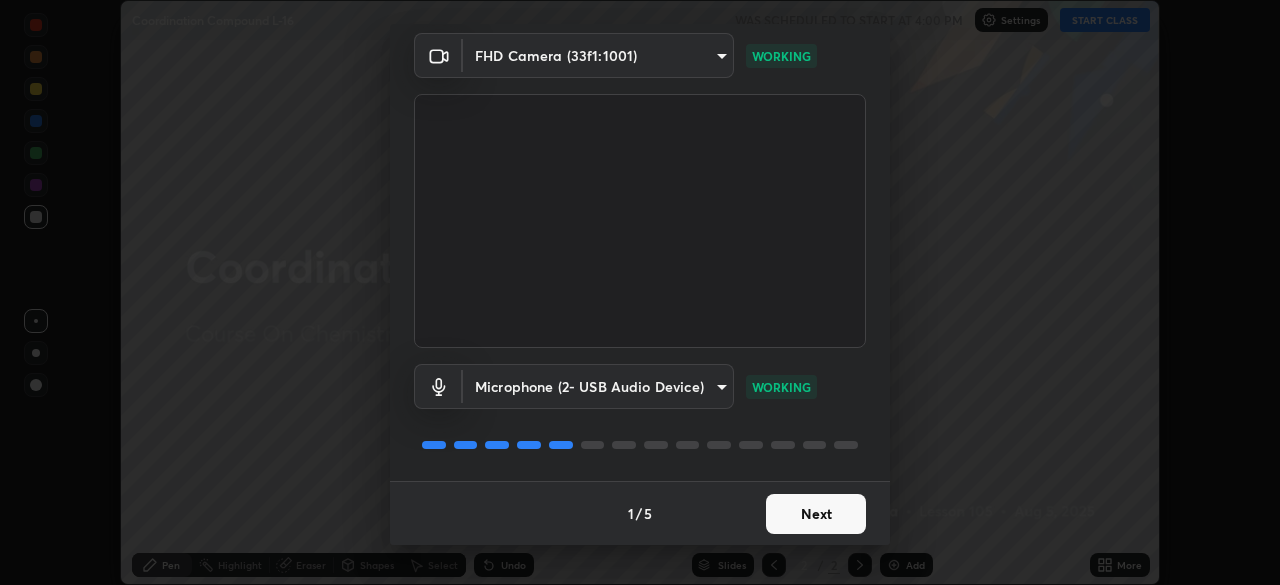 click on "Next" at bounding box center [816, 514] 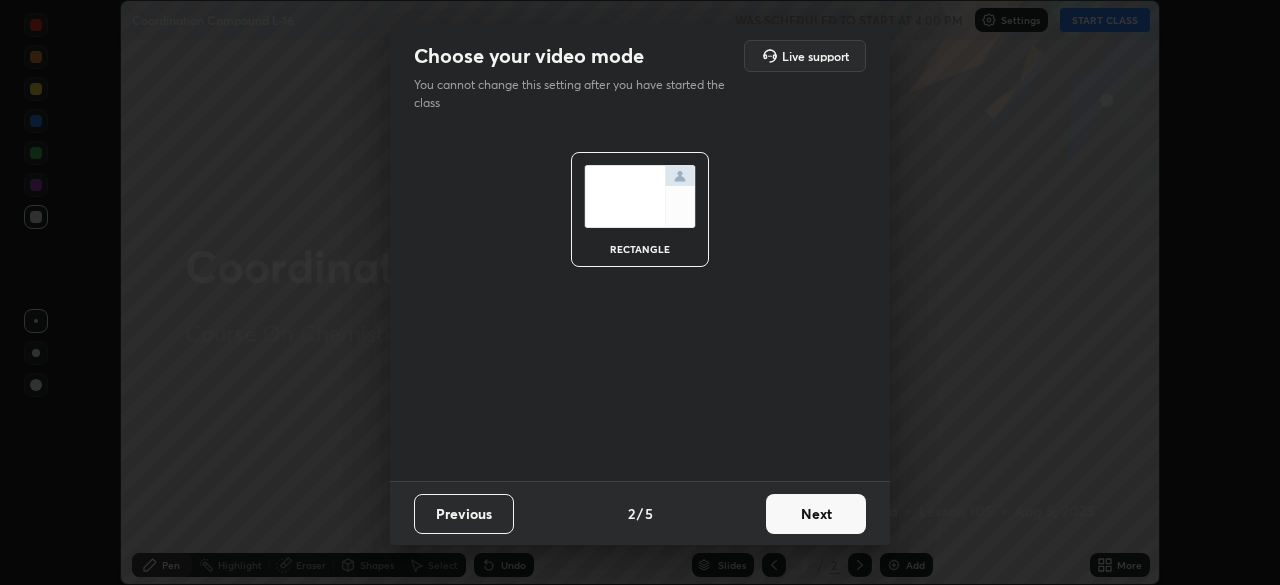 scroll, scrollTop: 0, scrollLeft: 0, axis: both 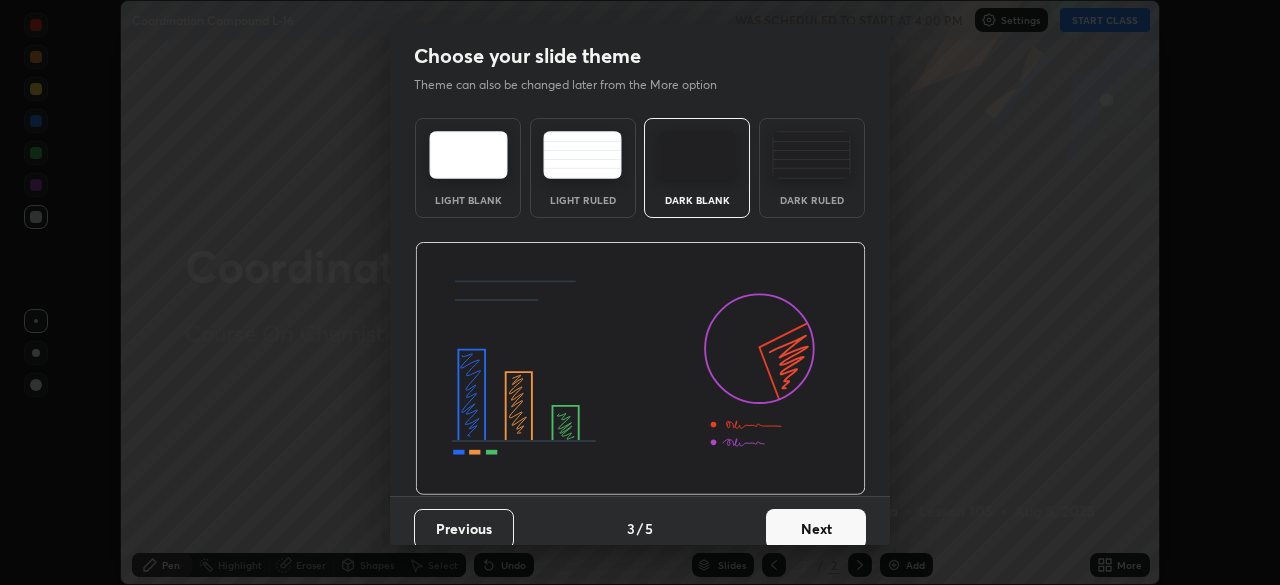click on "Next" at bounding box center (816, 529) 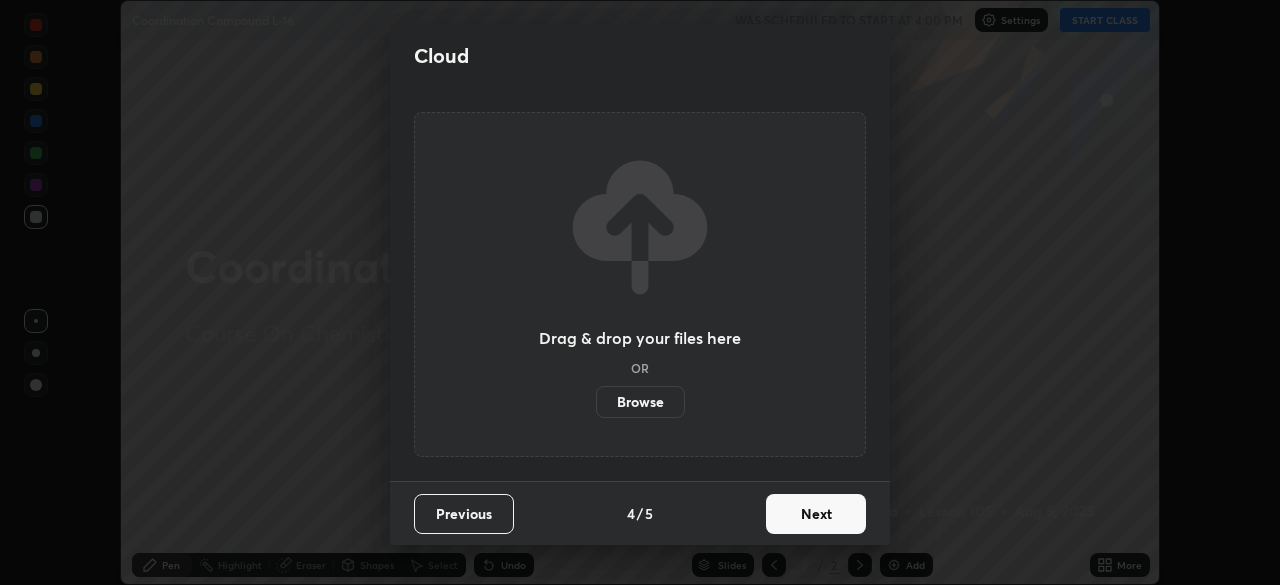 click on "Next" at bounding box center [816, 514] 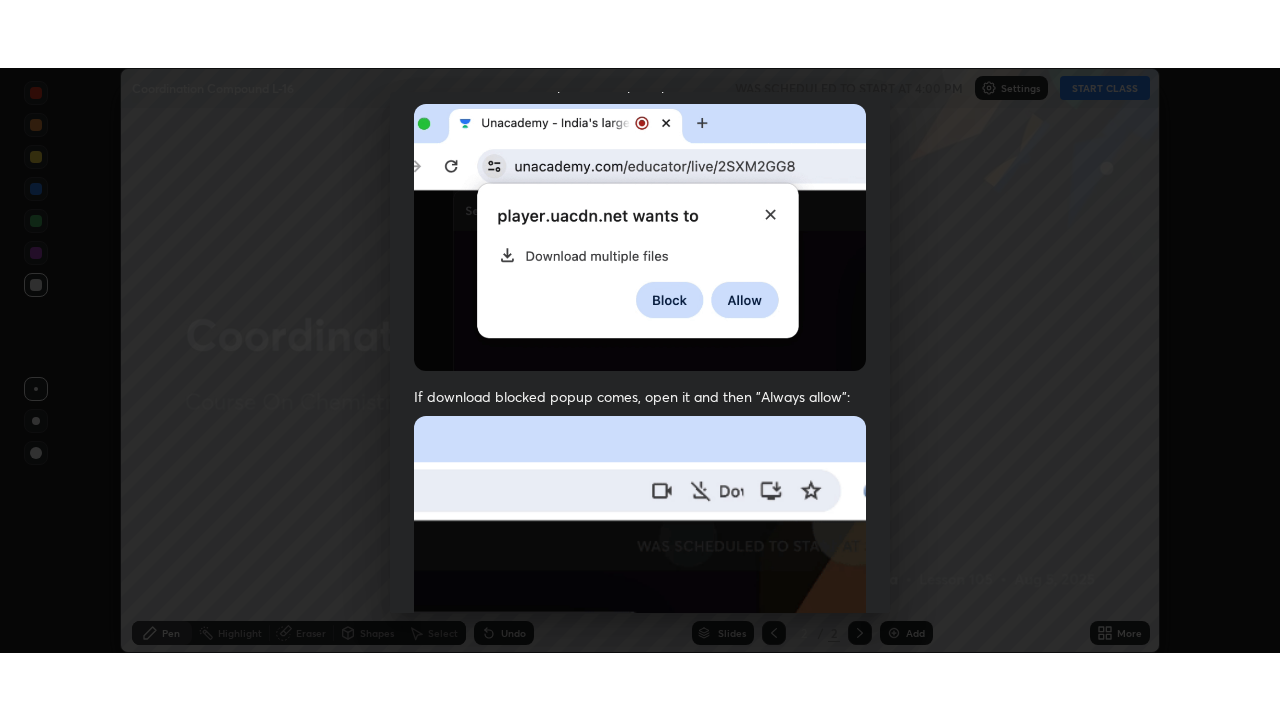 scroll, scrollTop: 479, scrollLeft: 0, axis: vertical 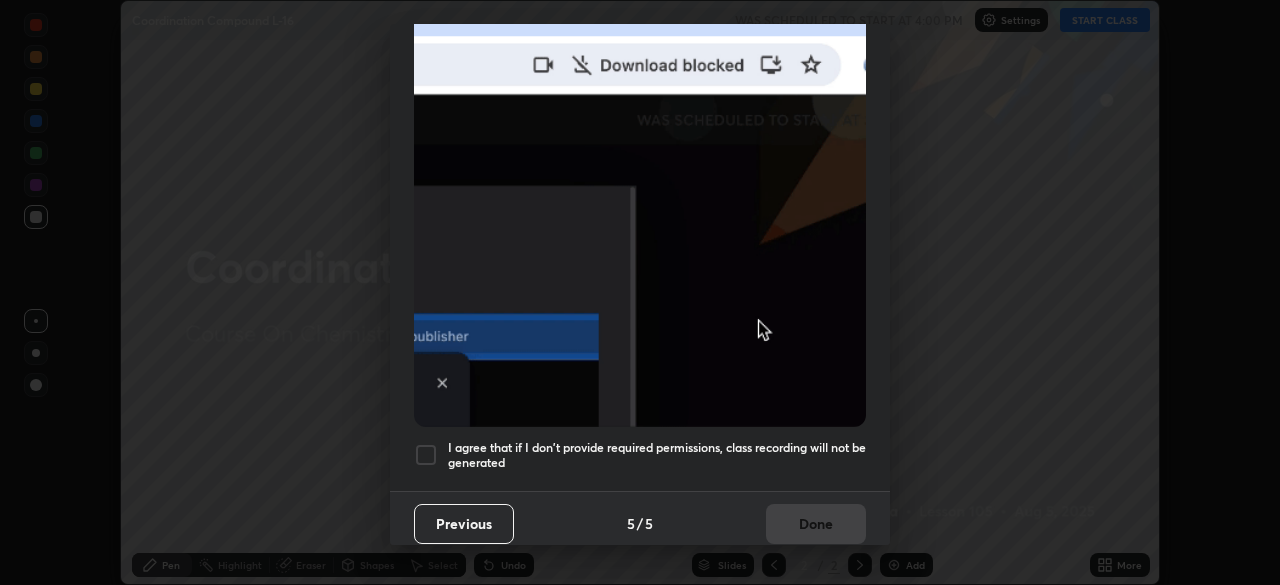 click on "I agree that if I don't provide required permissions, class recording will not be generated" at bounding box center [657, 455] 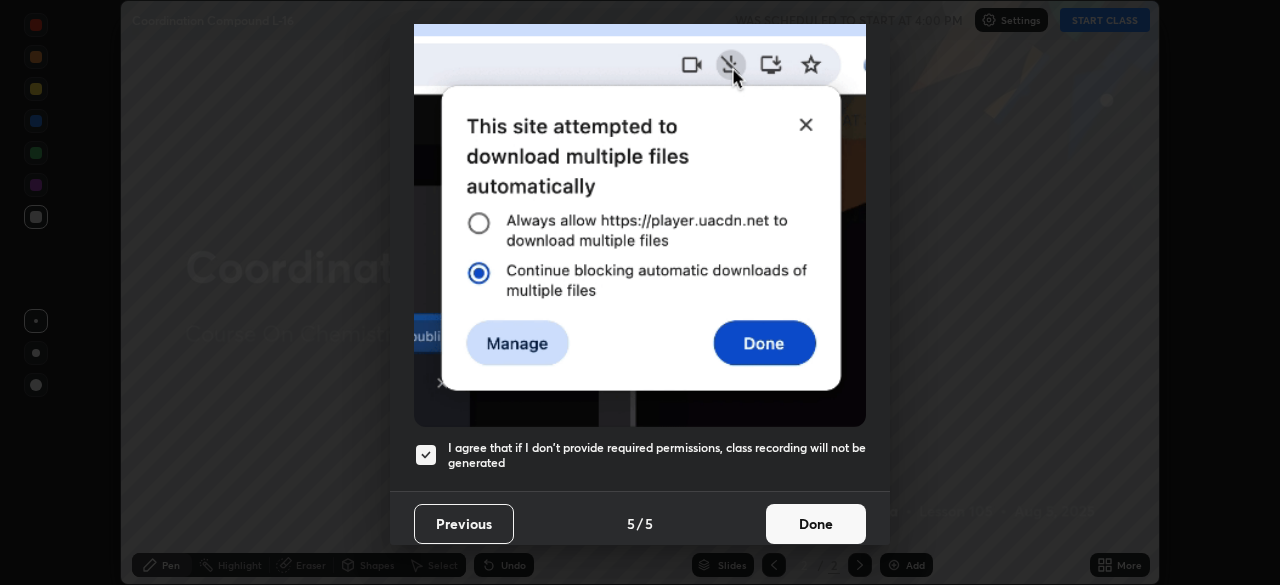click on "Done" at bounding box center [816, 524] 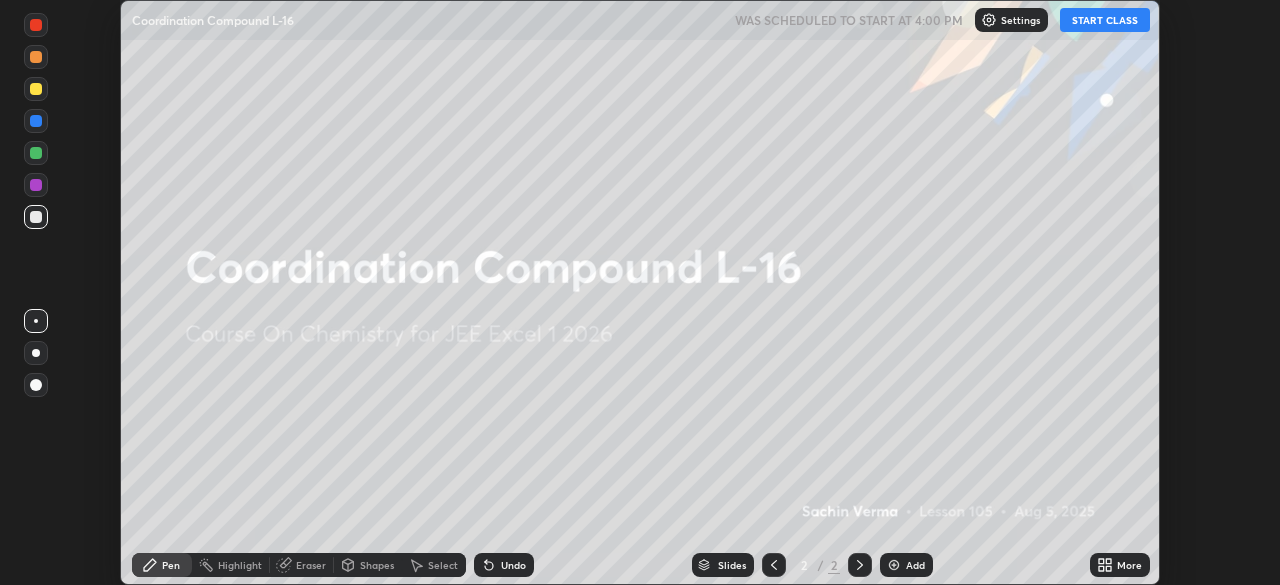 click on "Add" at bounding box center (906, 565) 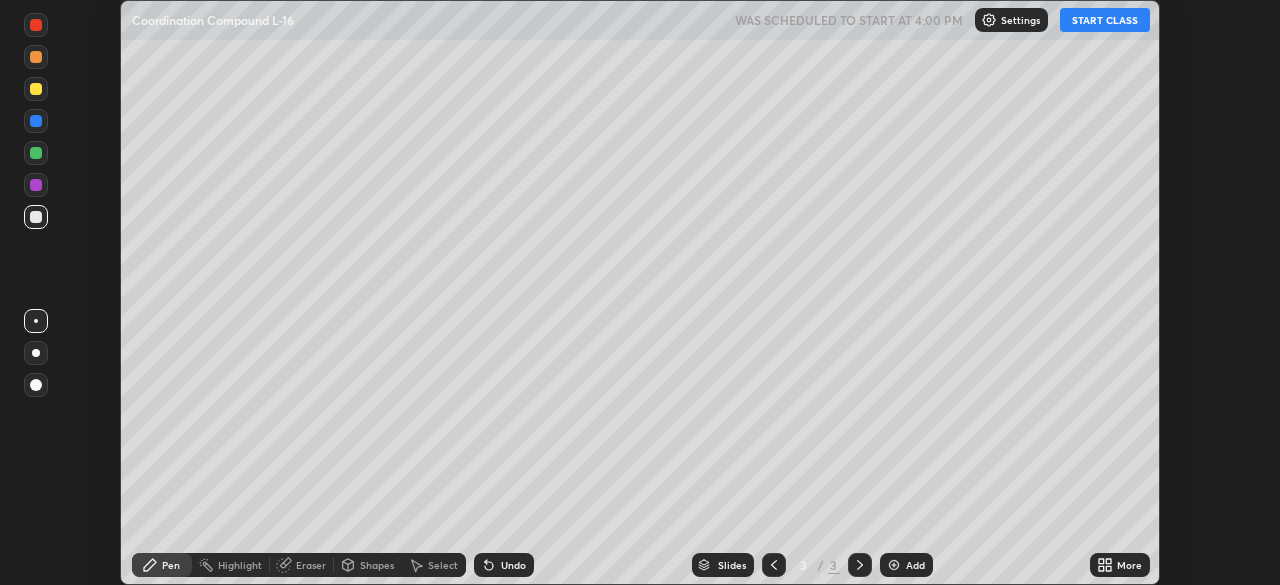 click 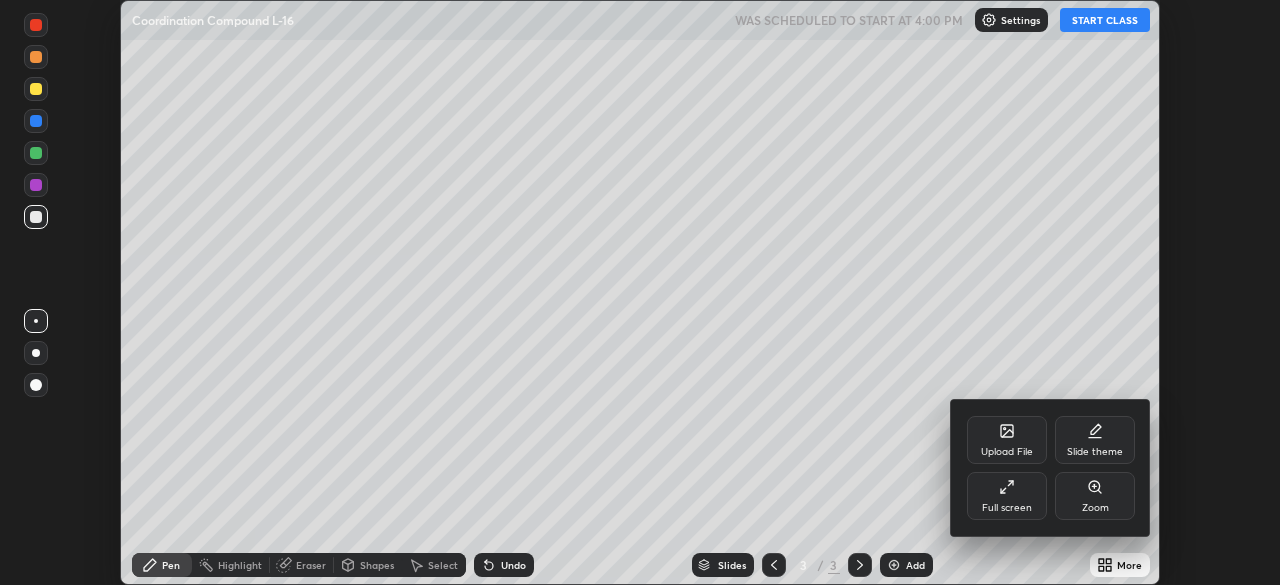 click on "Full screen" at bounding box center [1007, 508] 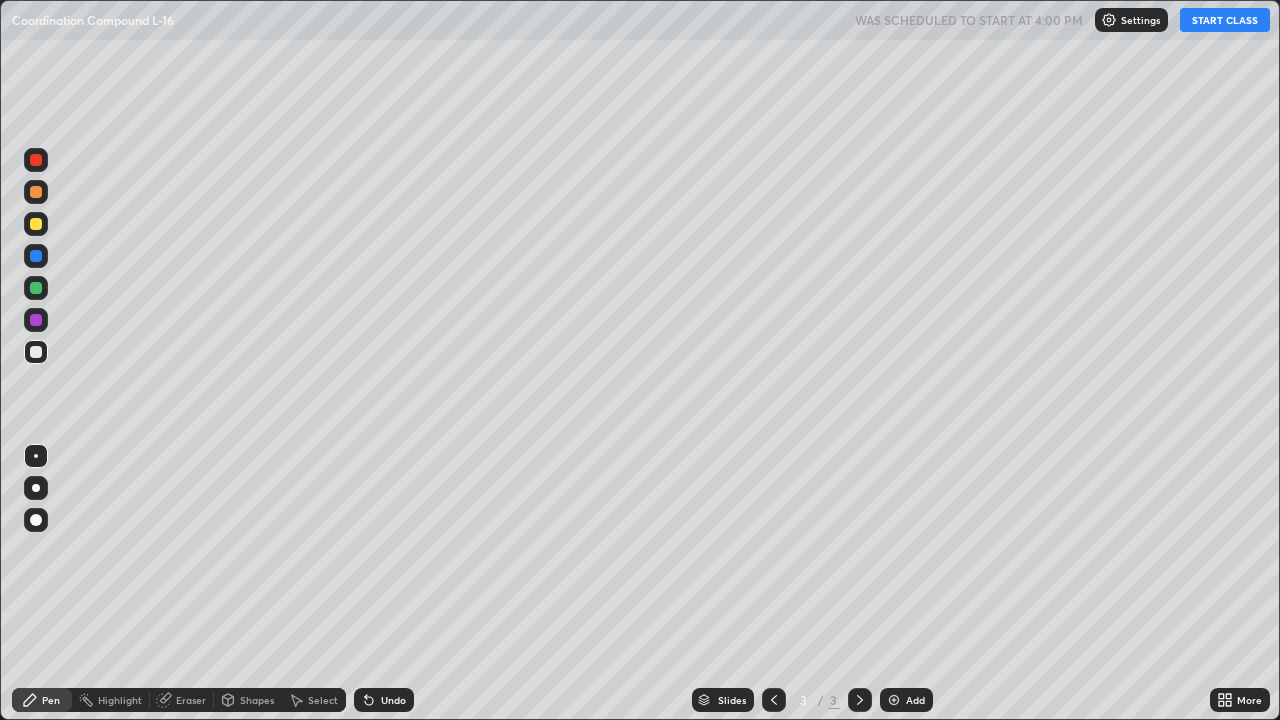 scroll, scrollTop: 99280, scrollLeft: 98720, axis: both 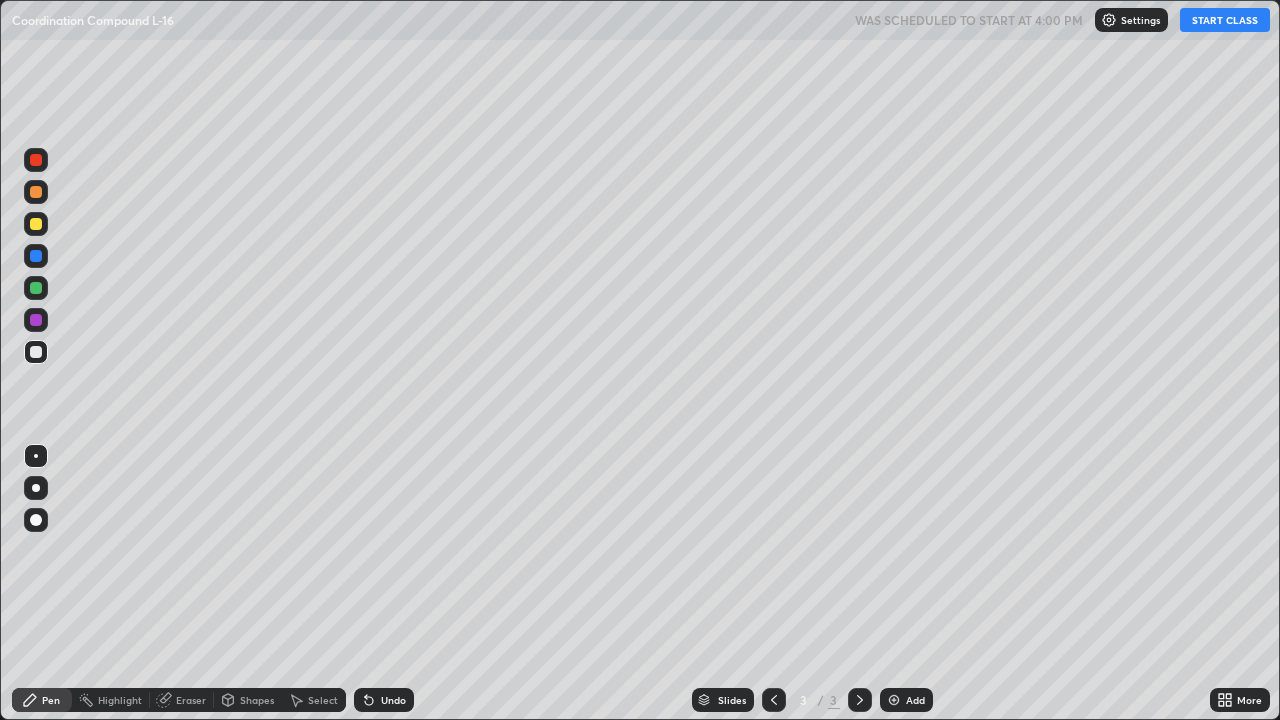 click on "START CLASS" at bounding box center (1225, 20) 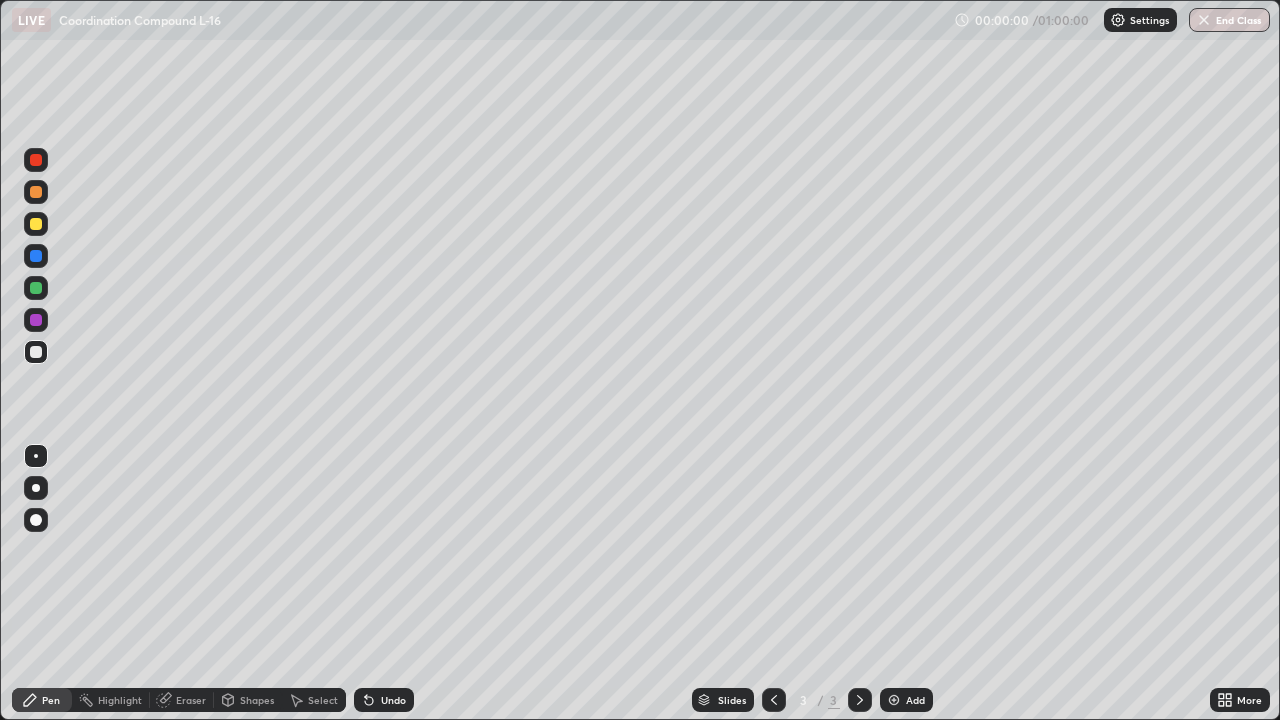 click at bounding box center (36, 488) 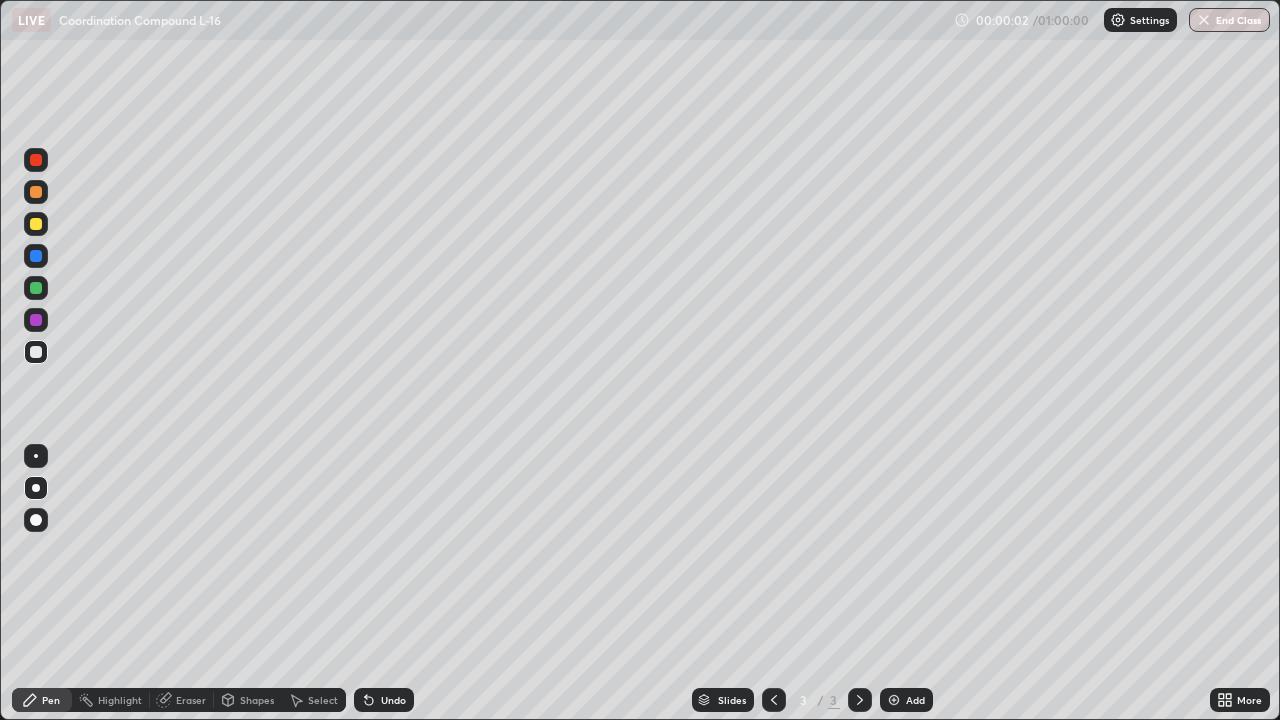 click at bounding box center [36, 224] 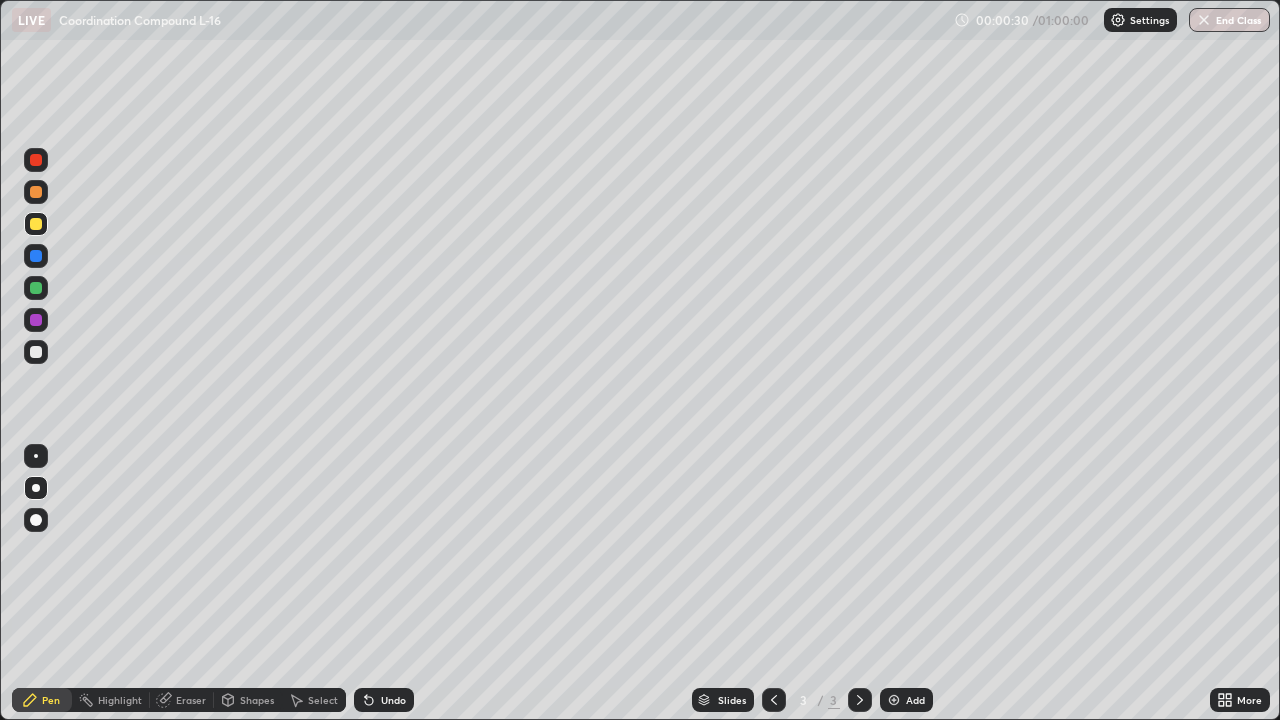 click on "Undo" at bounding box center (393, 700) 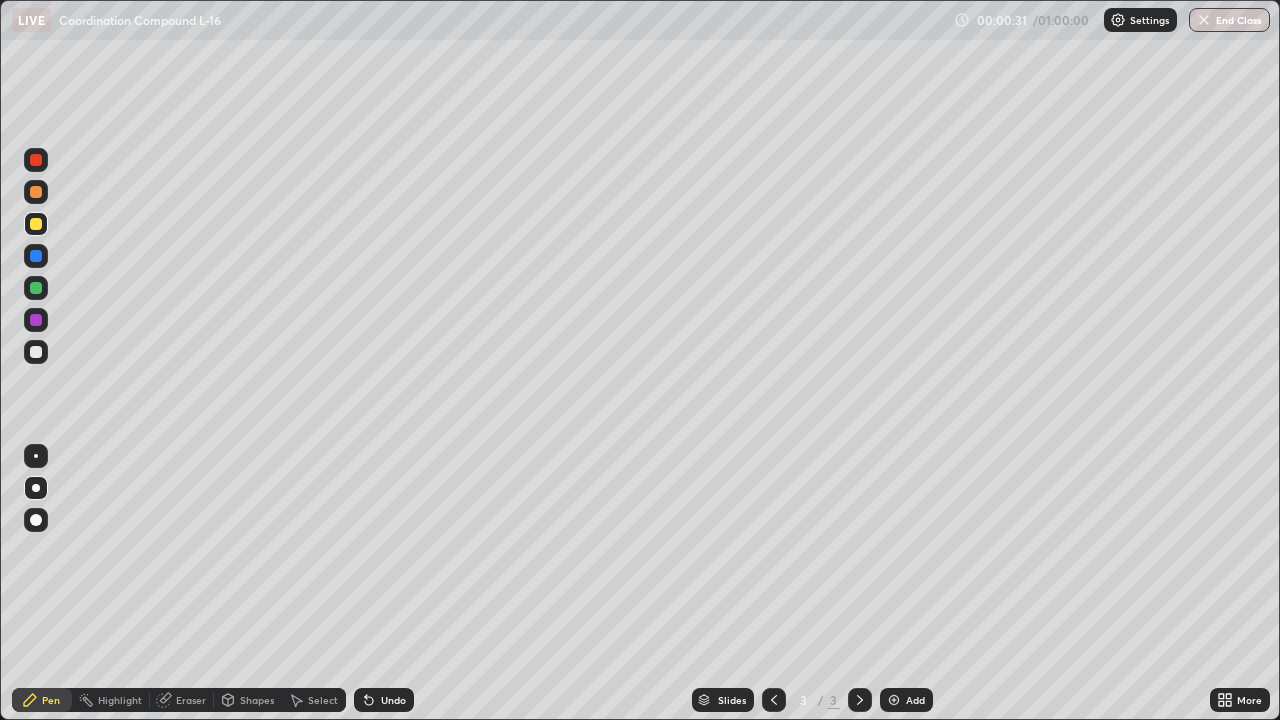 click on "Undo" at bounding box center [380, 700] 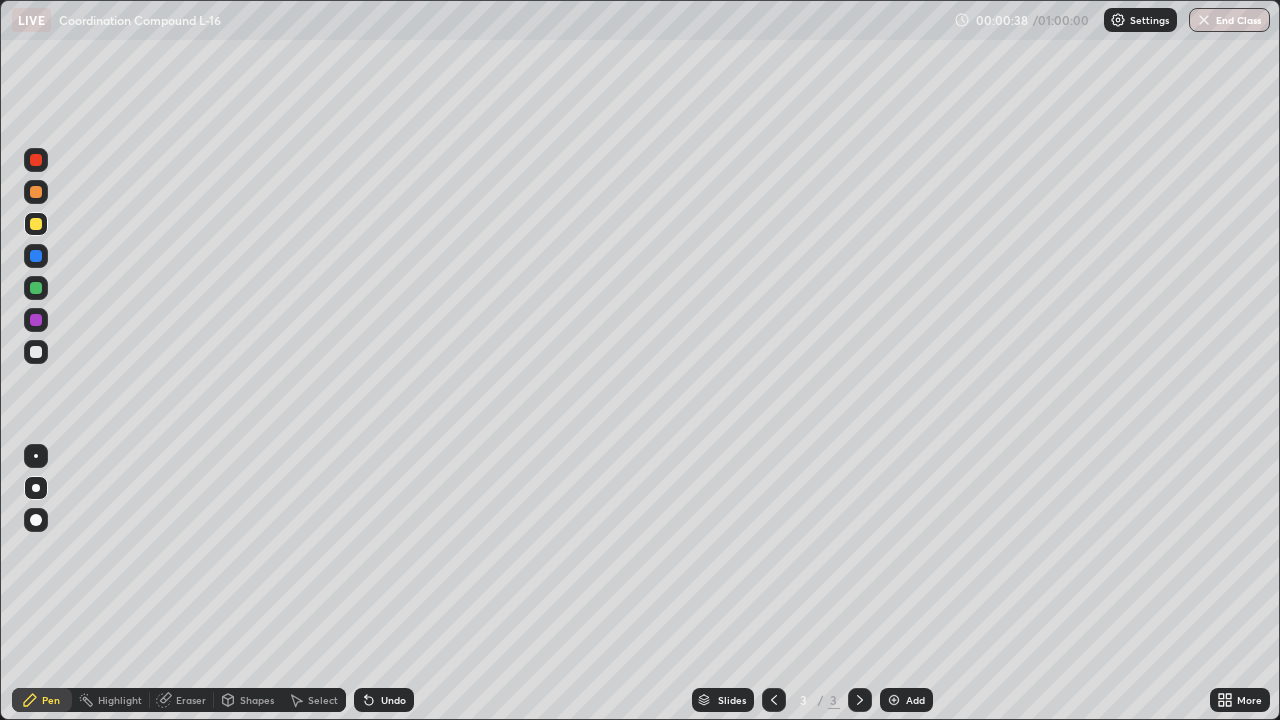 click at bounding box center (36, 352) 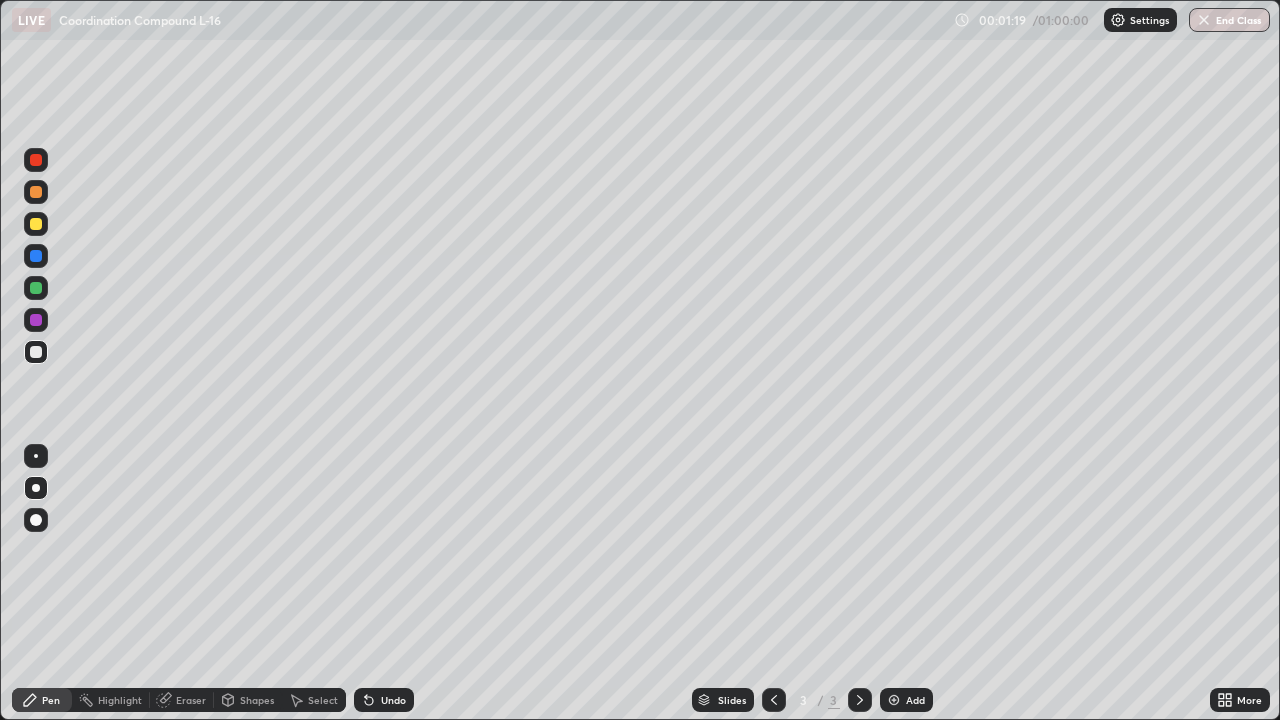click on "Undo" at bounding box center [384, 700] 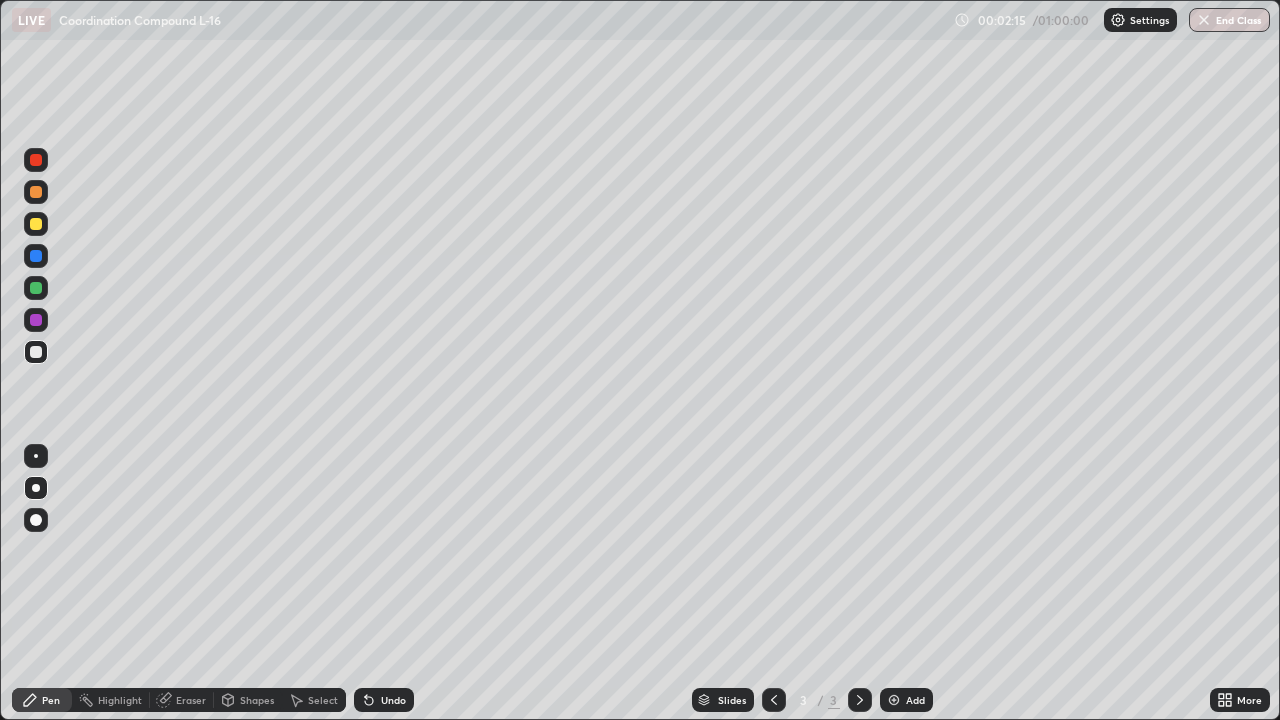 click on "Undo" at bounding box center (393, 700) 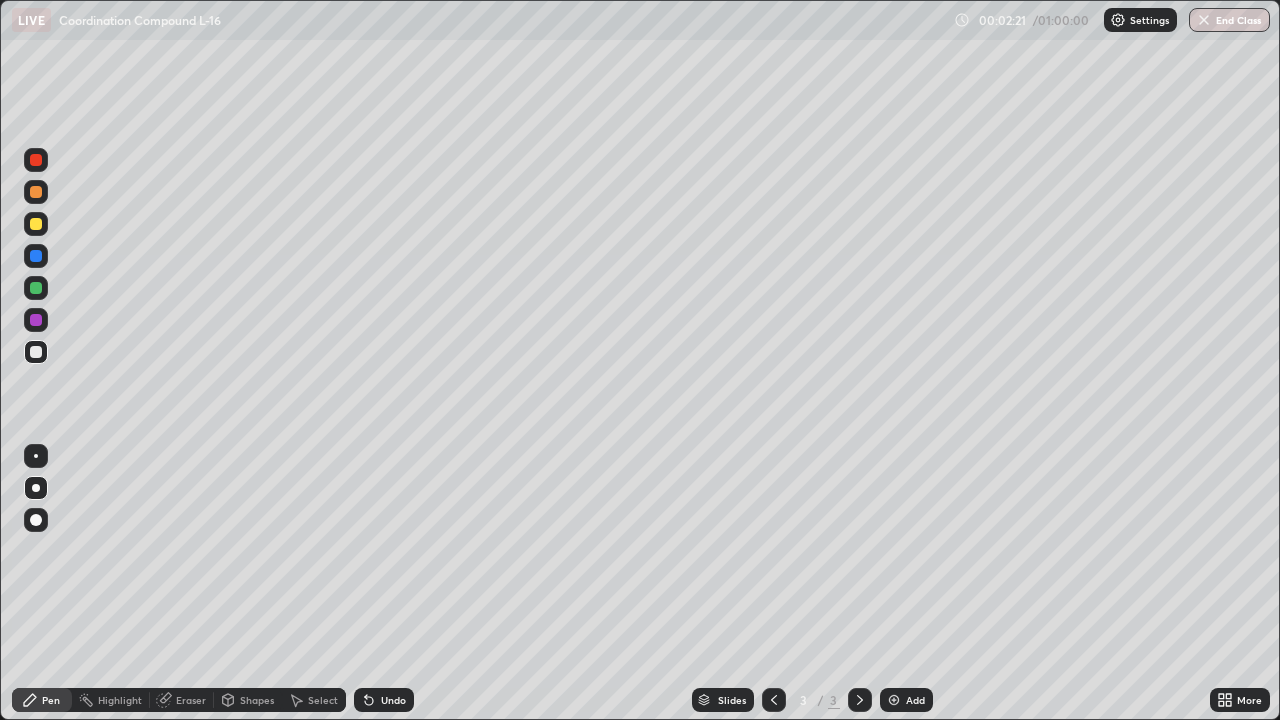 click at bounding box center [36, 256] 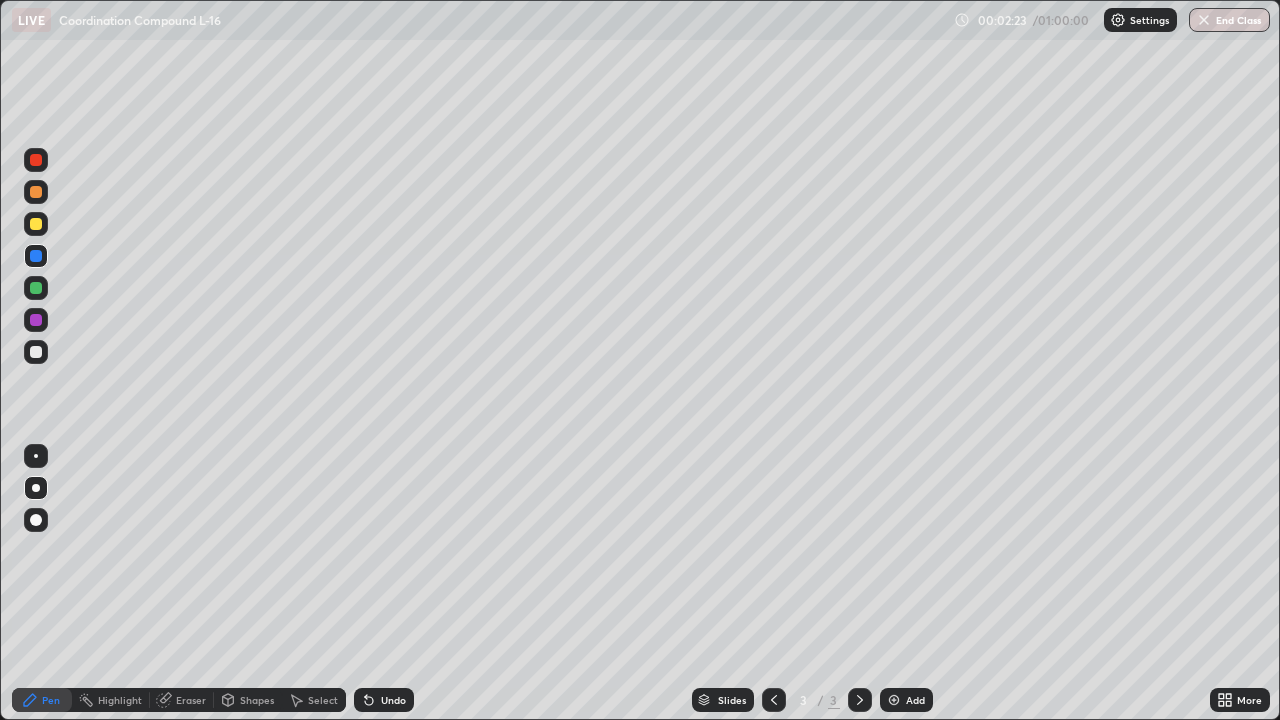 click at bounding box center (36, 288) 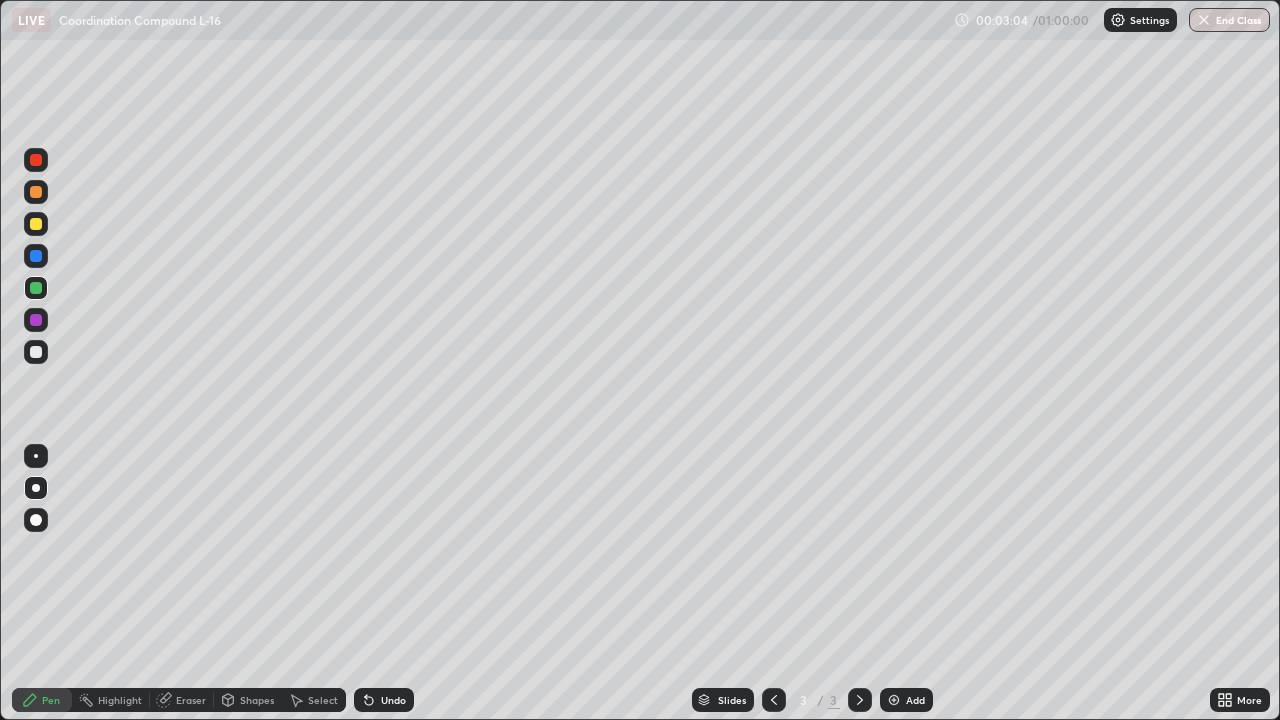 click 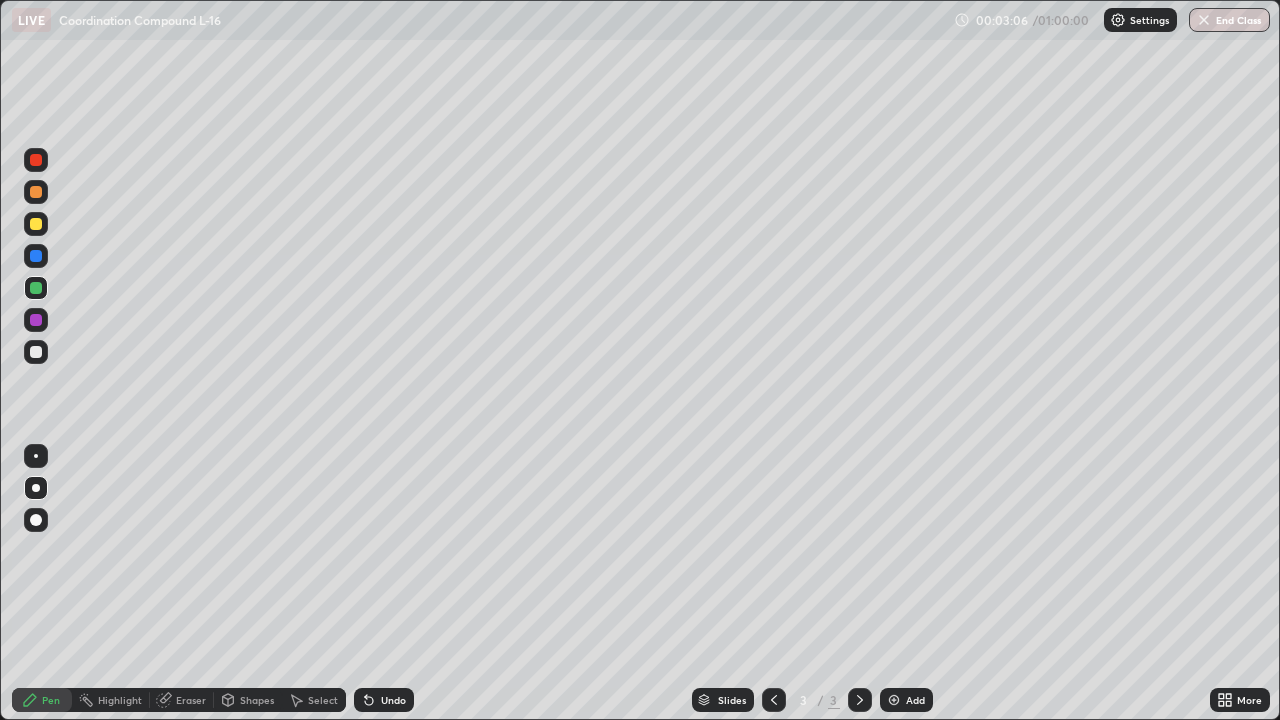 click on "Eraser" at bounding box center [191, 700] 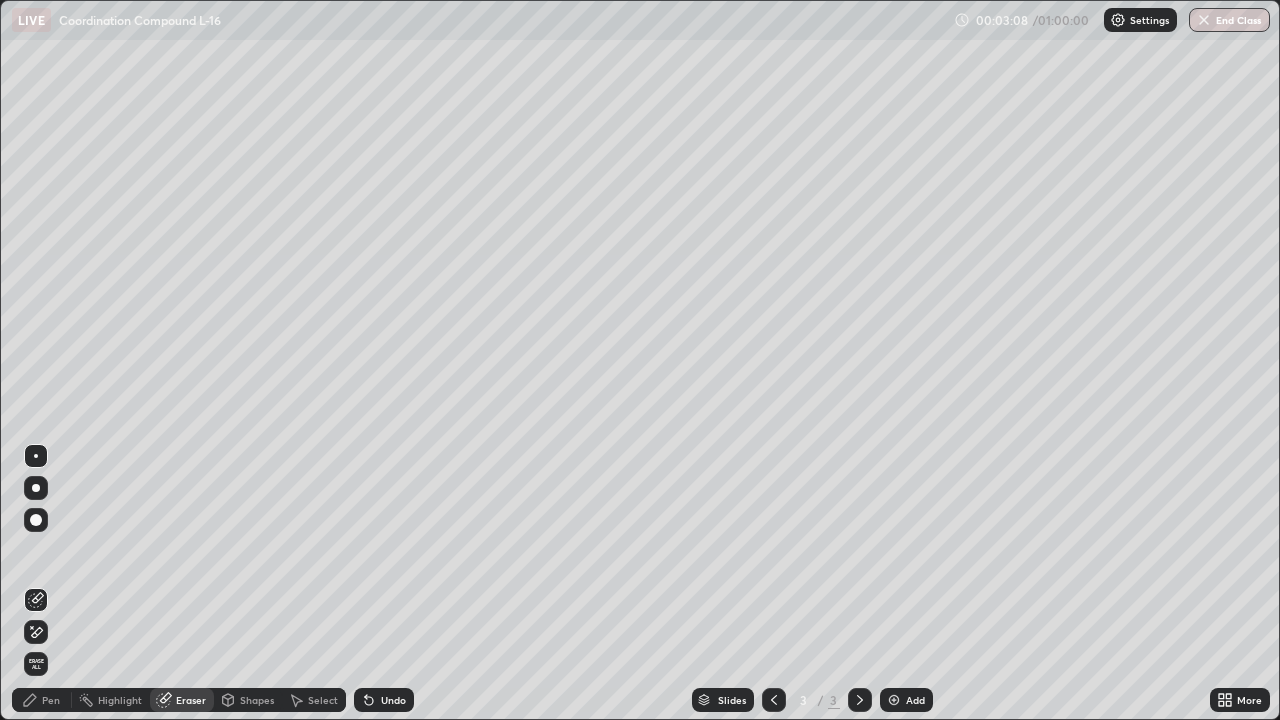 click on "Pen" at bounding box center (51, 700) 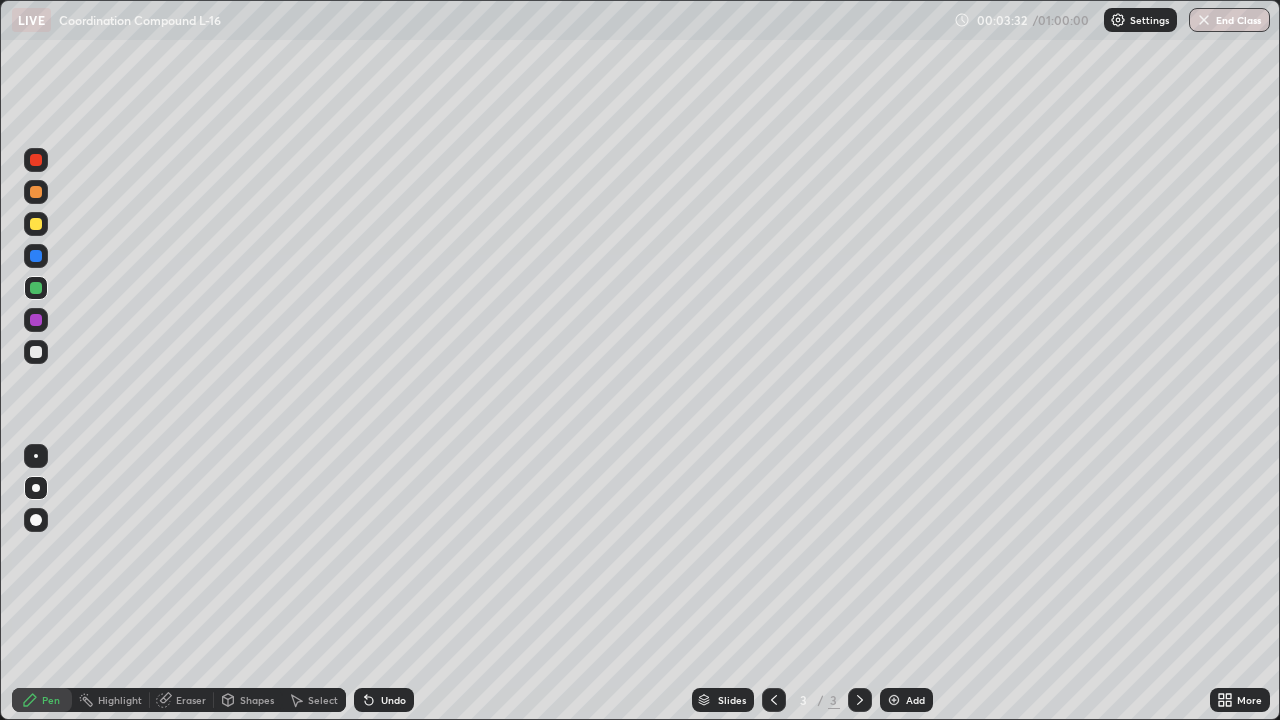 click at bounding box center [36, 352] 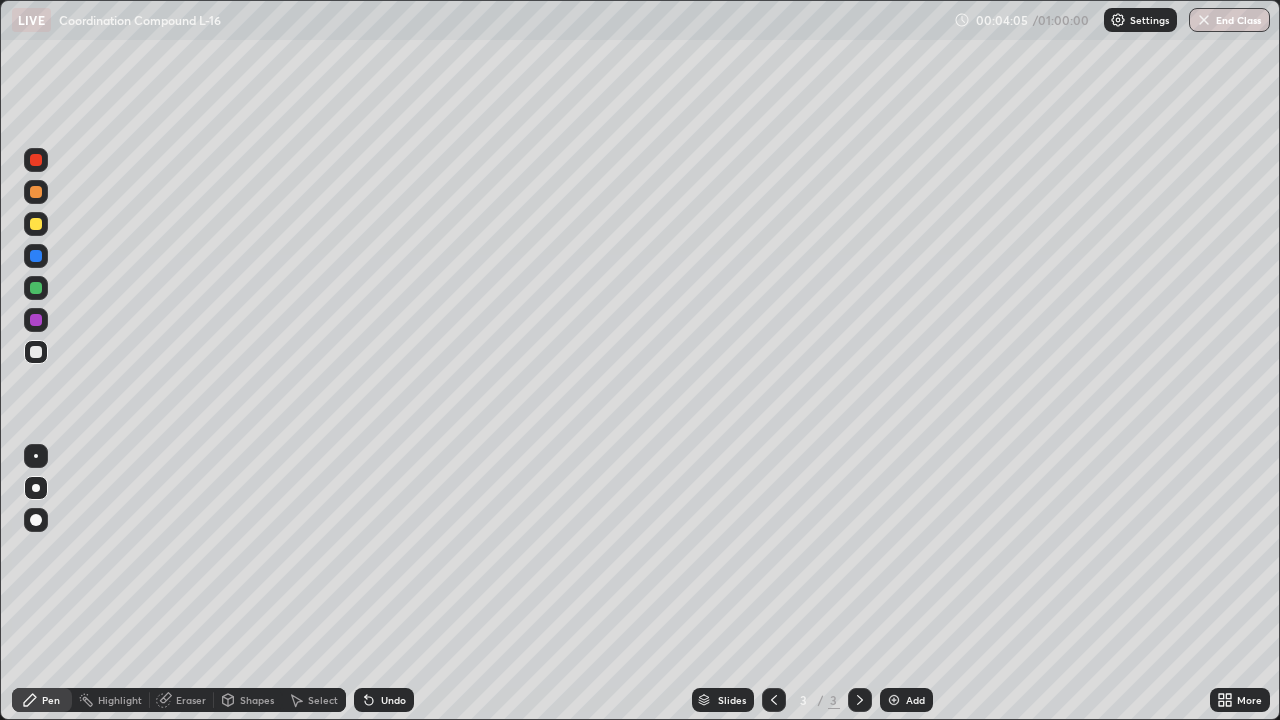 click on "Undo" at bounding box center (393, 700) 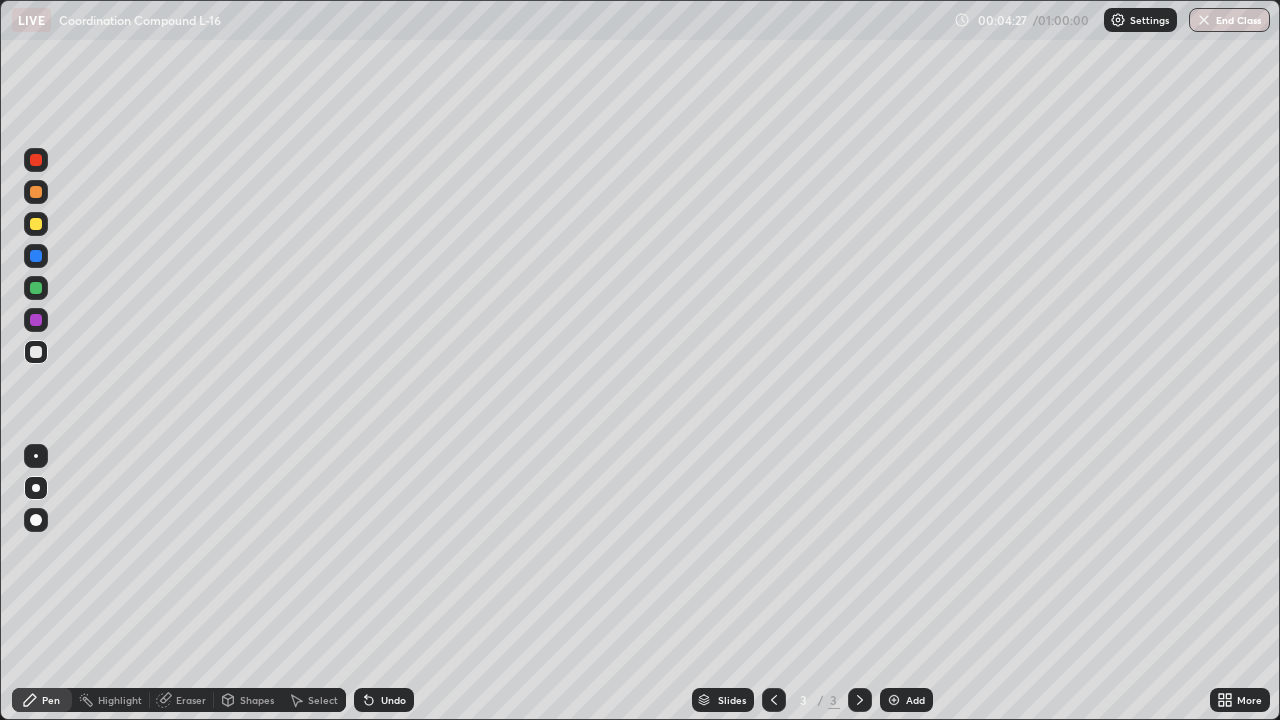 click at bounding box center [36, 288] 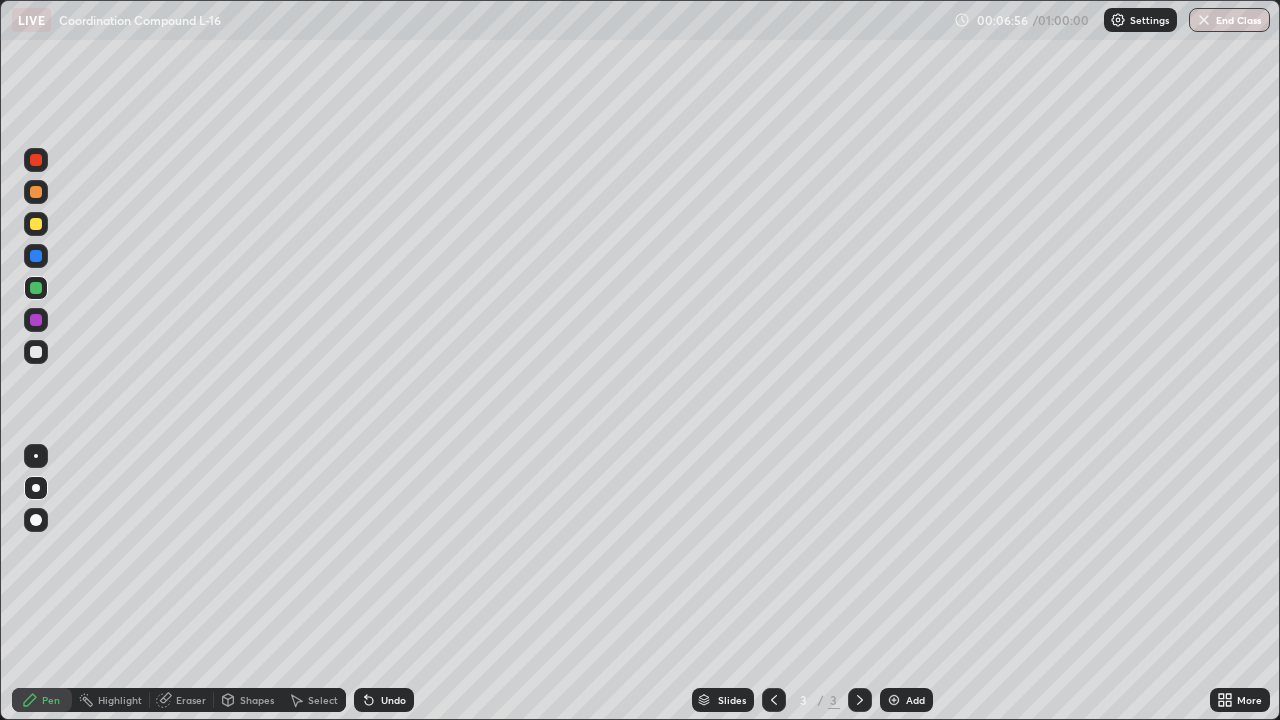 click at bounding box center [894, 700] 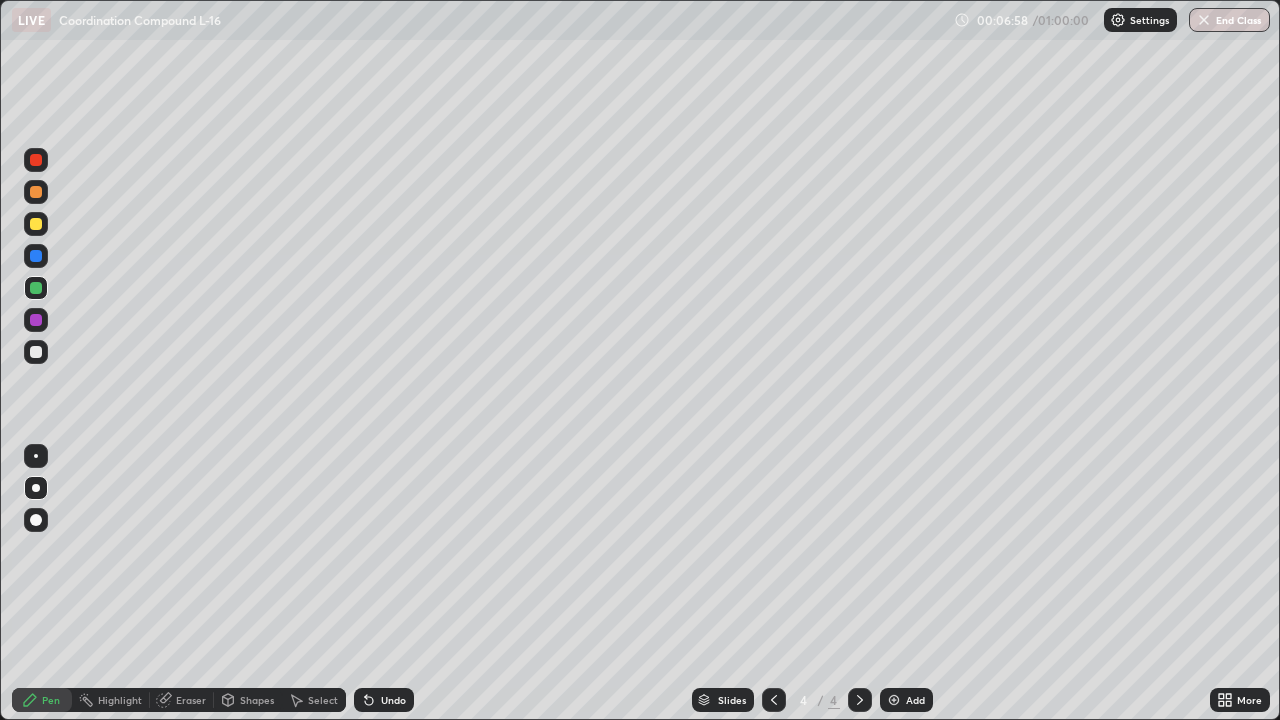 click at bounding box center [36, 224] 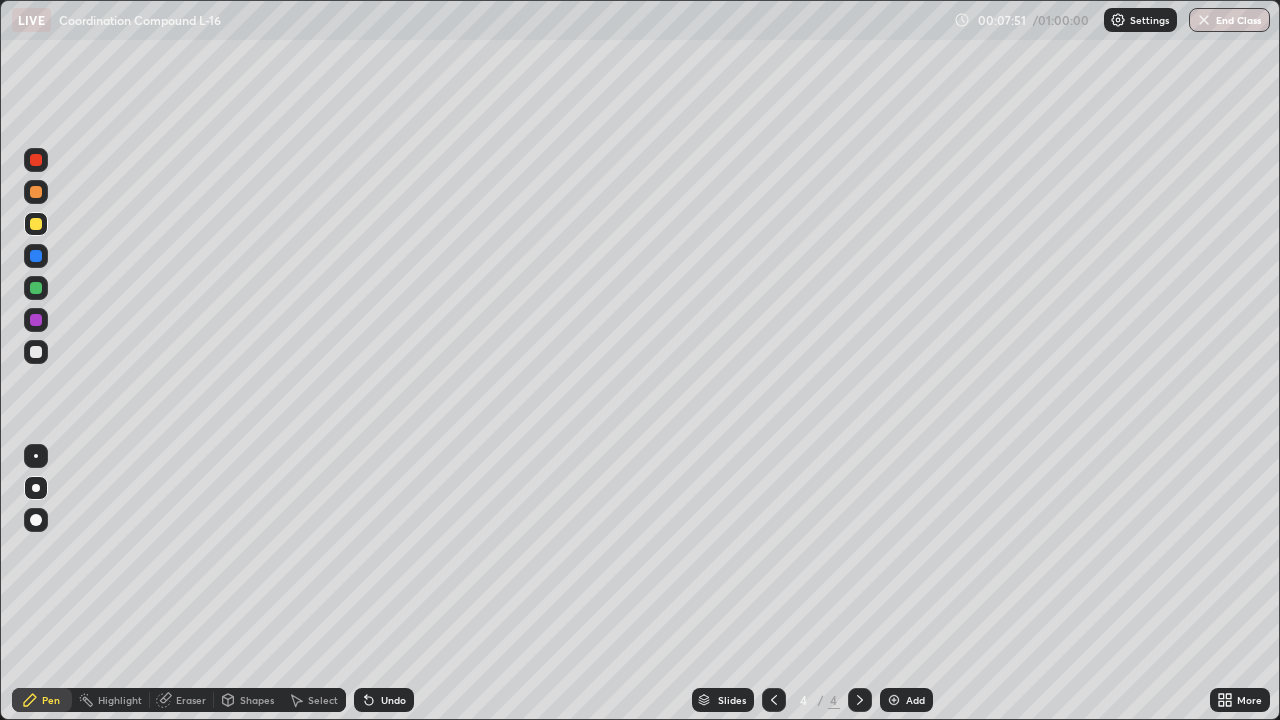 click 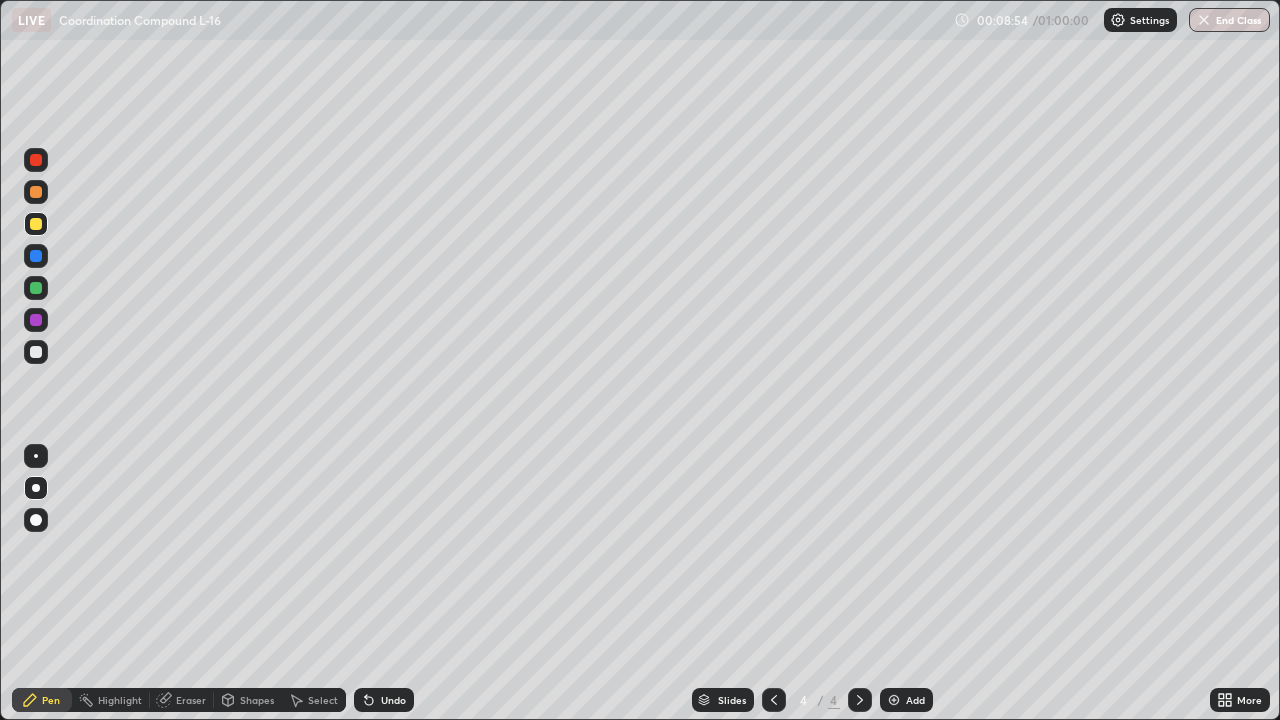 click at bounding box center (36, 288) 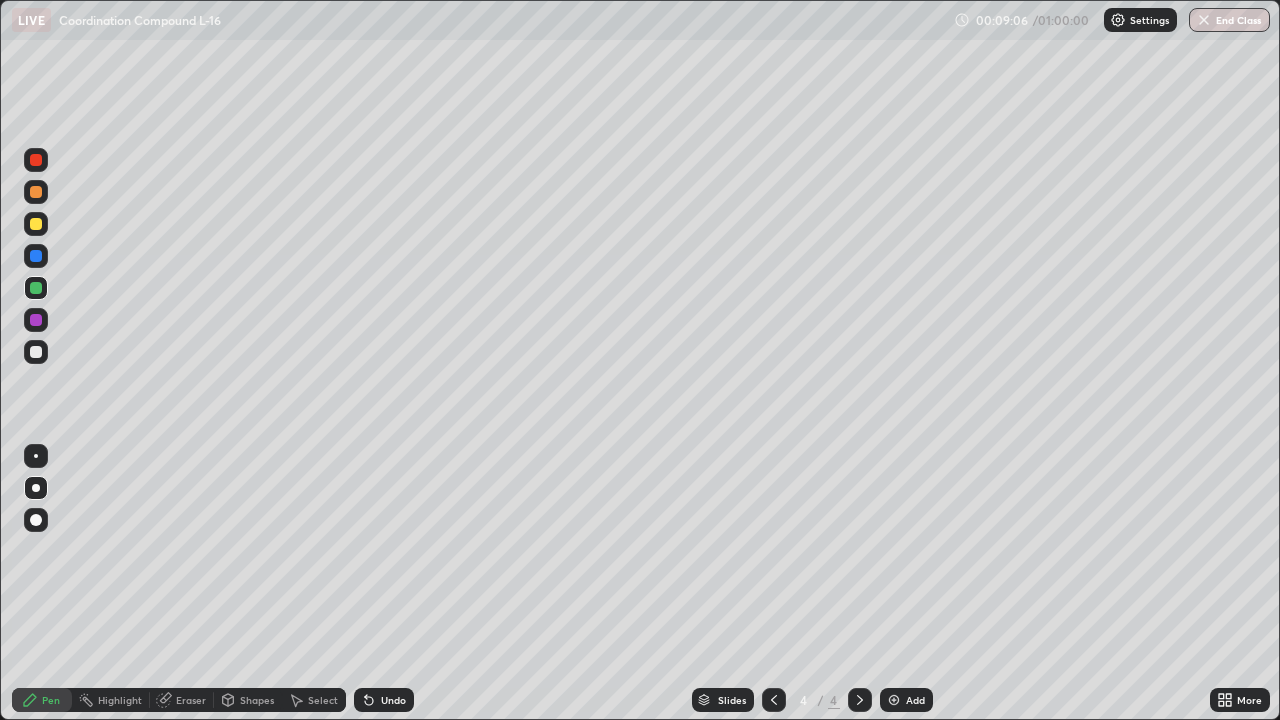click on "Undo" at bounding box center [393, 700] 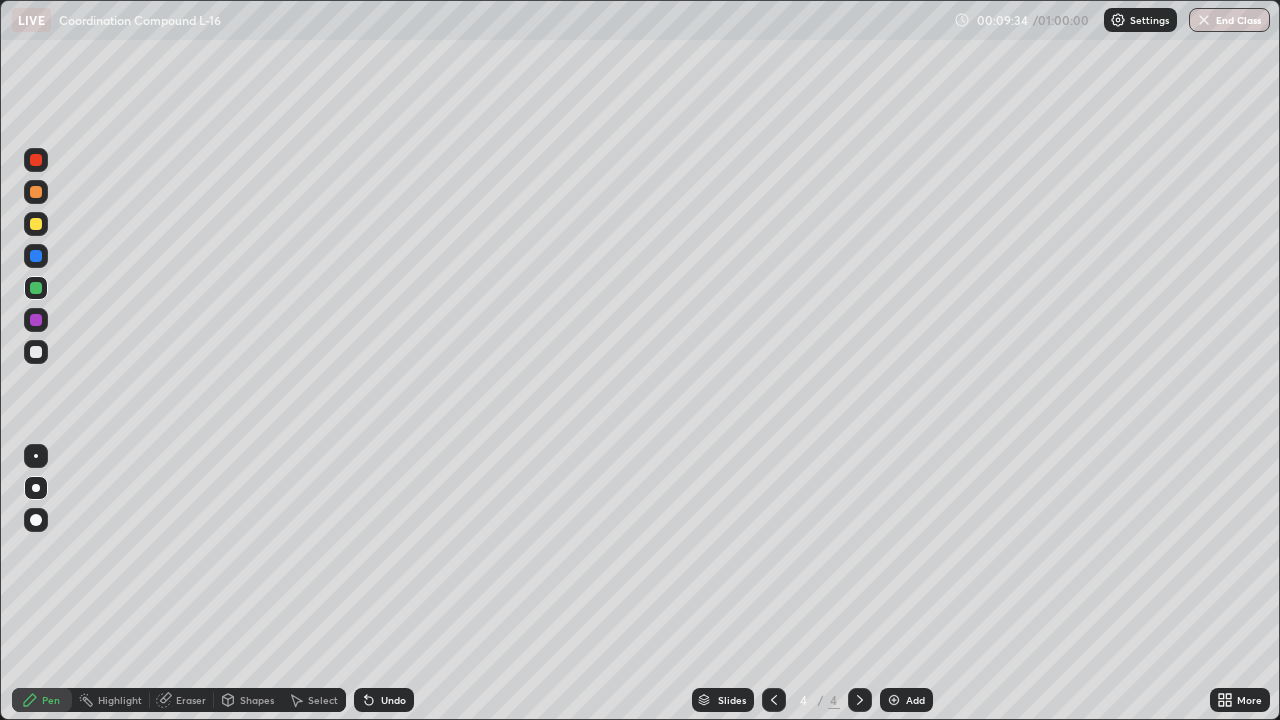 click at bounding box center (36, 224) 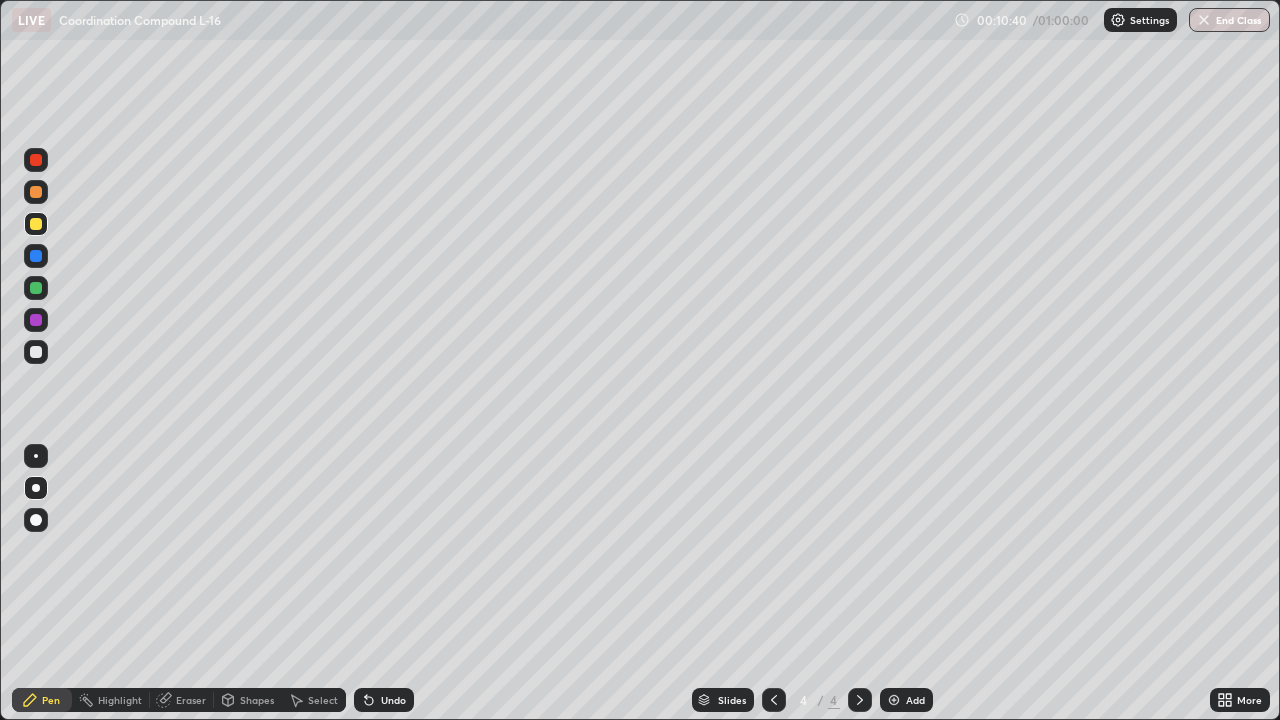 click at bounding box center (894, 700) 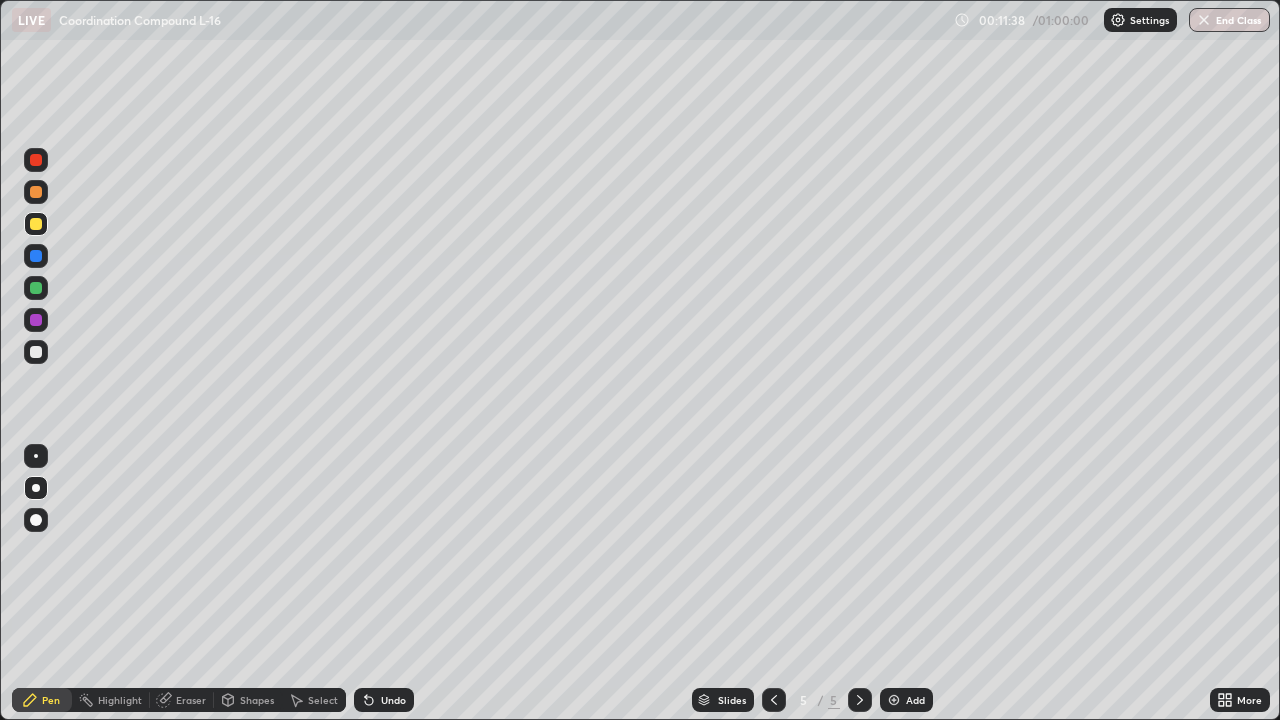 click 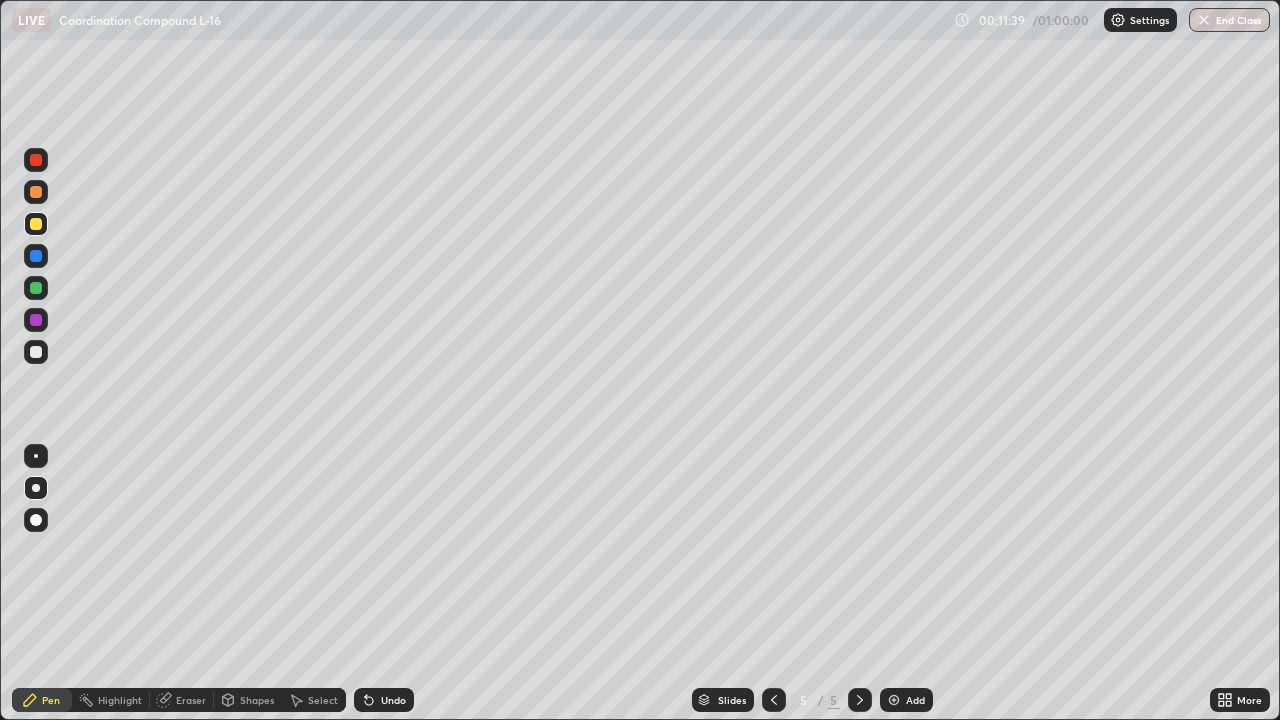 click on "Undo" at bounding box center [384, 700] 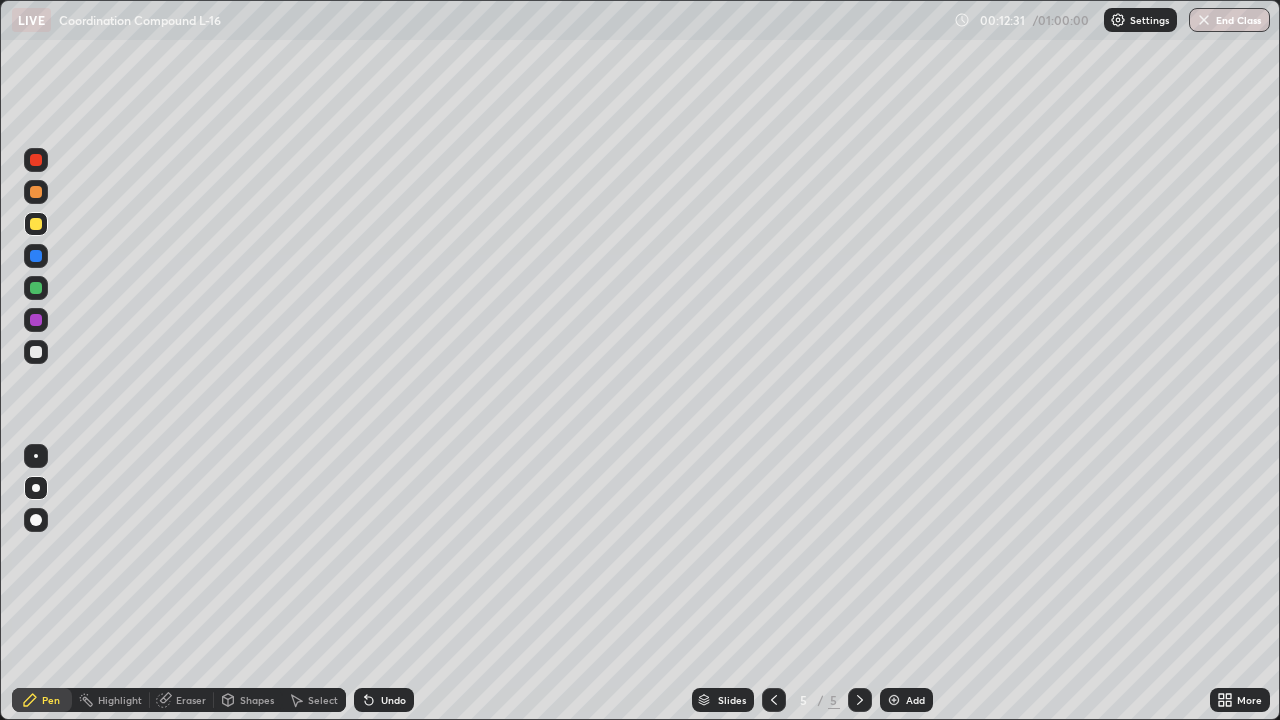 click at bounding box center [36, 288] 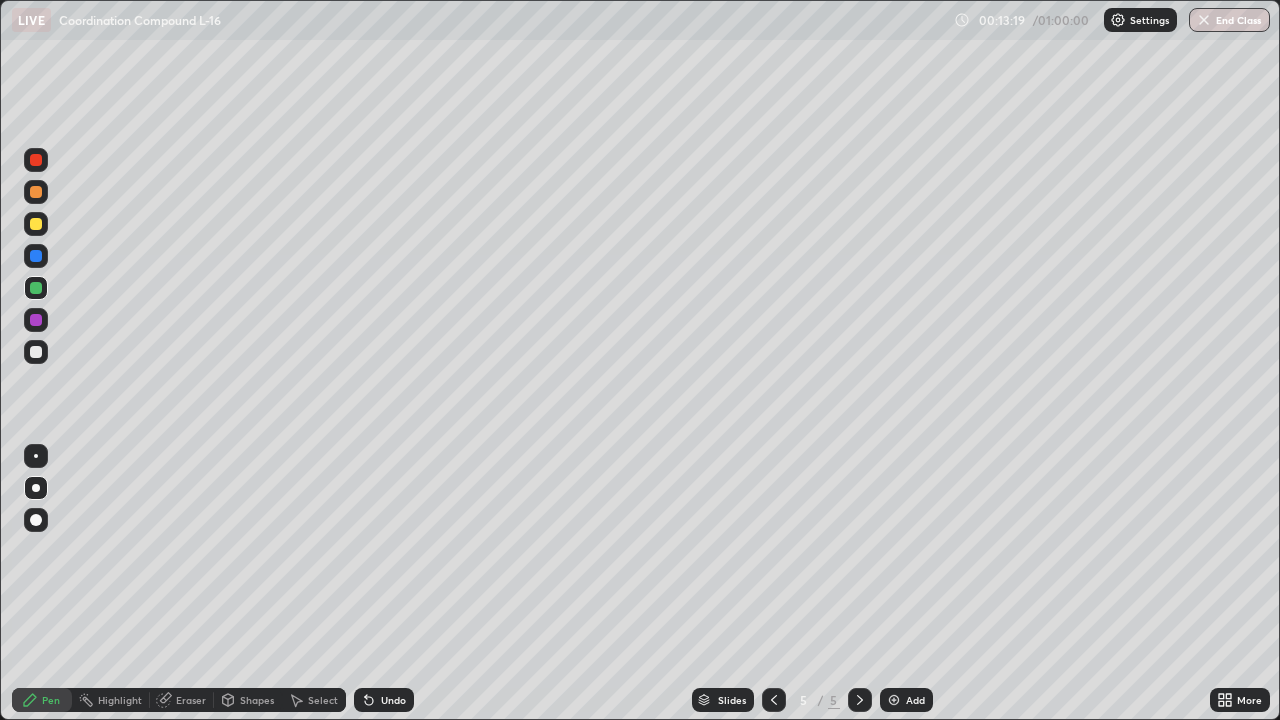 click at bounding box center [36, 352] 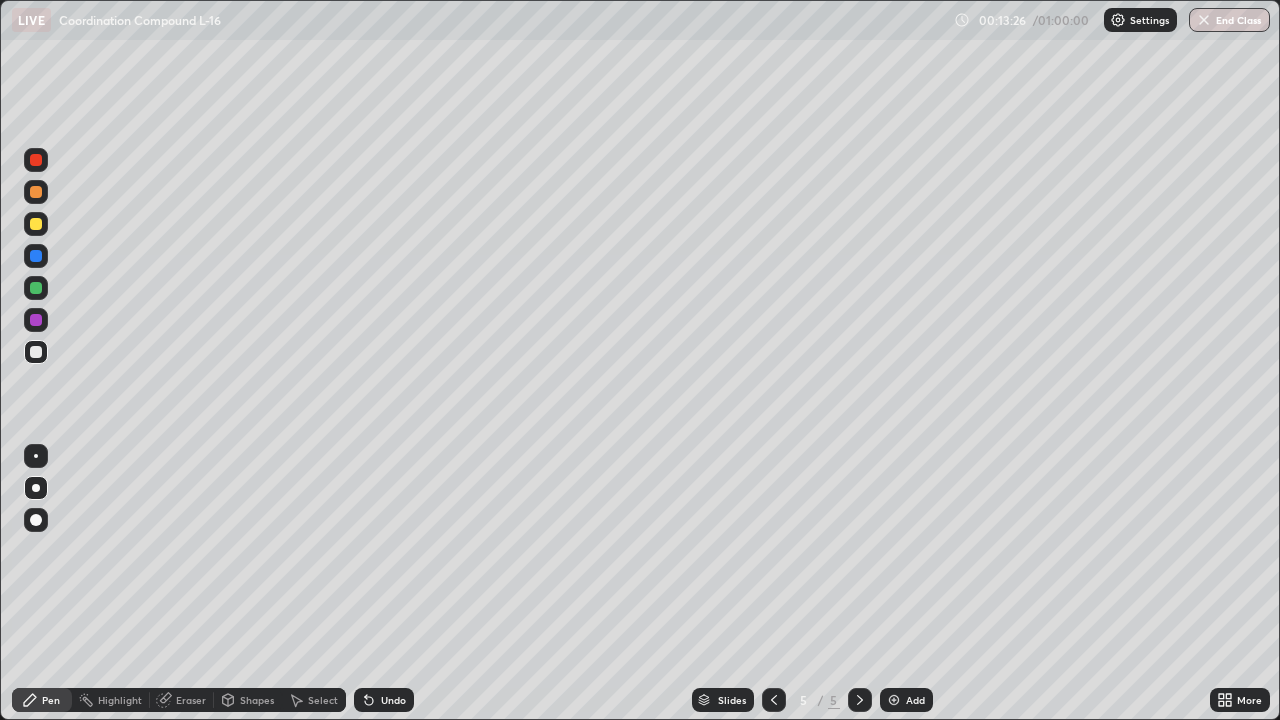 click at bounding box center [36, 288] 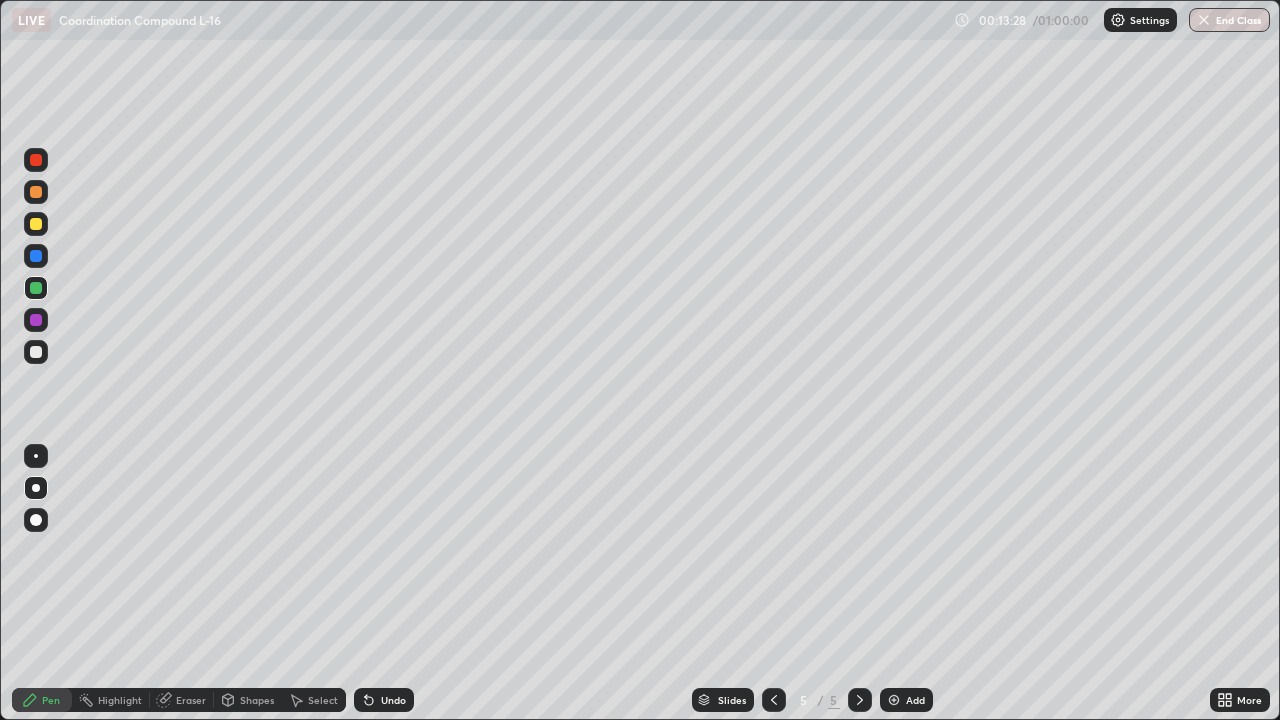 click on "Undo" at bounding box center [384, 700] 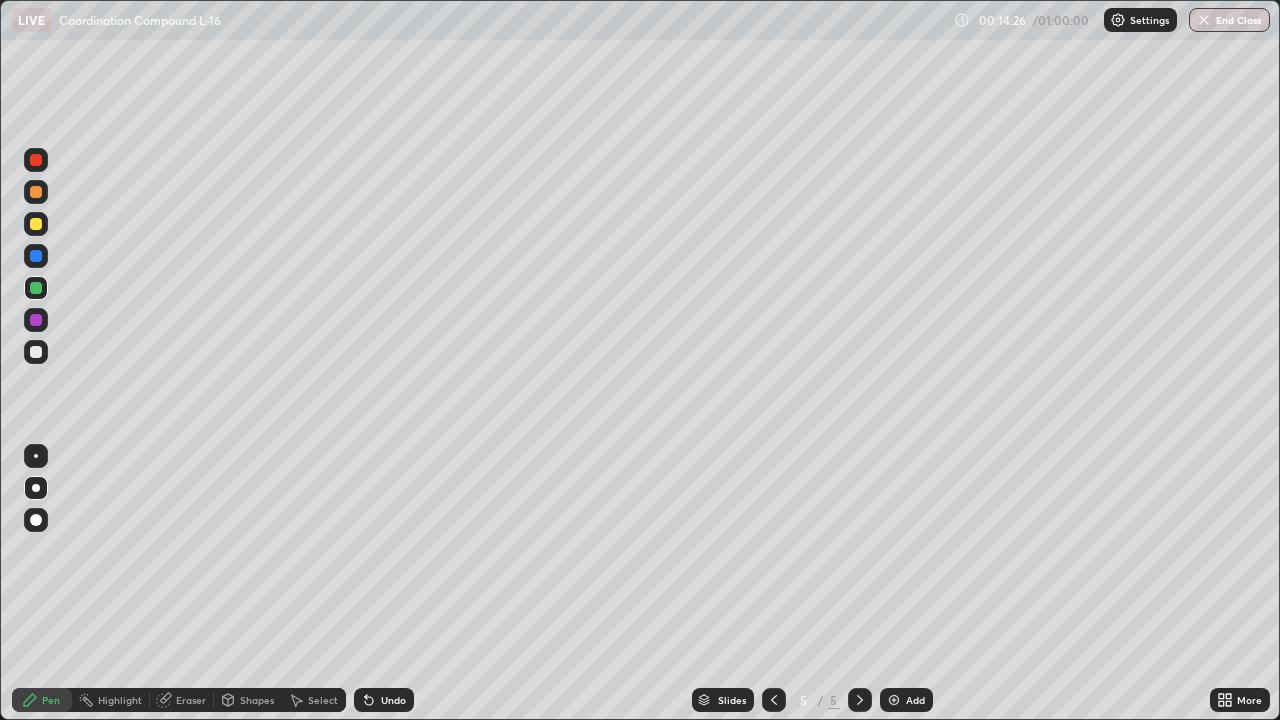 click on "Undo" at bounding box center [384, 700] 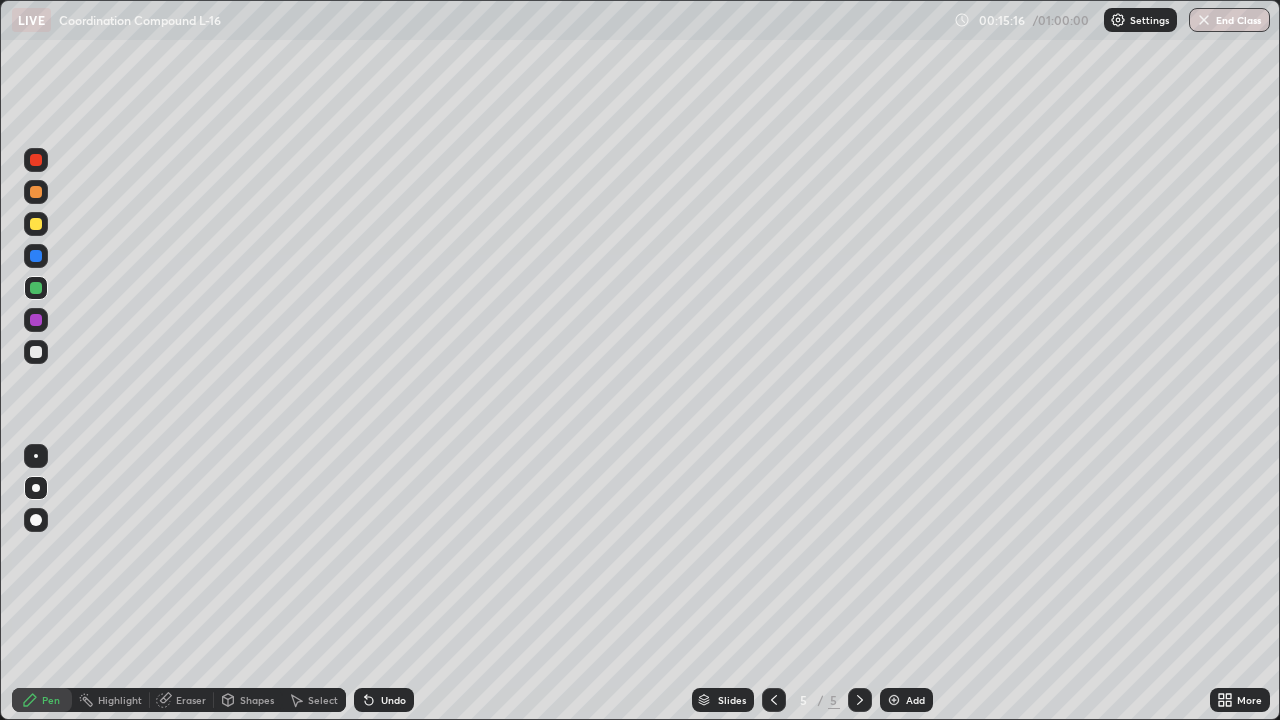 click at bounding box center [36, 224] 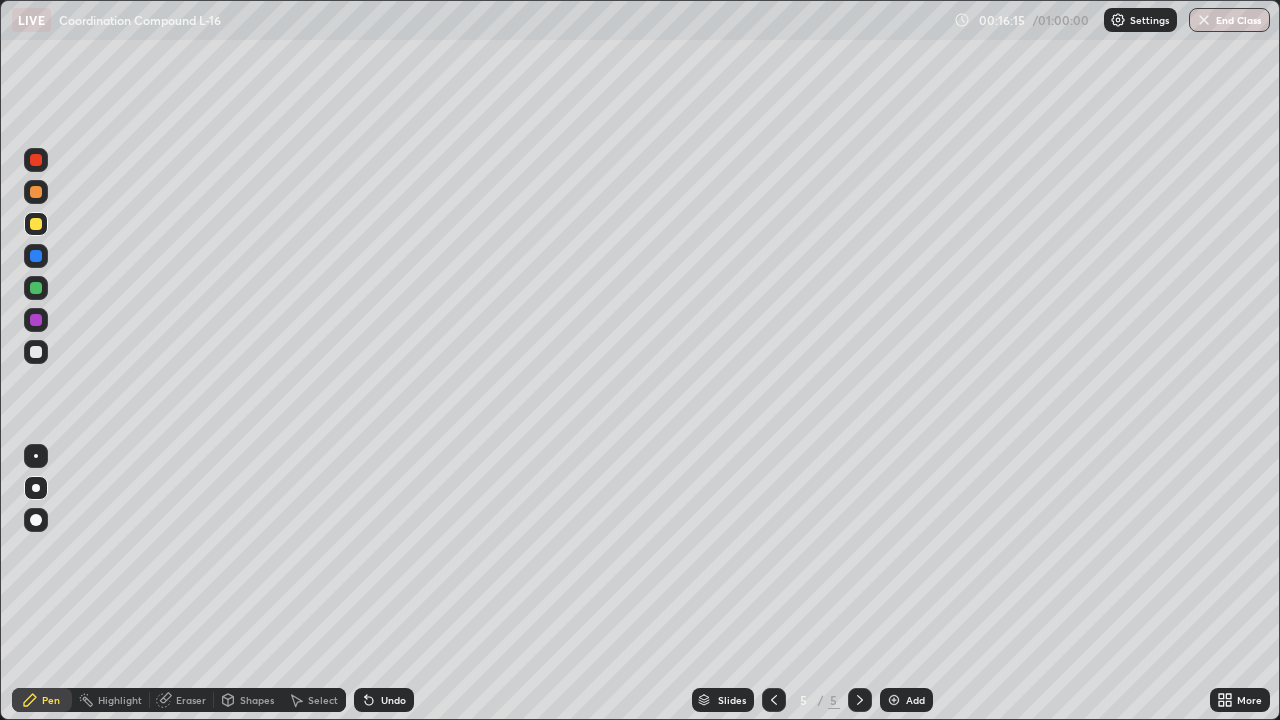 click at bounding box center (894, 700) 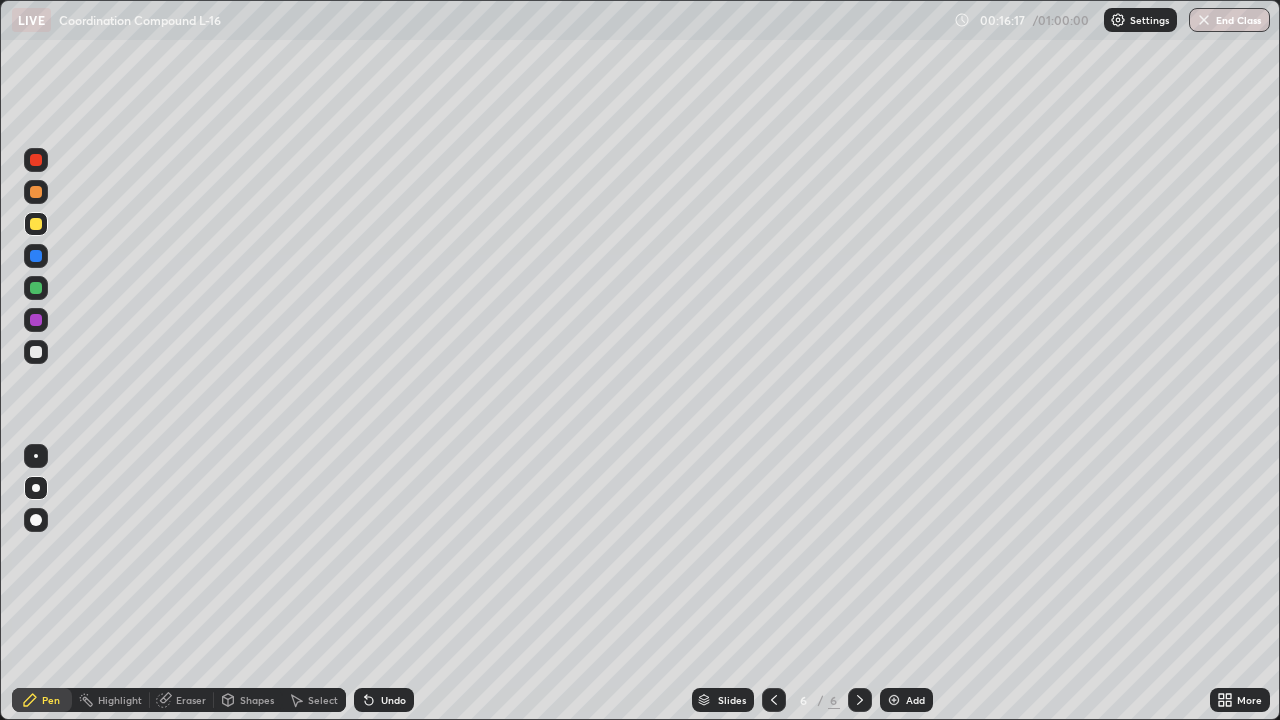 click at bounding box center (36, 224) 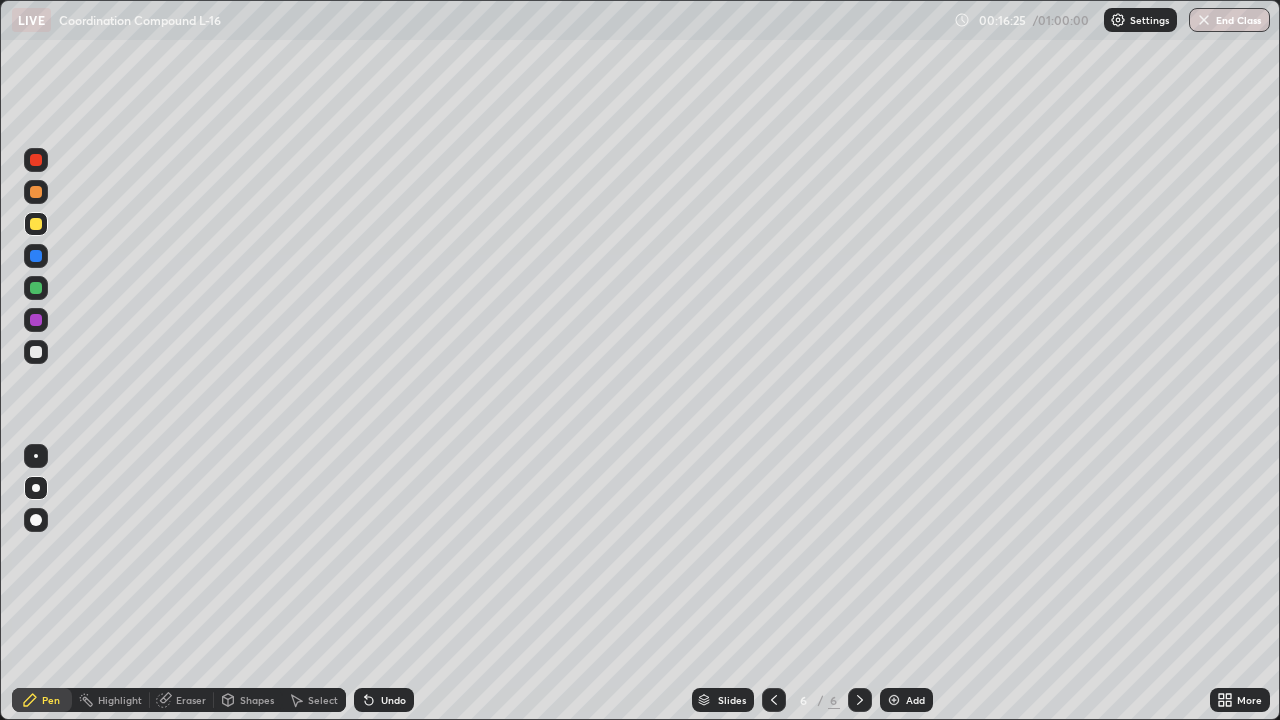 click on "Undo" at bounding box center (393, 700) 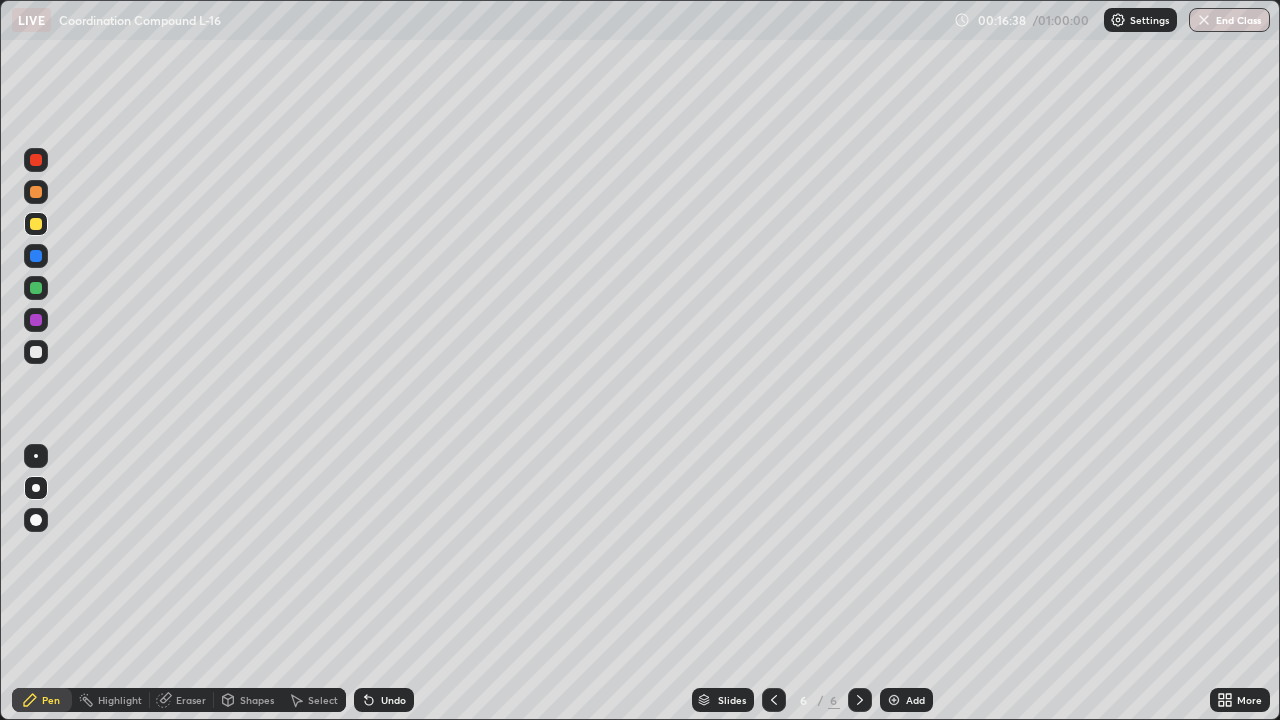 click at bounding box center [36, 288] 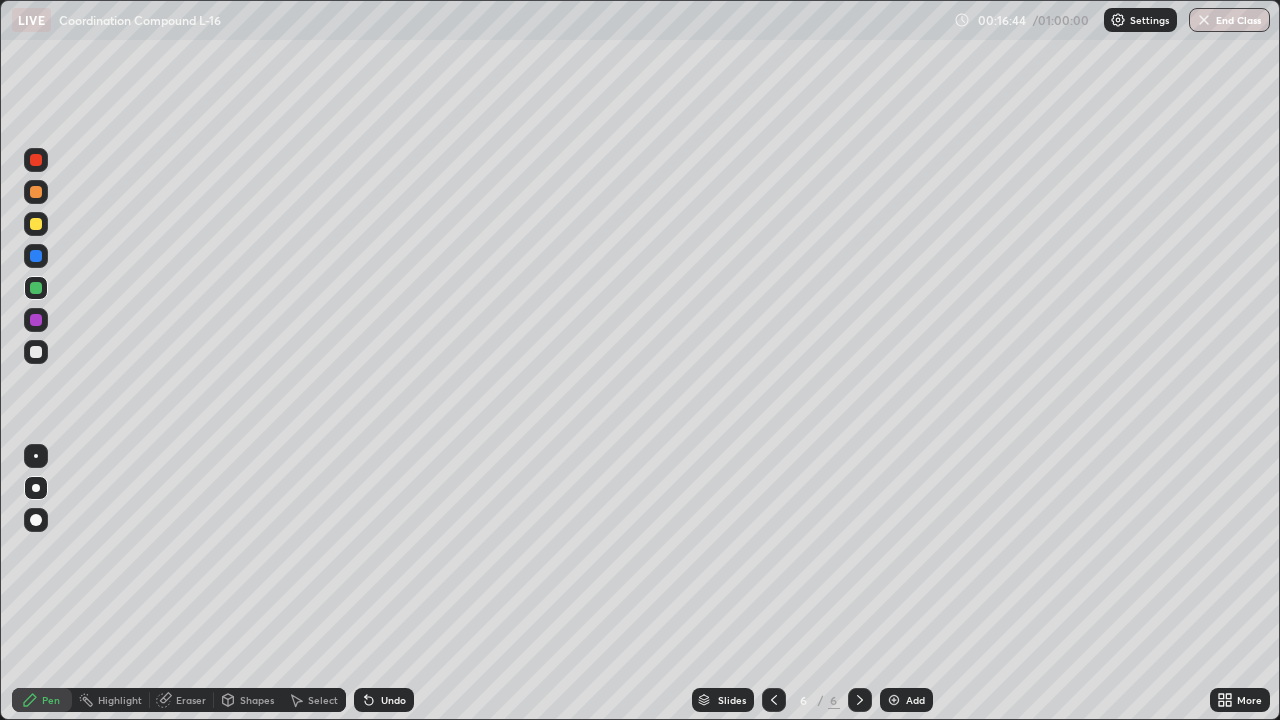 click 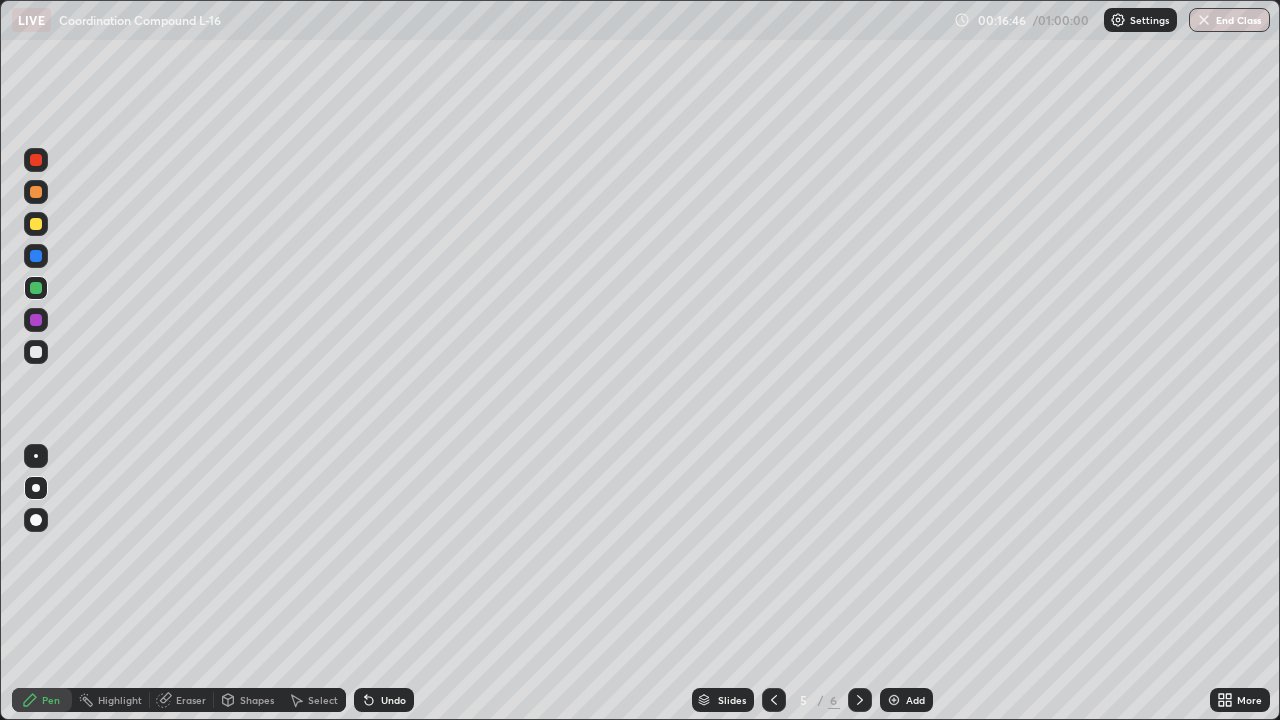 click 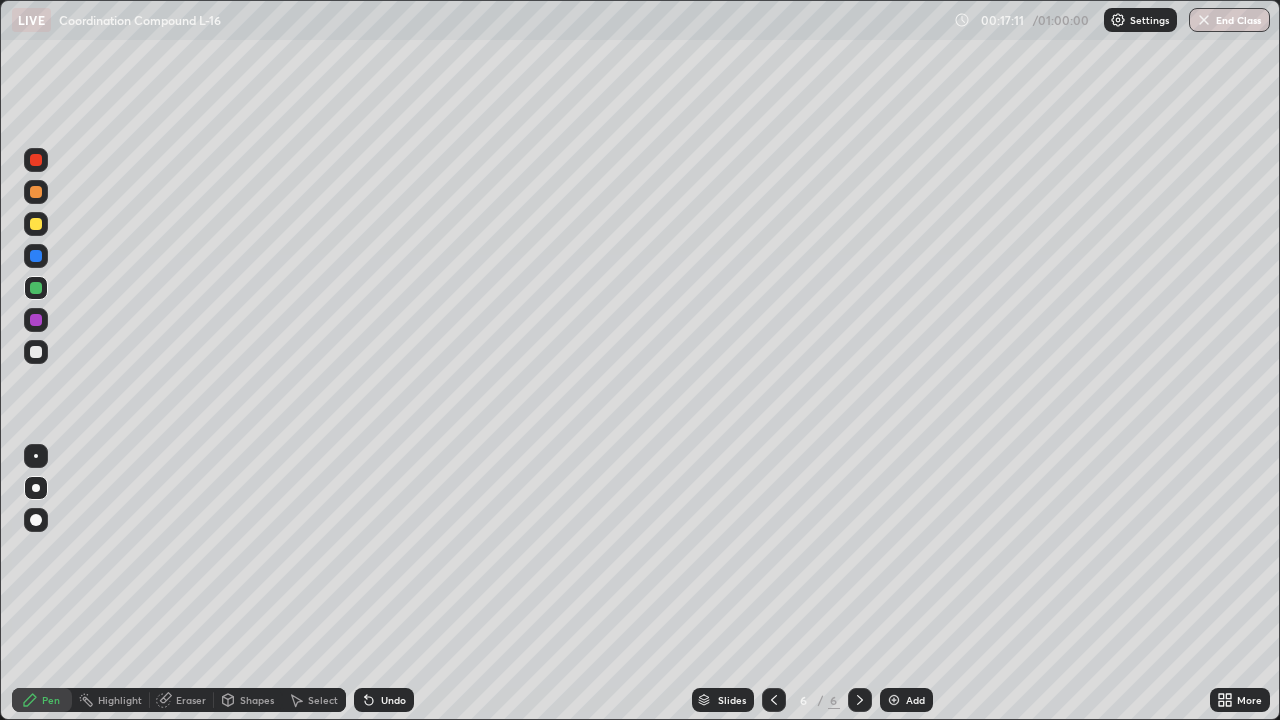 click at bounding box center [36, 224] 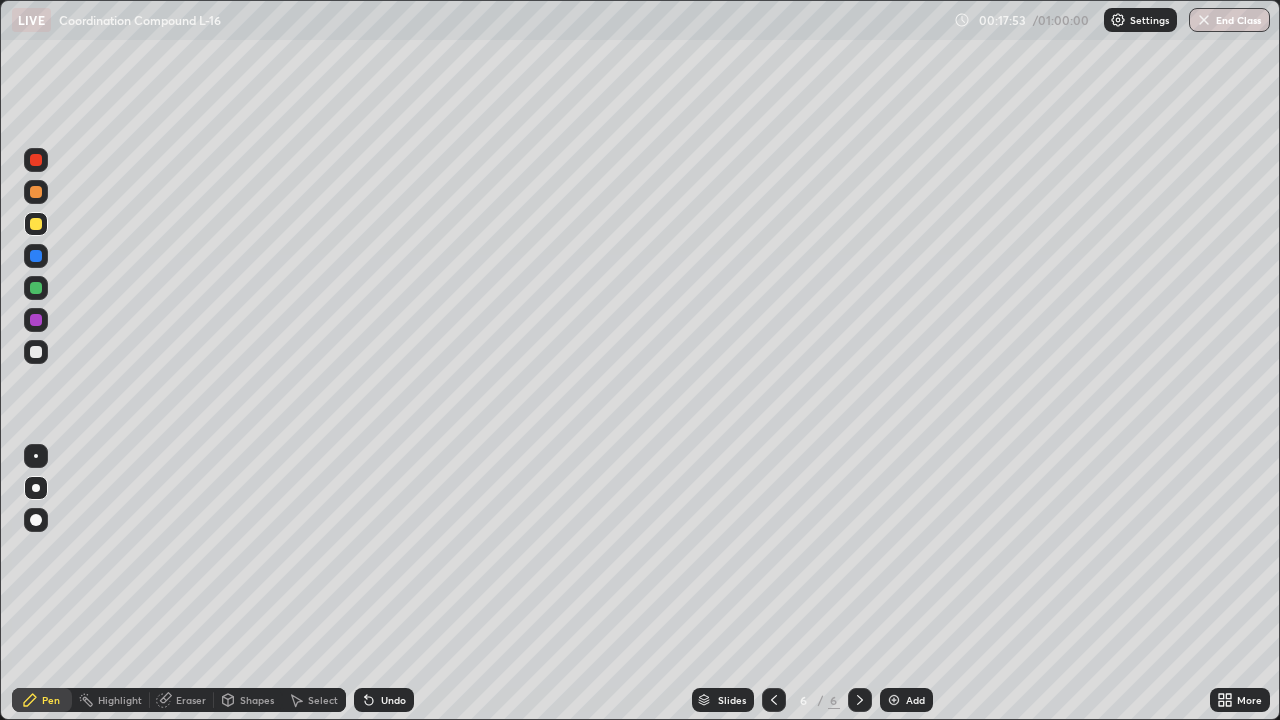 click at bounding box center [36, 288] 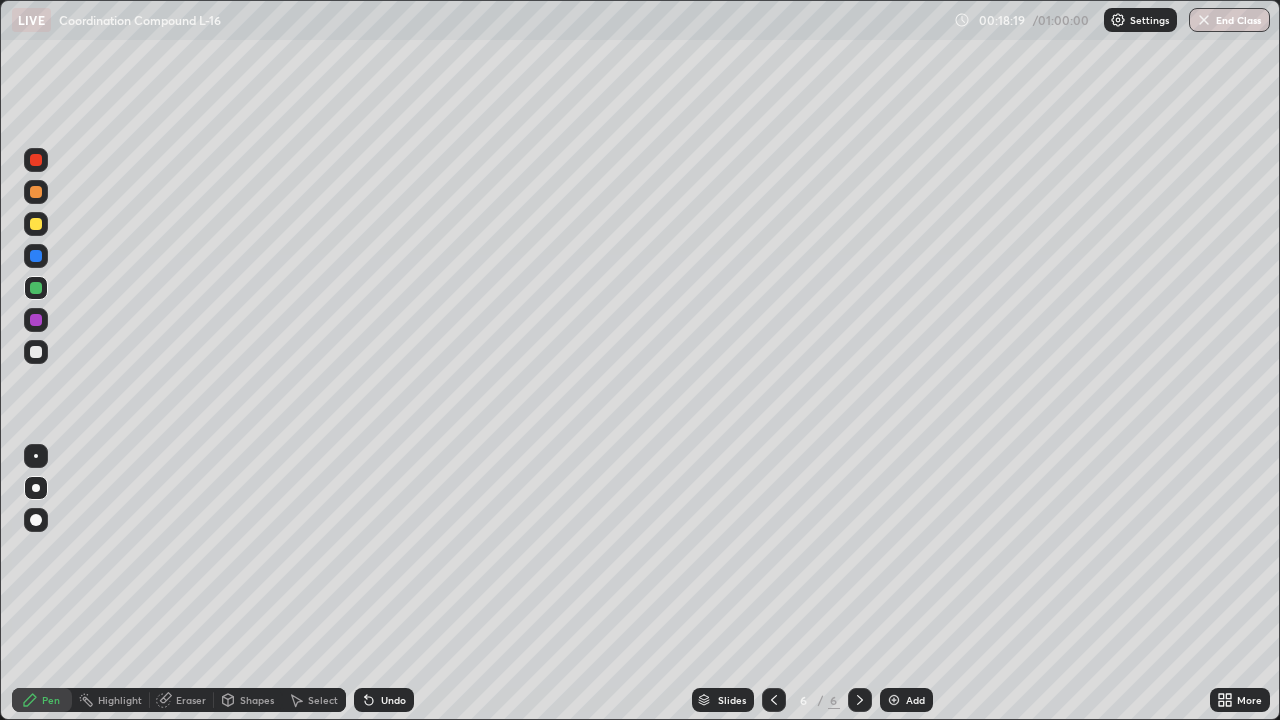 click at bounding box center (36, 224) 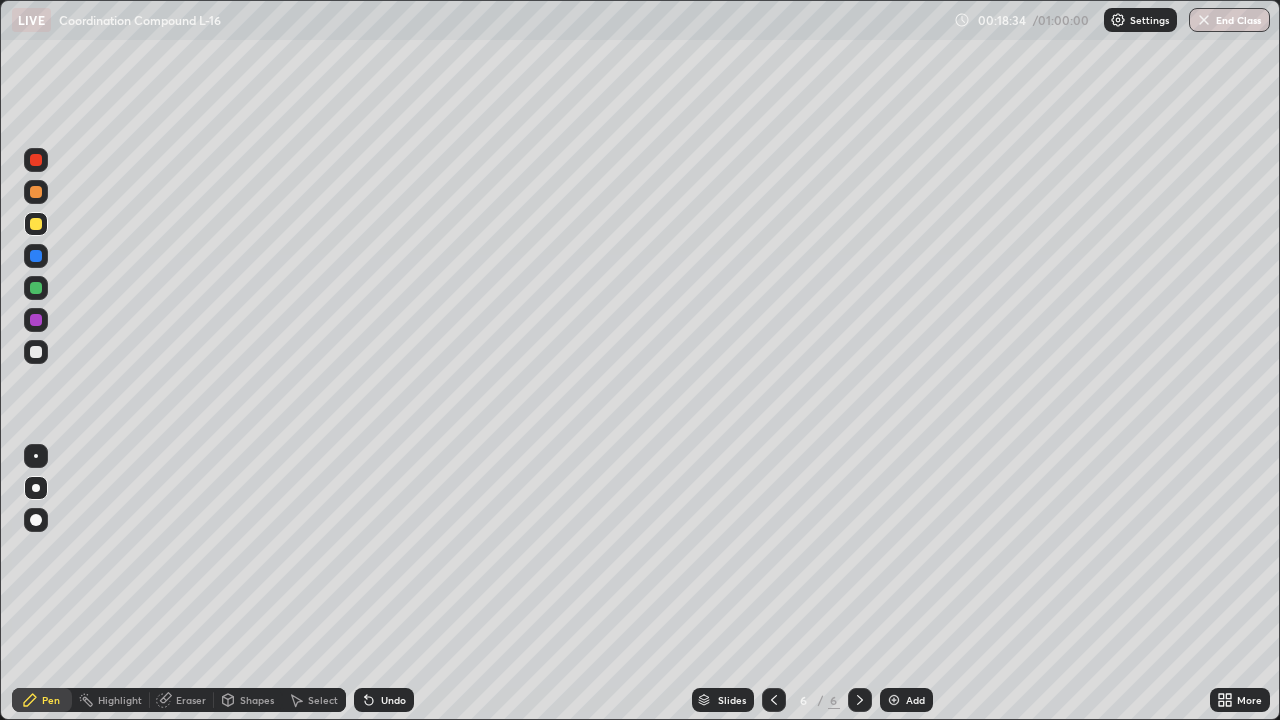 click on "Undo" at bounding box center [393, 700] 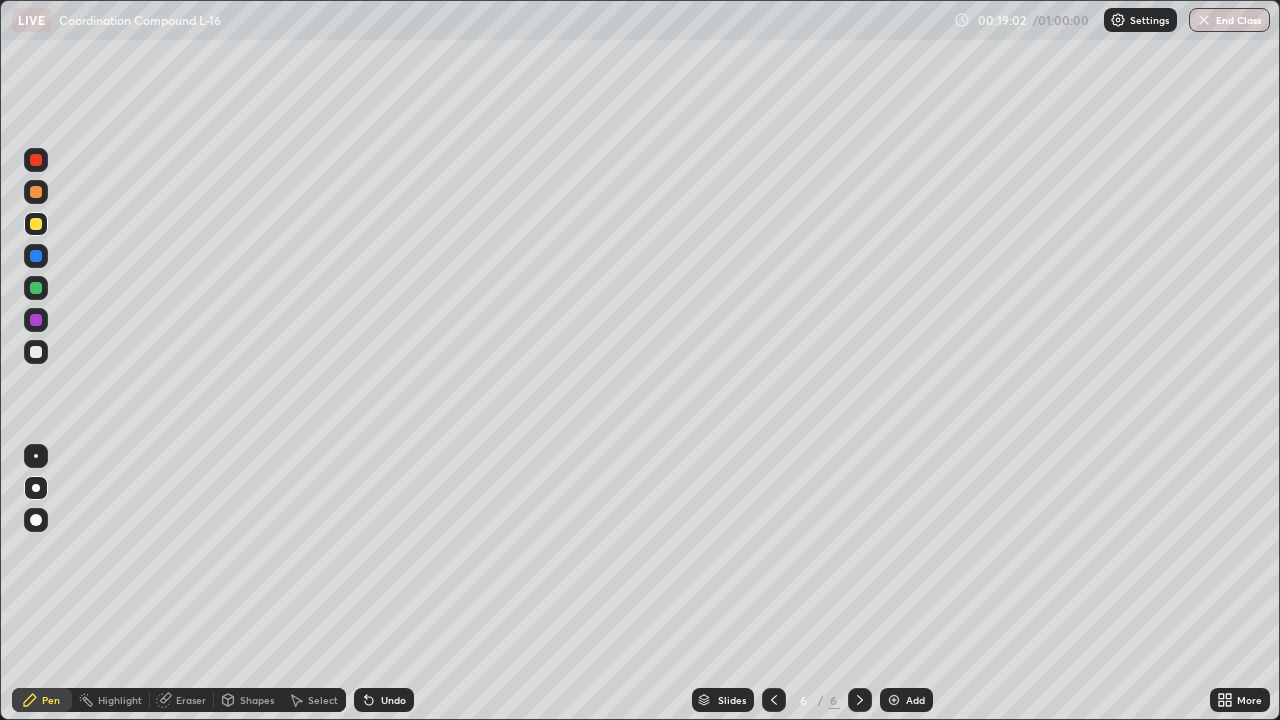 click on "Eraser" at bounding box center (191, 700) 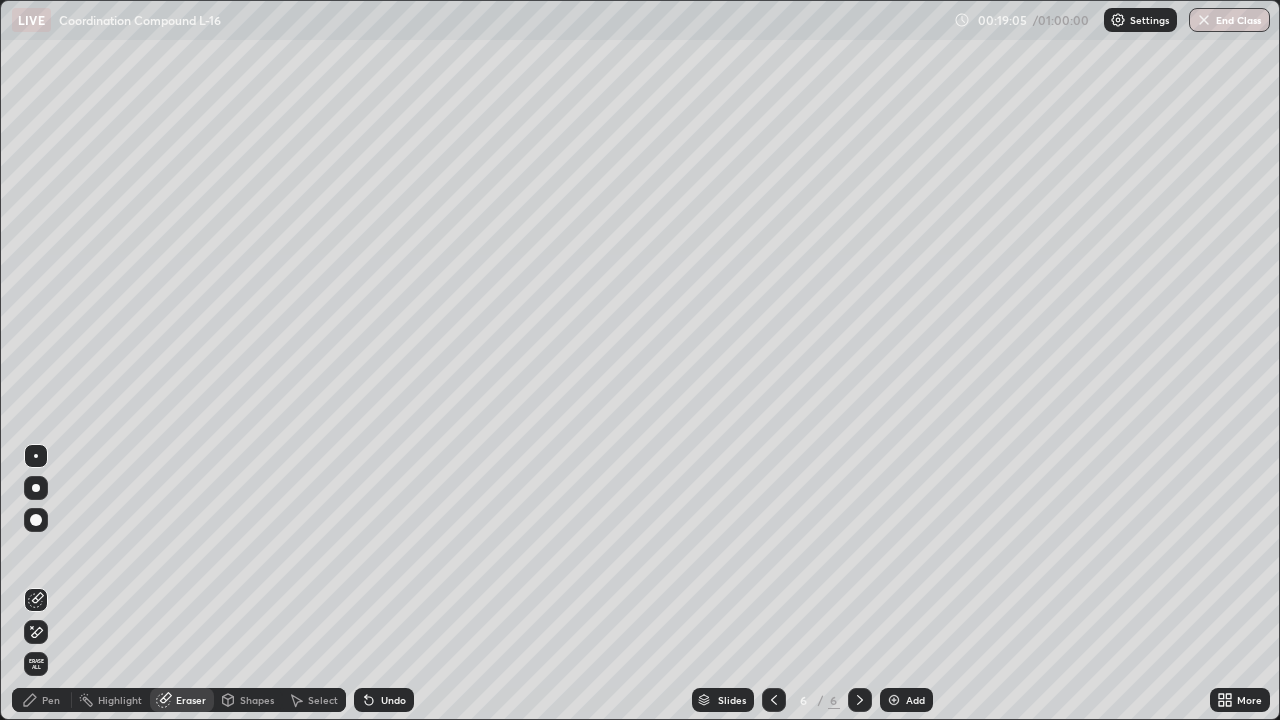 click on "Pen" at bounding box center (42, 700) 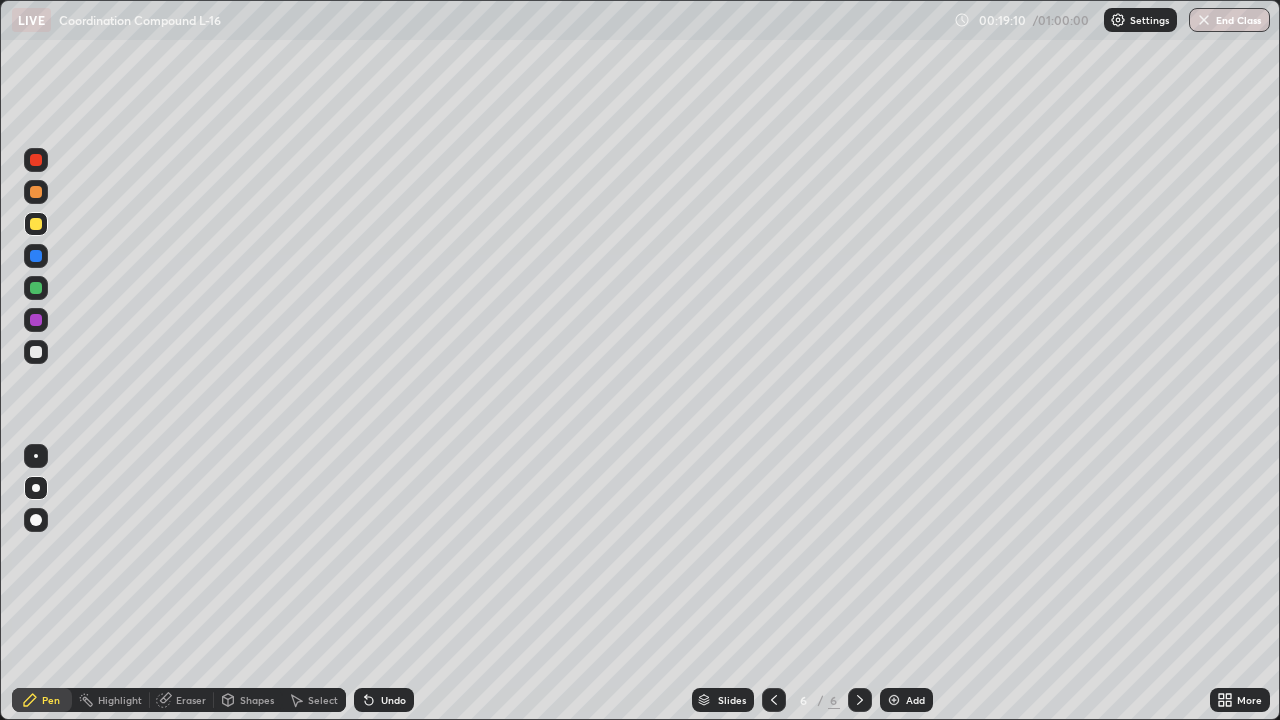 click on "Undo" at bounding box center [384, 700] 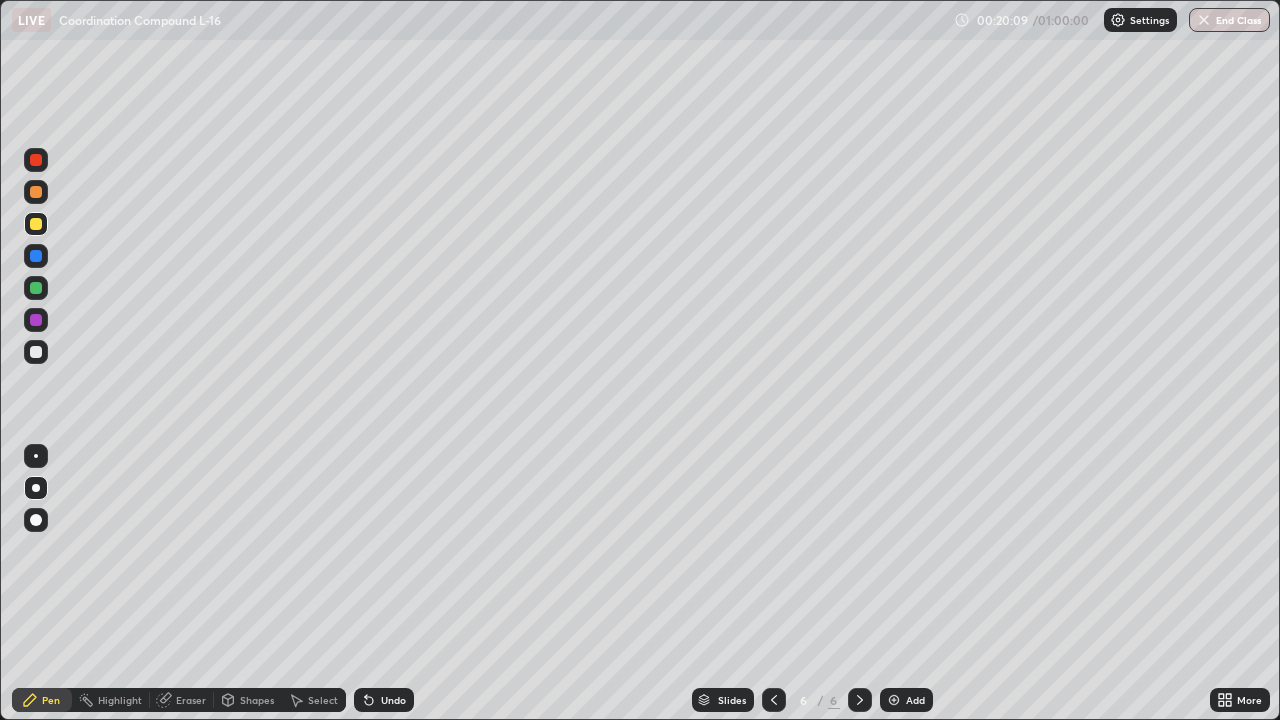 click at bounding box center [36, 320] 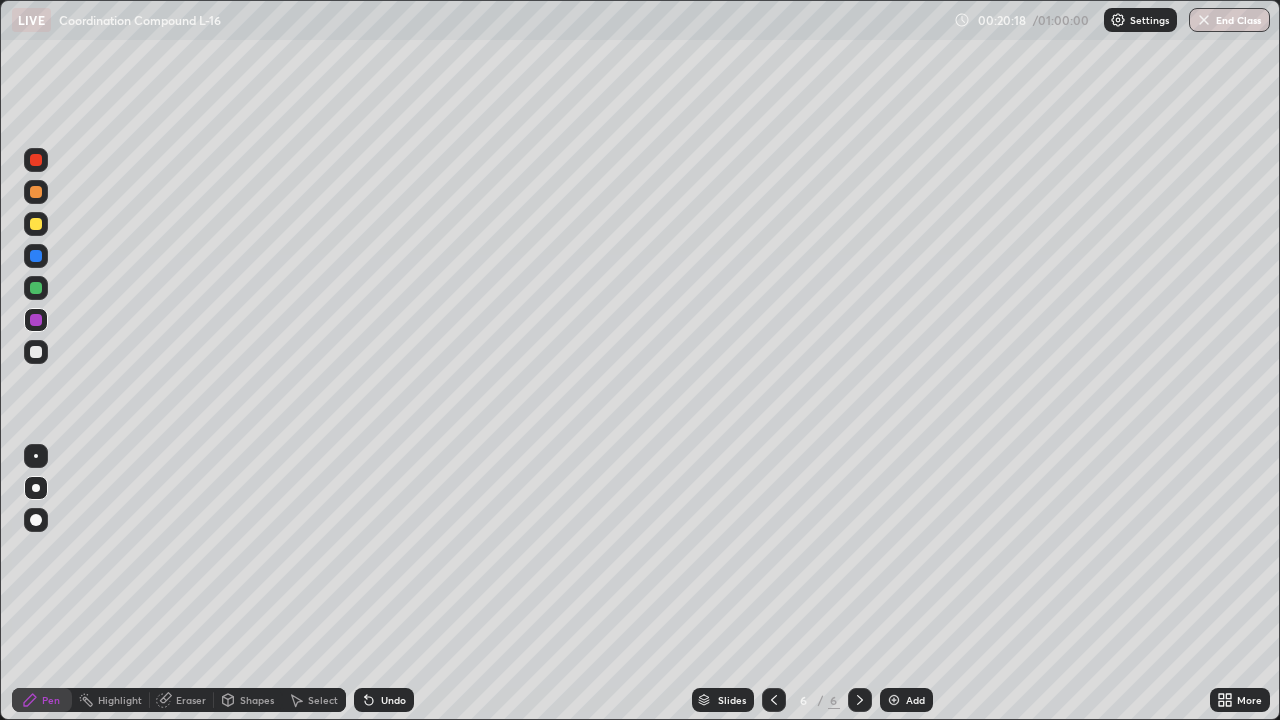 click at bounding box center [36, 352] 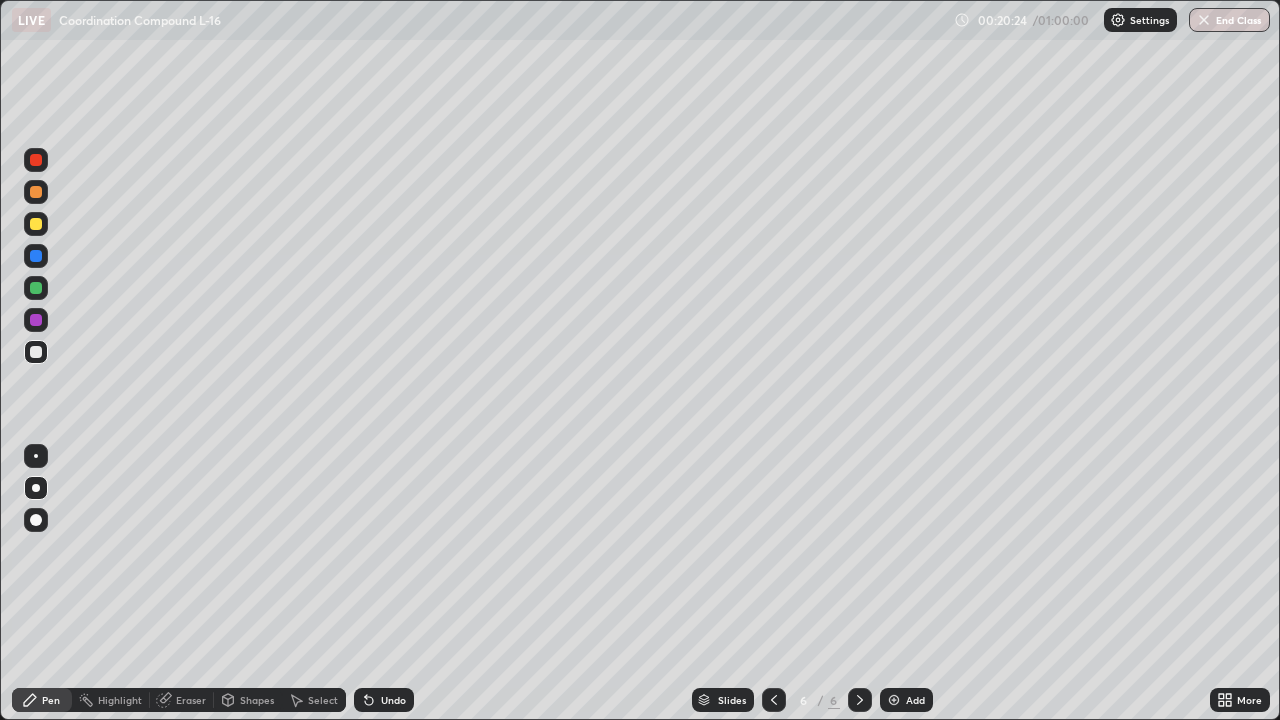 click at bounding box center [36, 256] 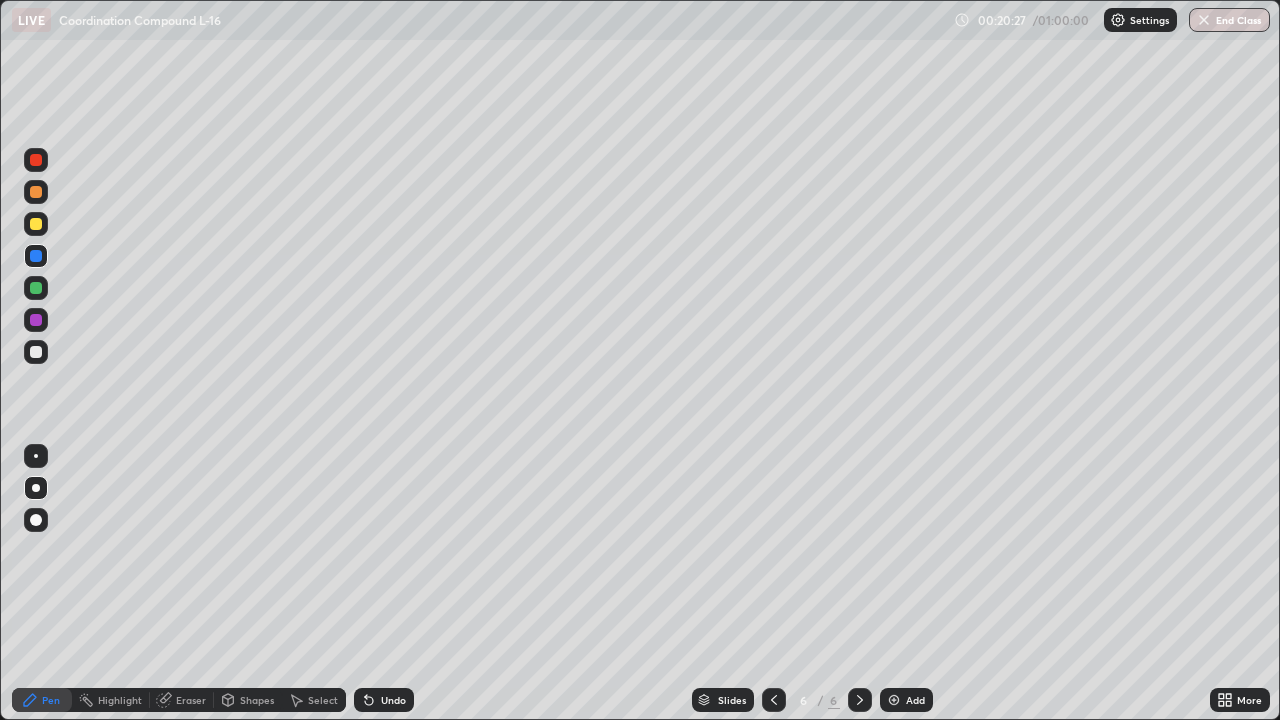 click at bounding box center (36, 288) 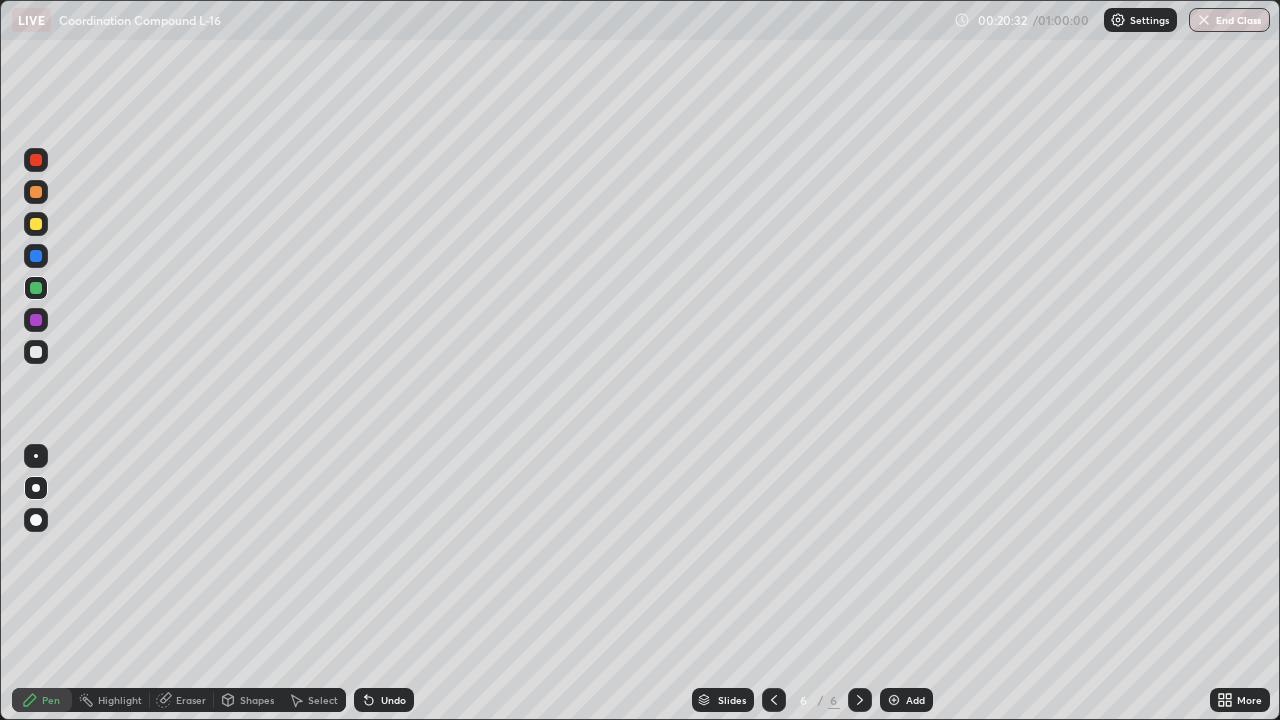 click at bounding box center (36, 192) 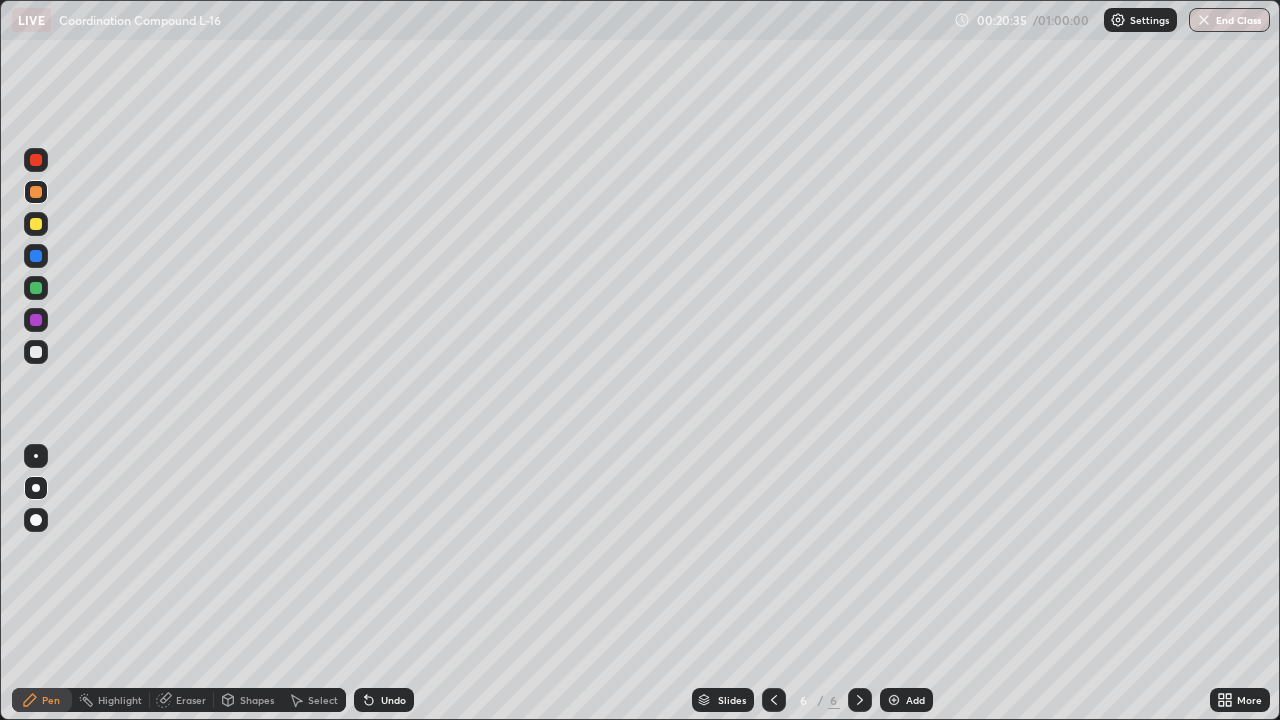 click at bounding box center [36, 224] 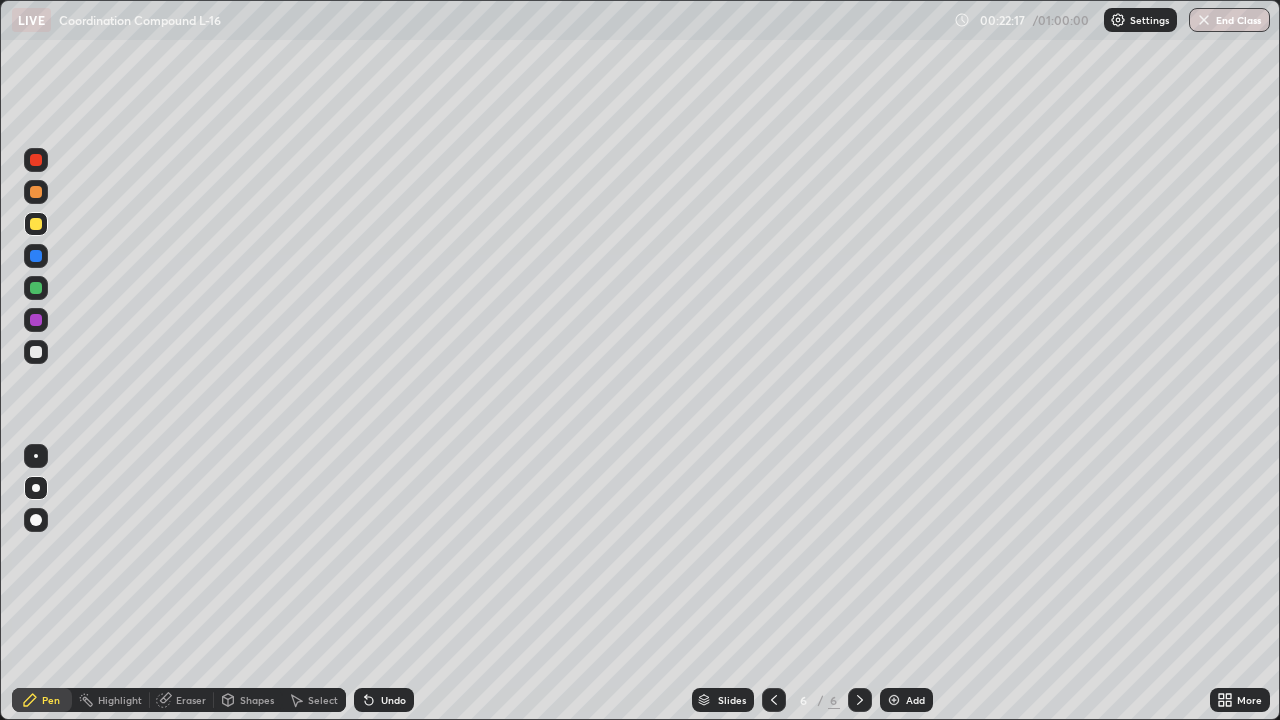 click at bounding box center [894, 700] 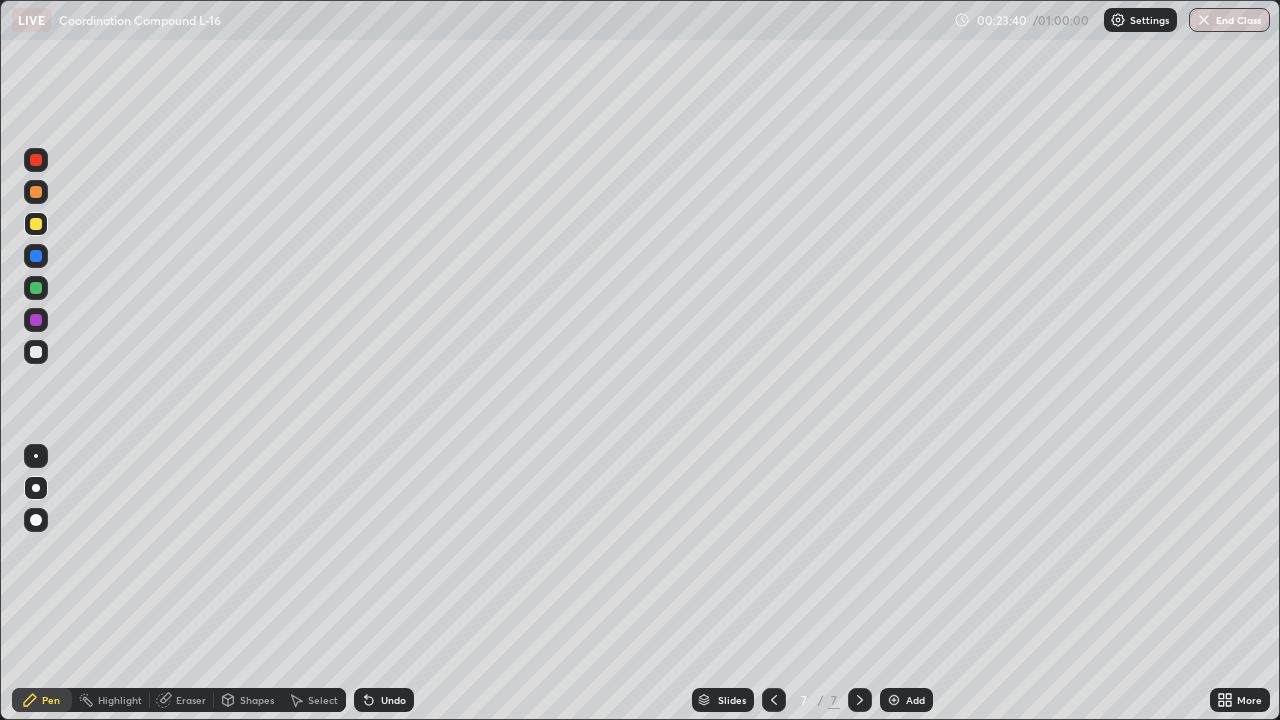 click 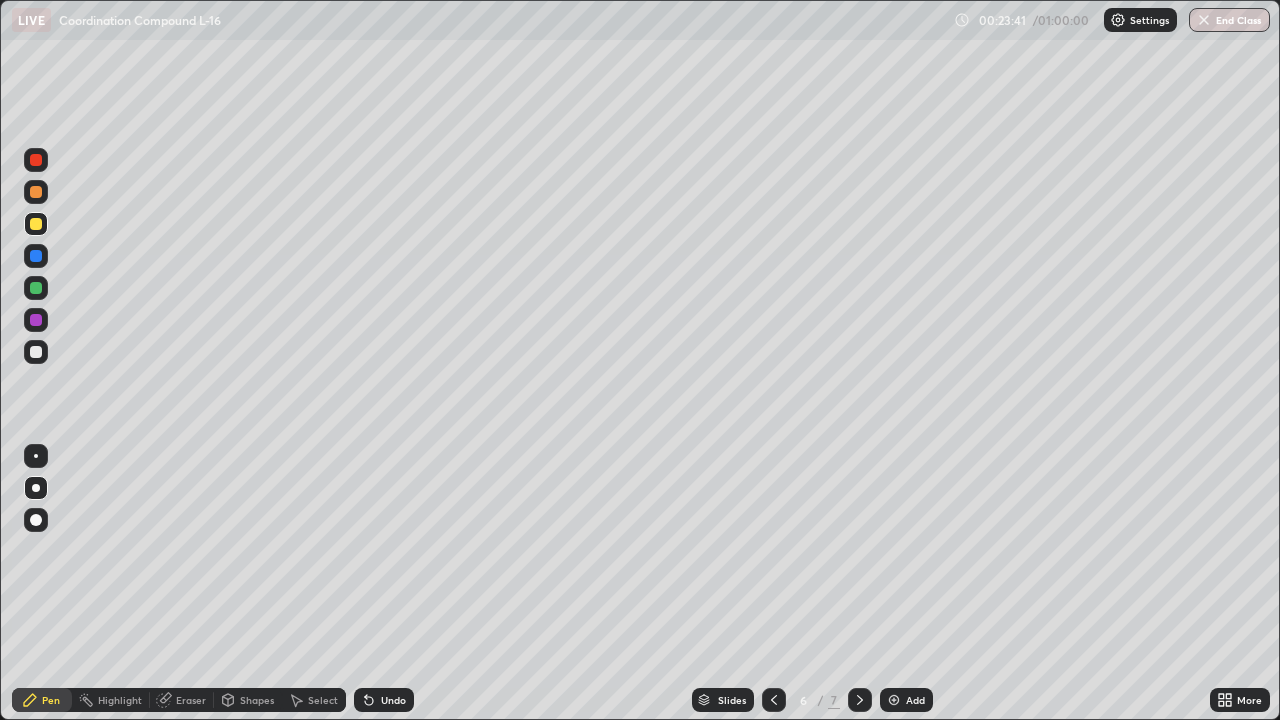 click 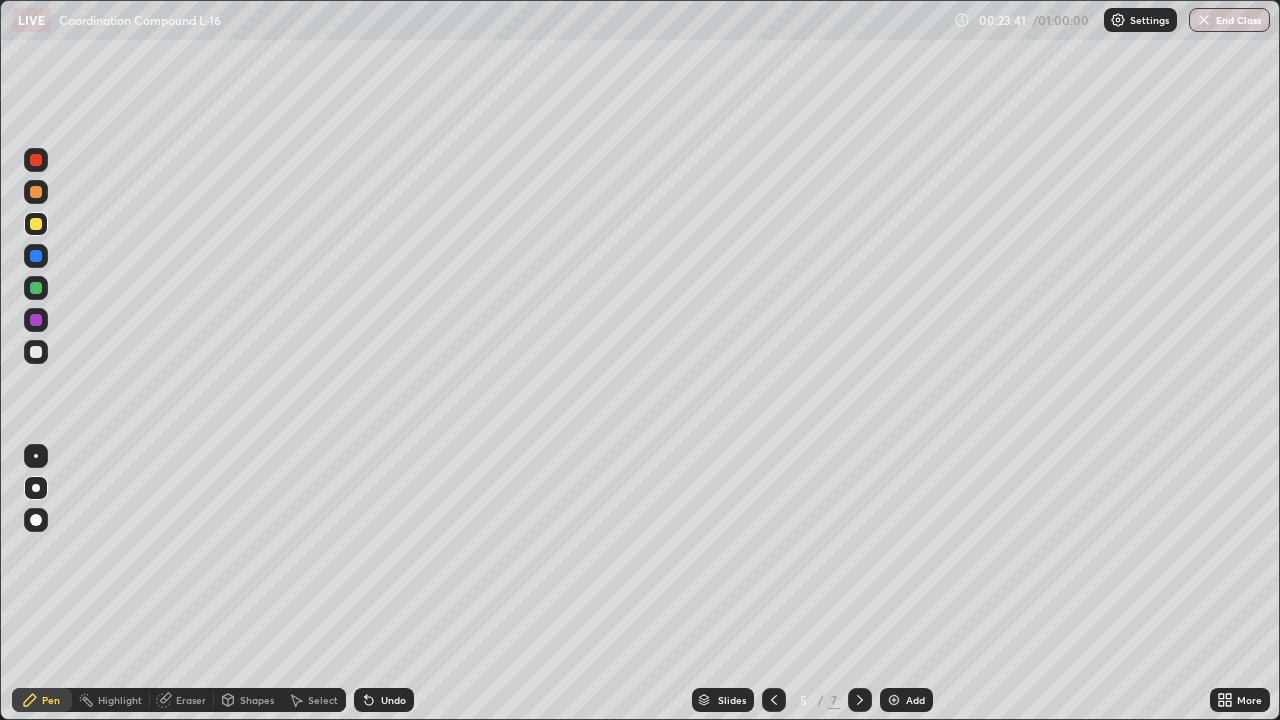 click at bounding box center (774, 700) 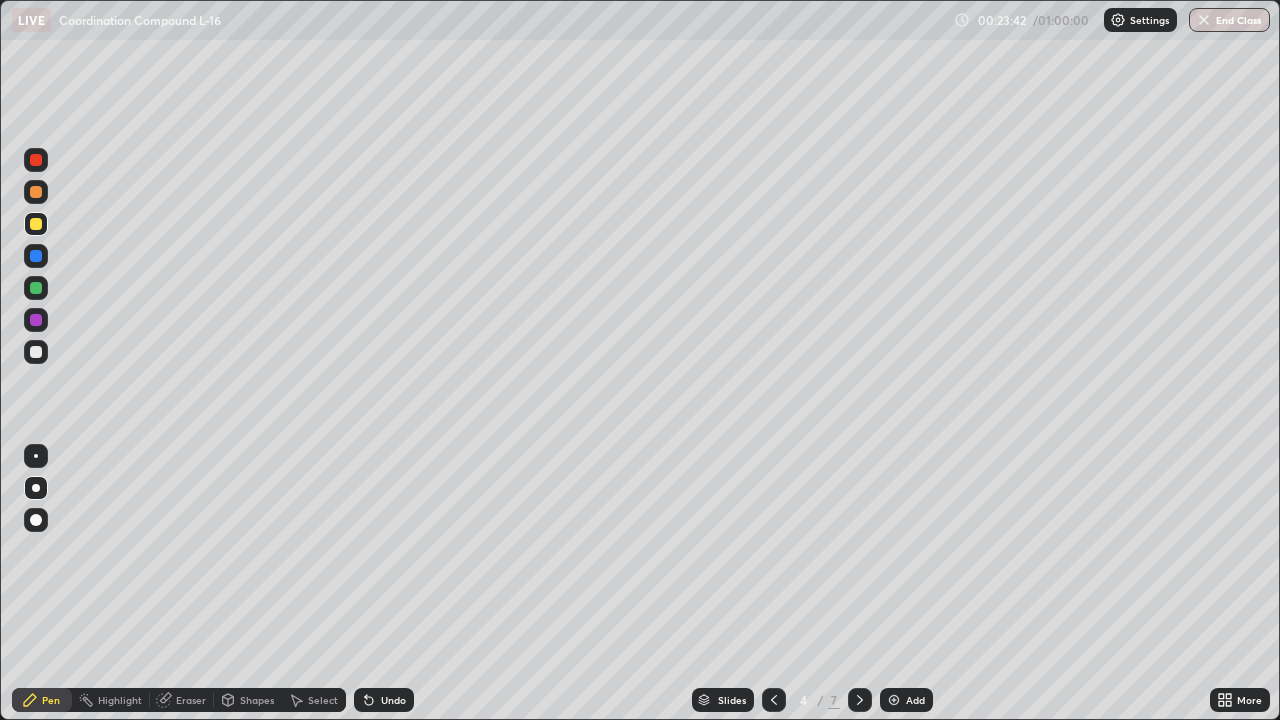 click 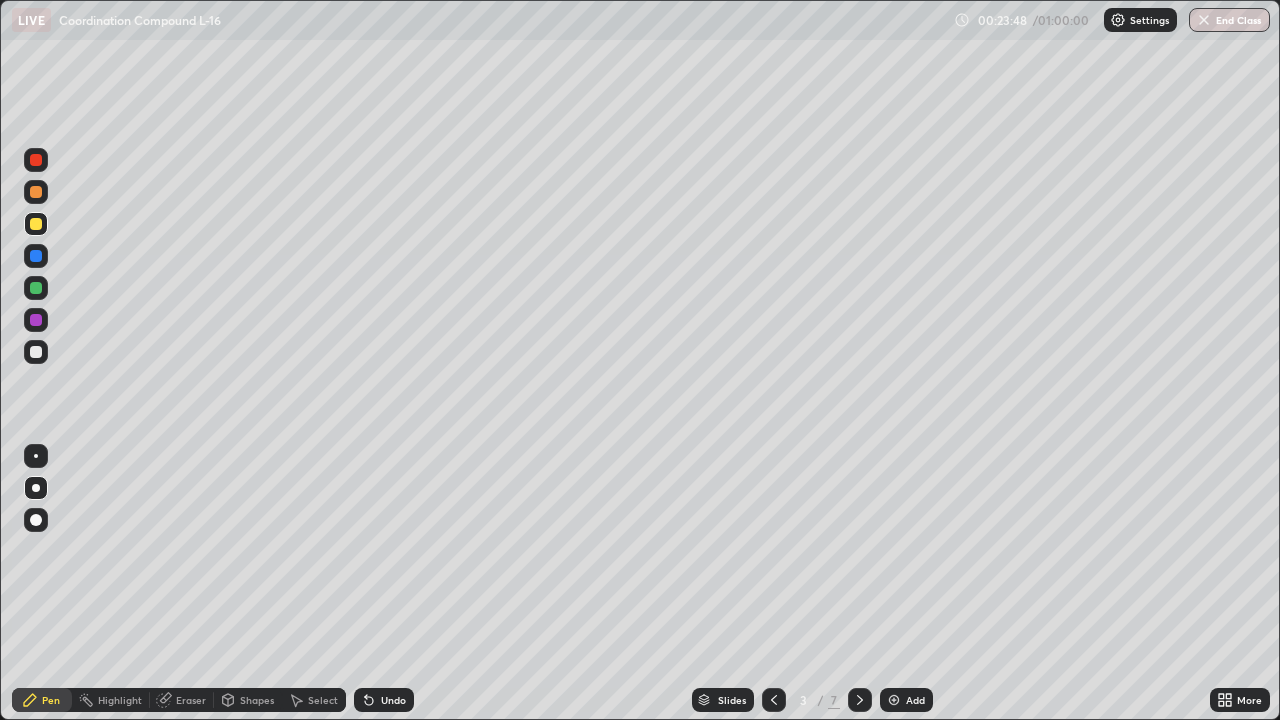 click 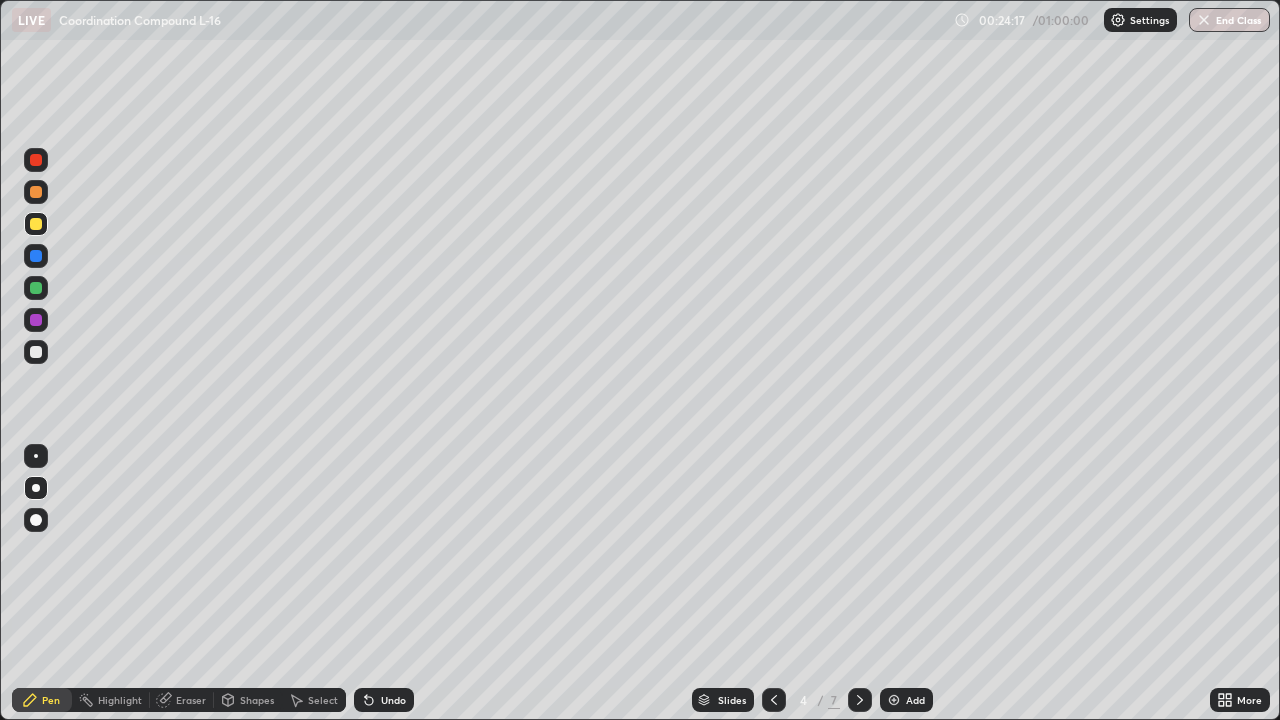 click 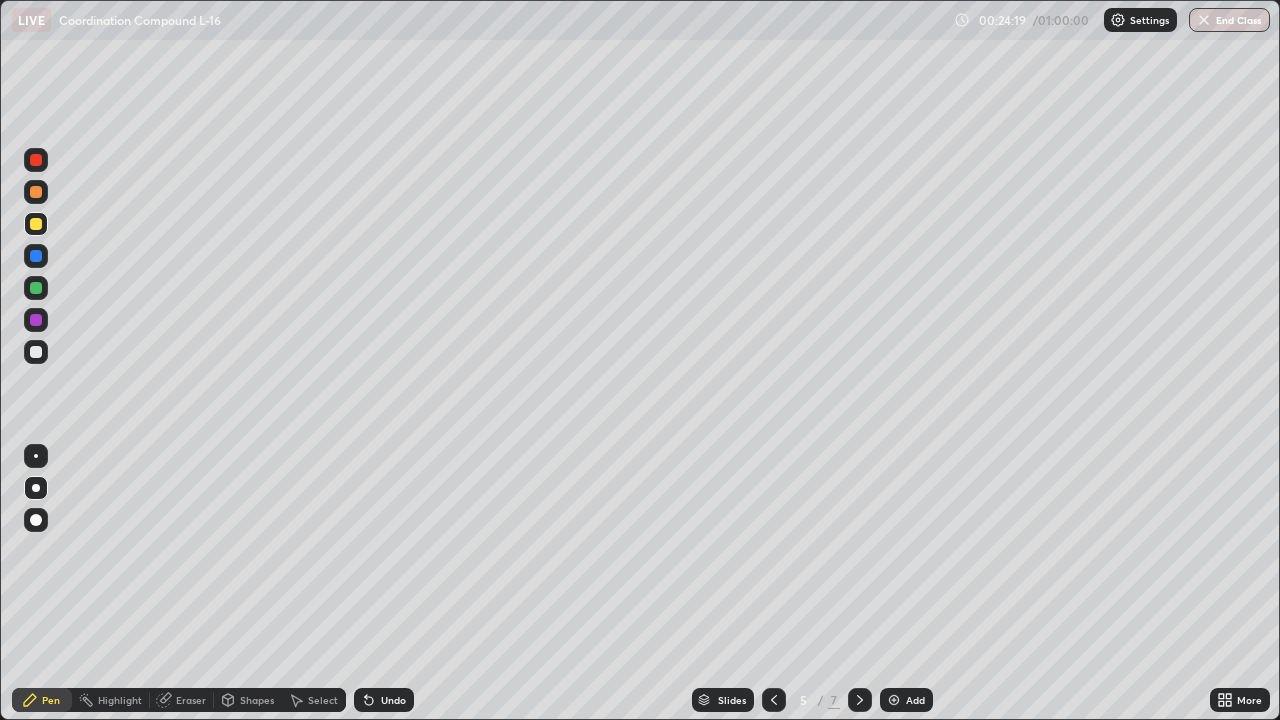 click 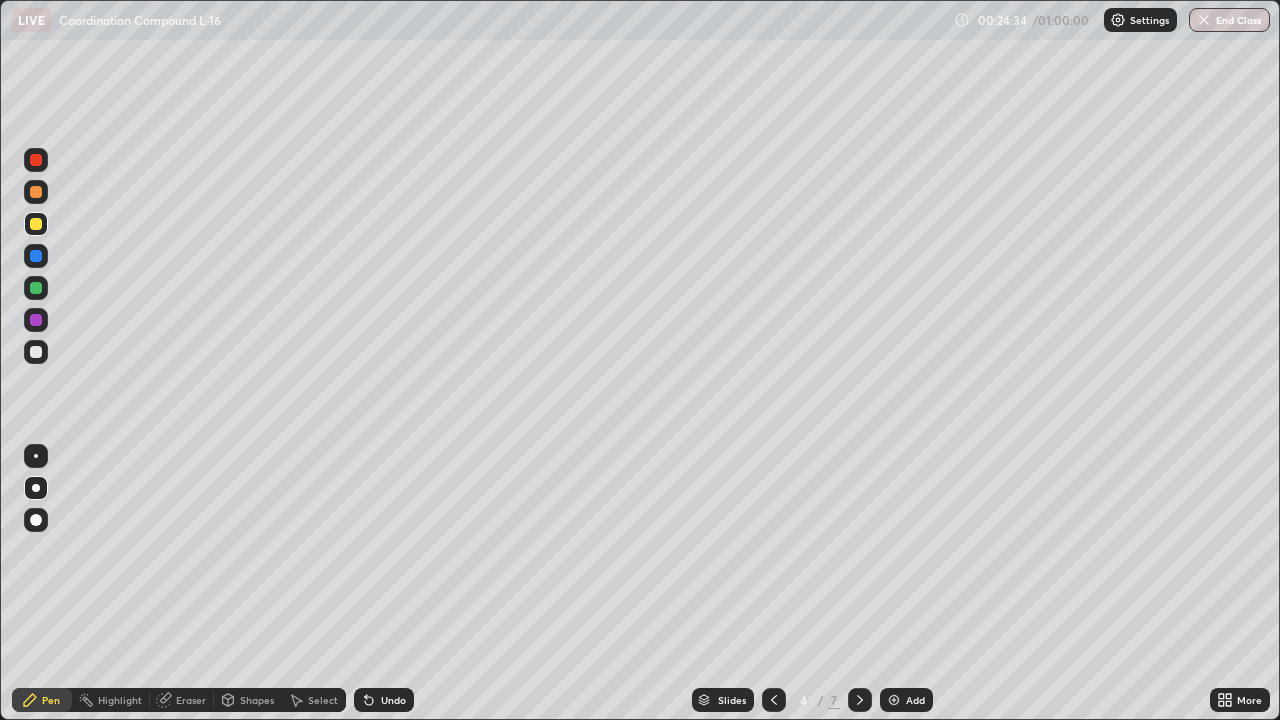 click 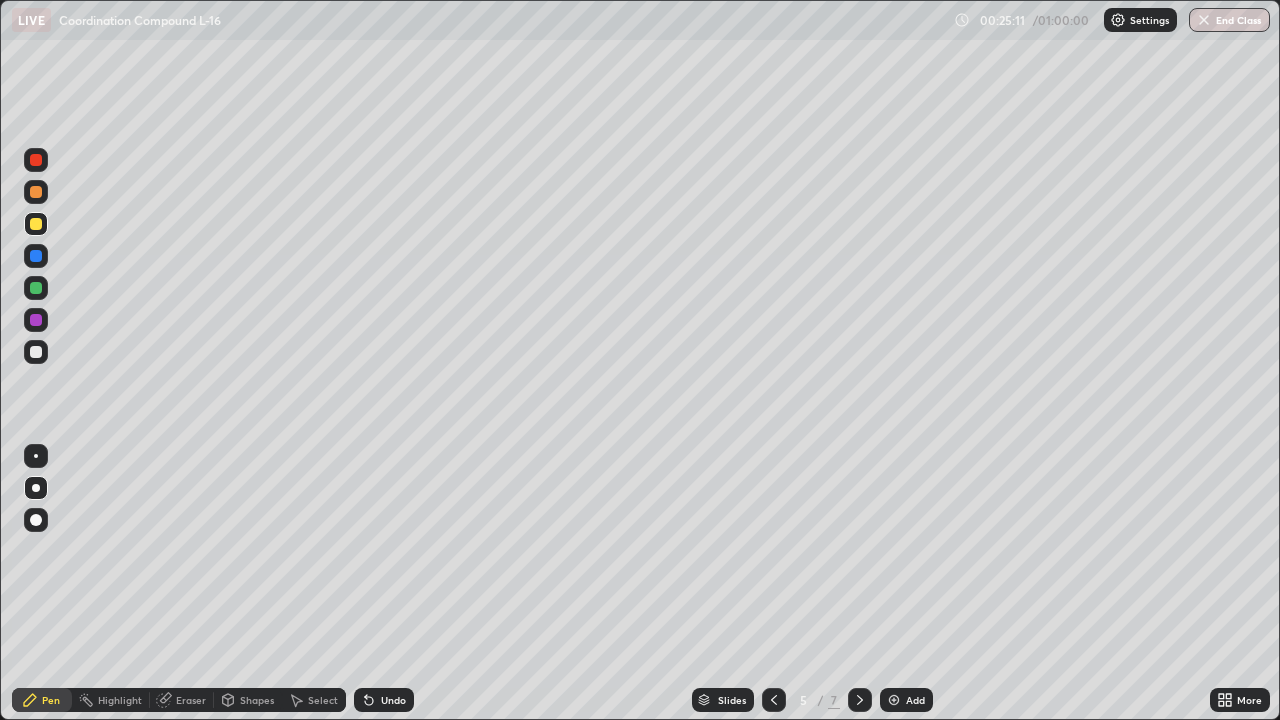 click 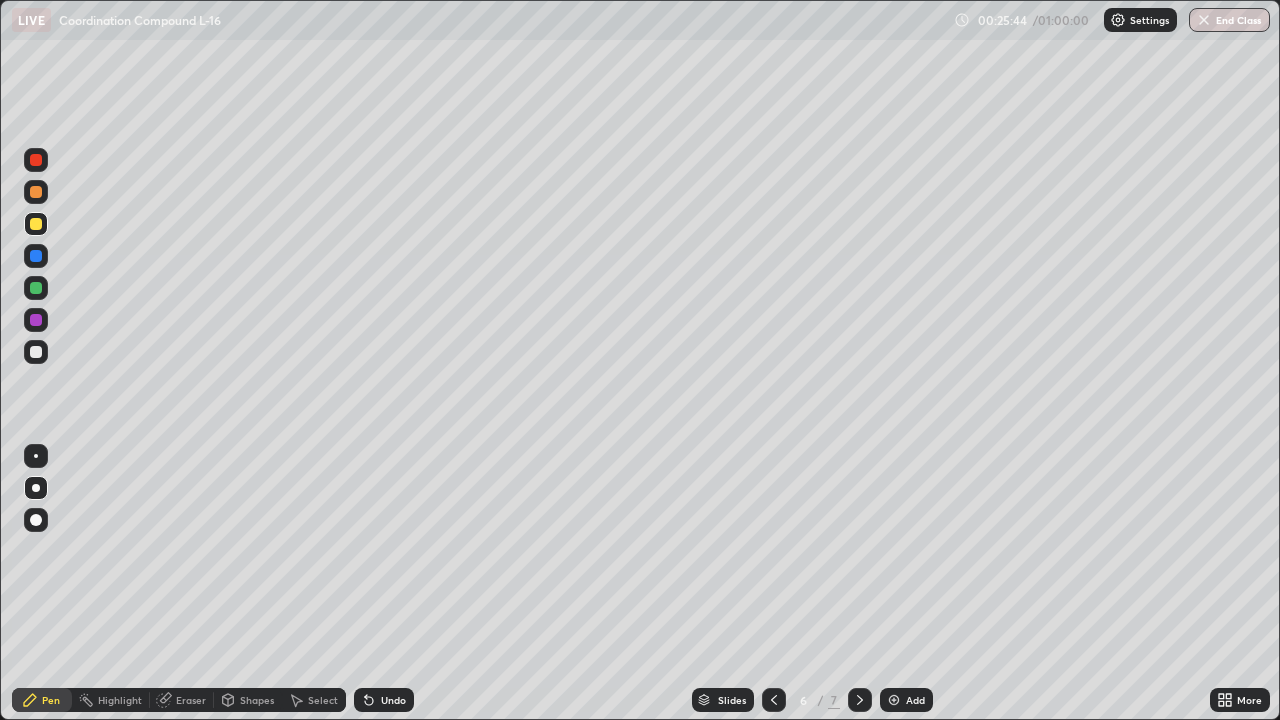 click 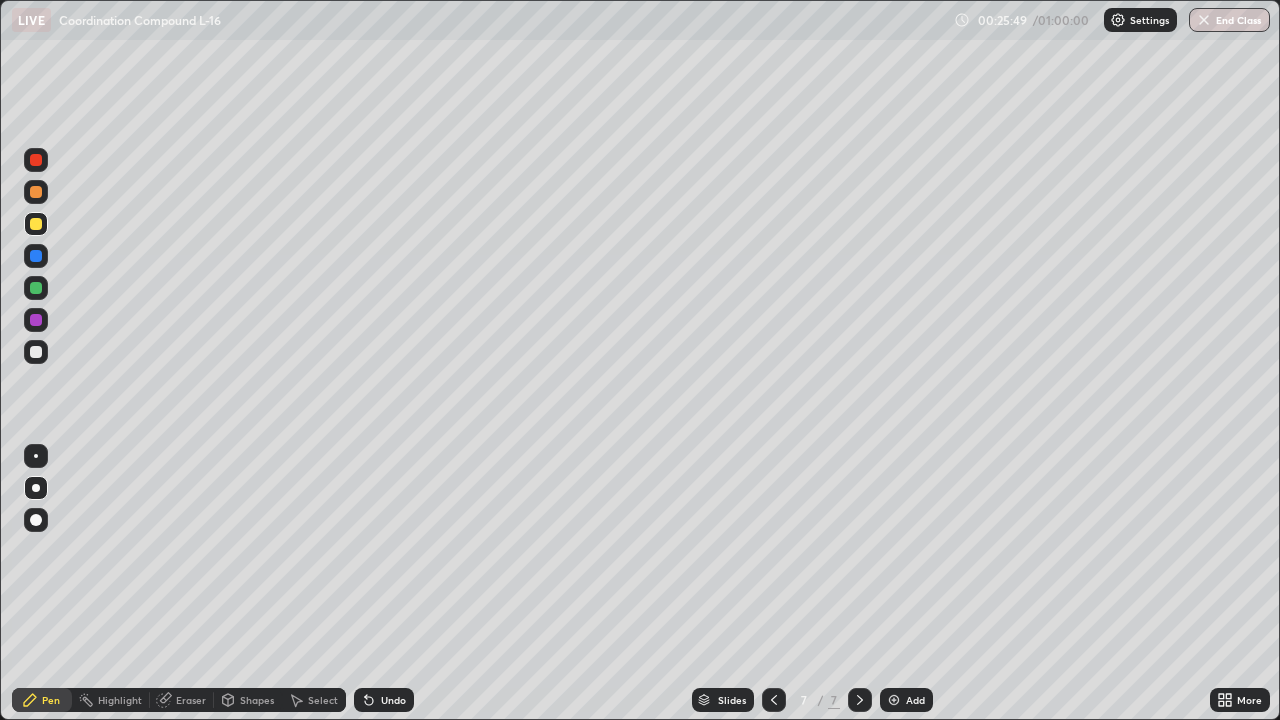click on "Undo" at bounding box center (393, 700) 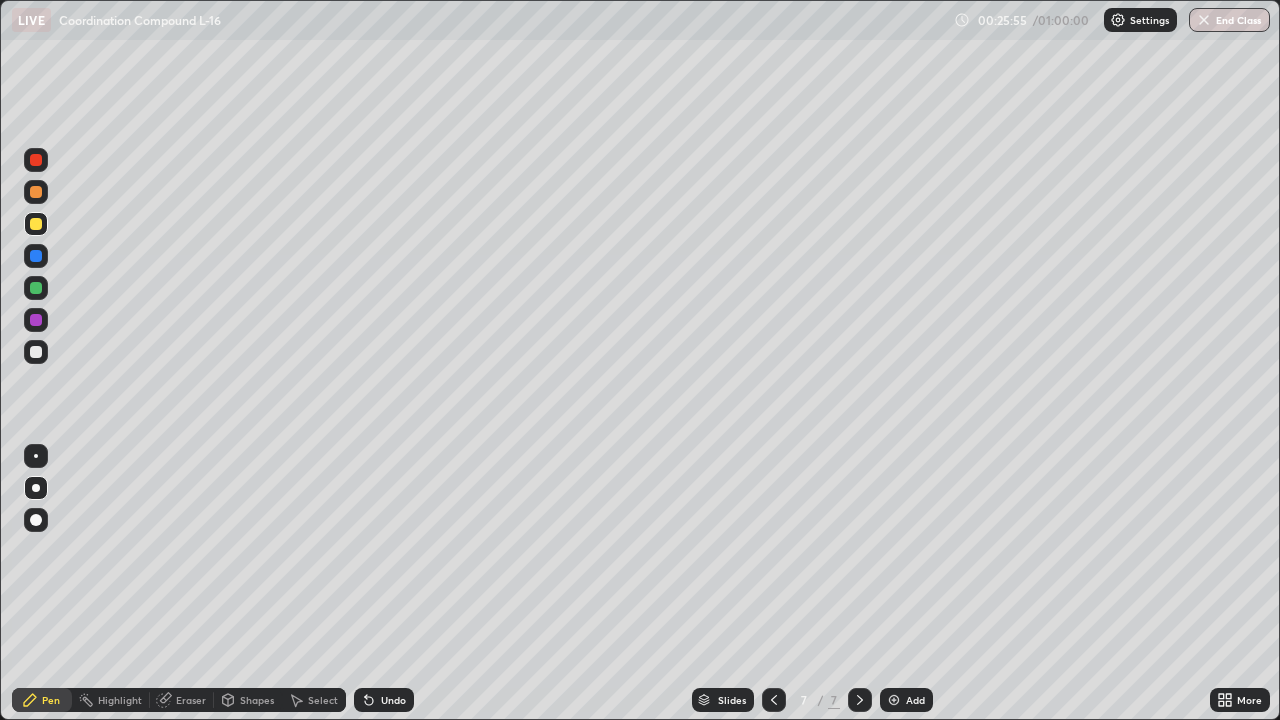 click at bounding box center [36, 288] 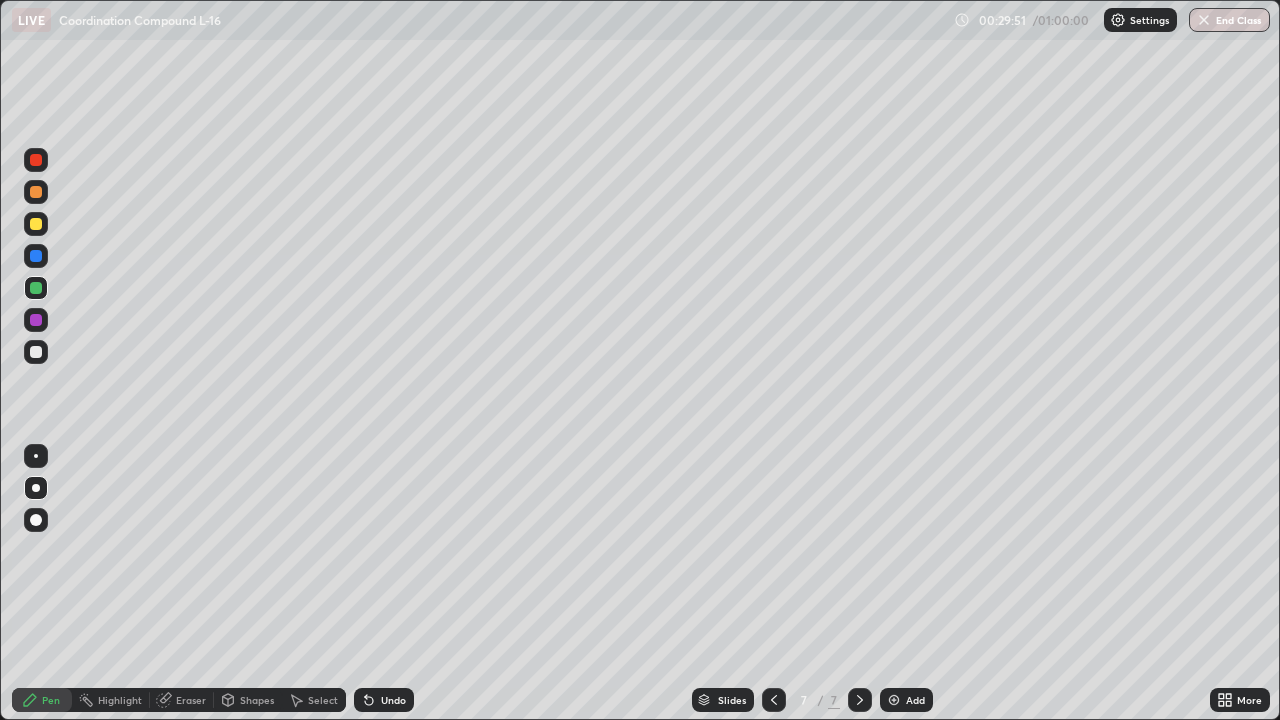 click on "Undo" at bounding box center (384, 700) 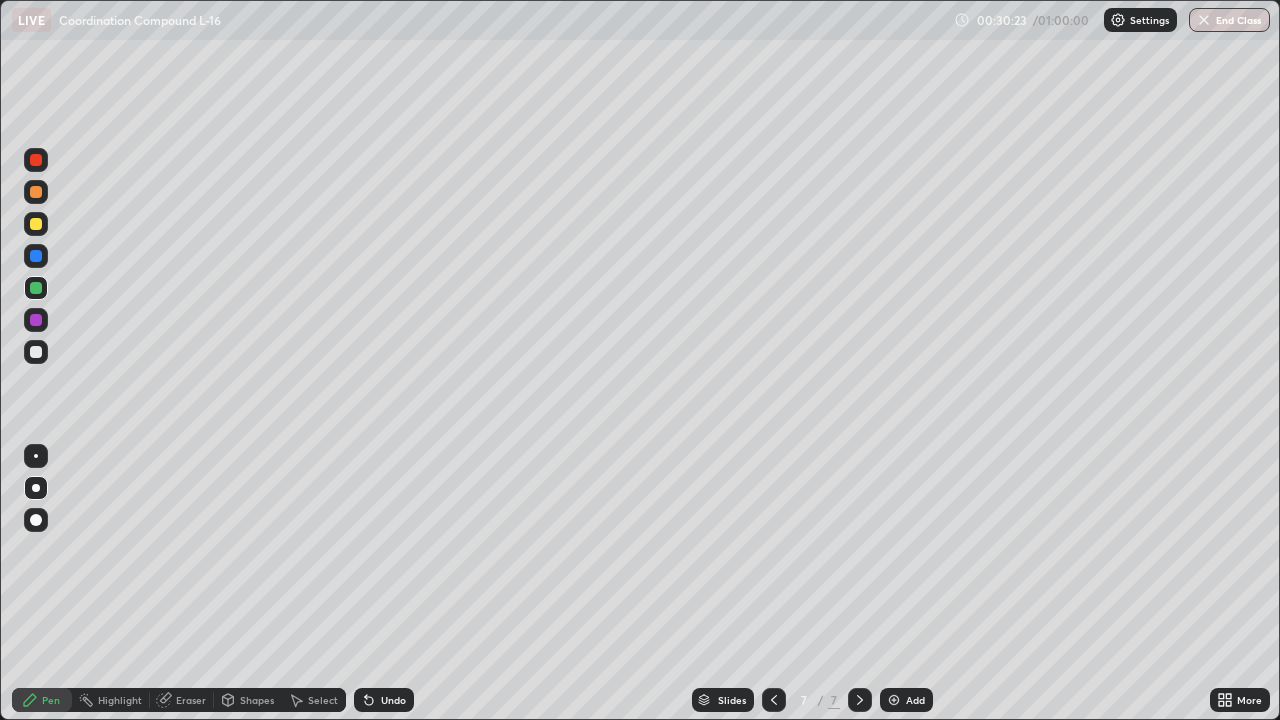 click 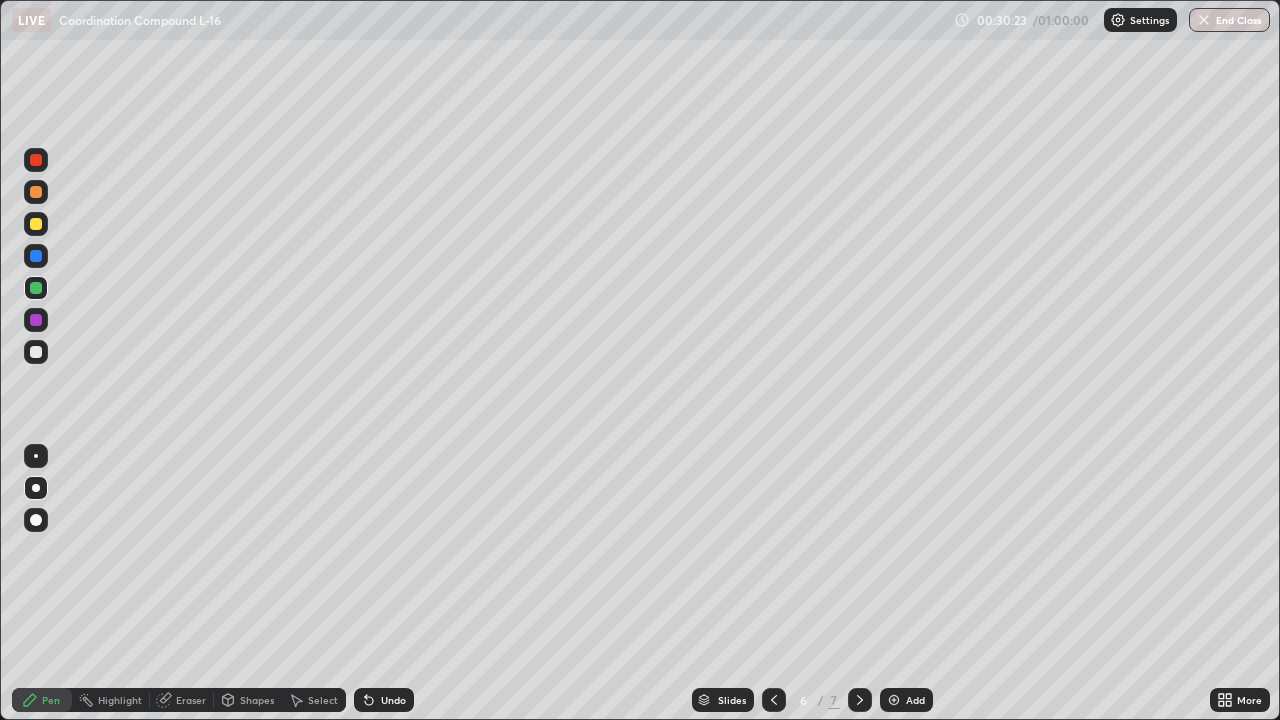 click 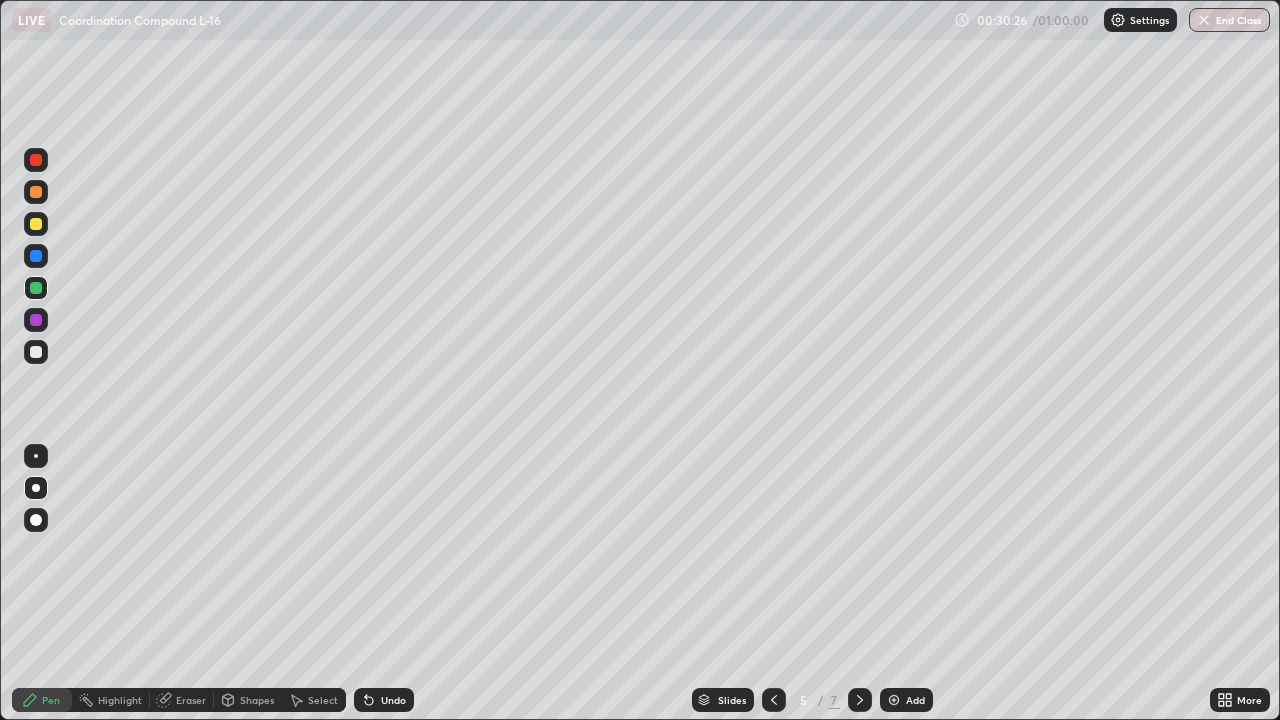 click 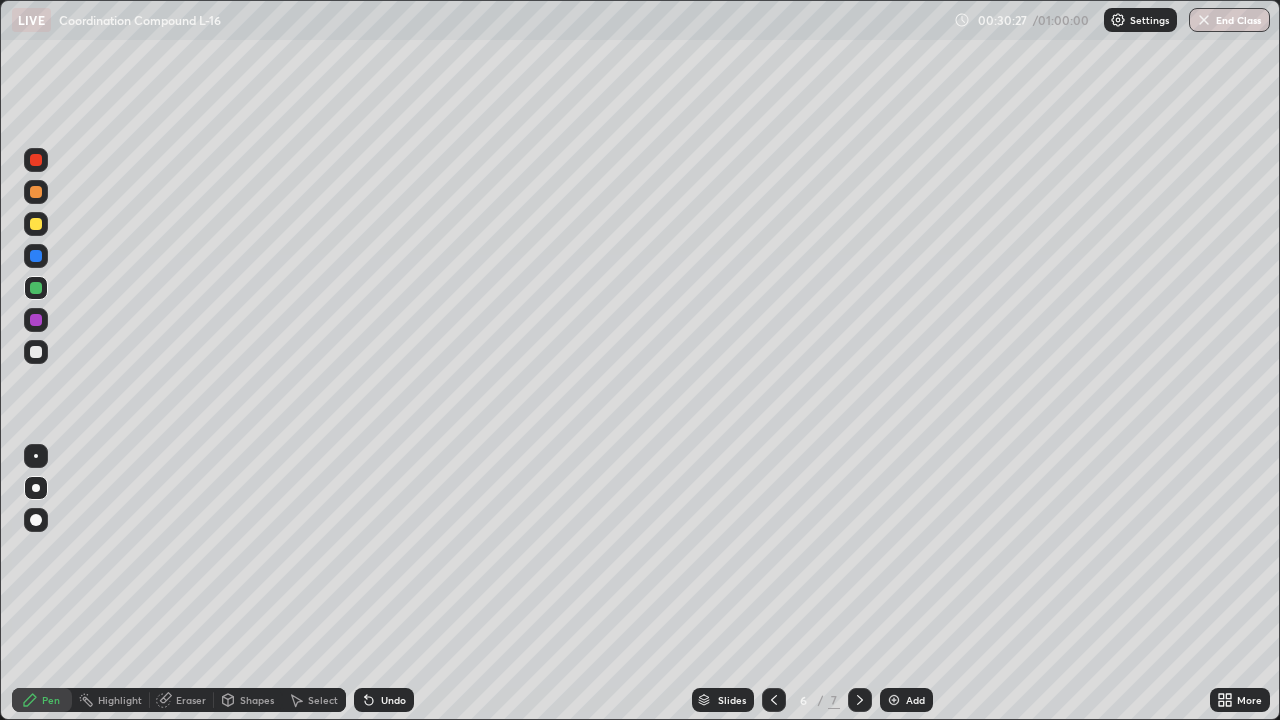 click 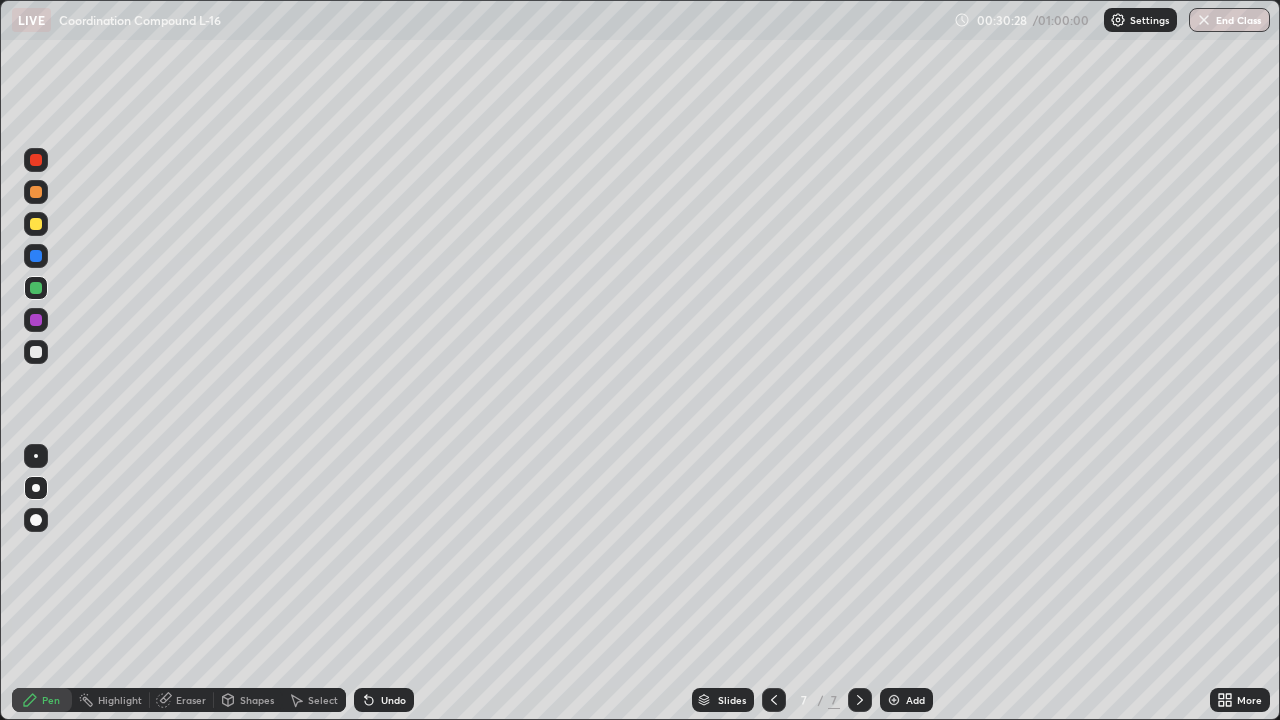 click 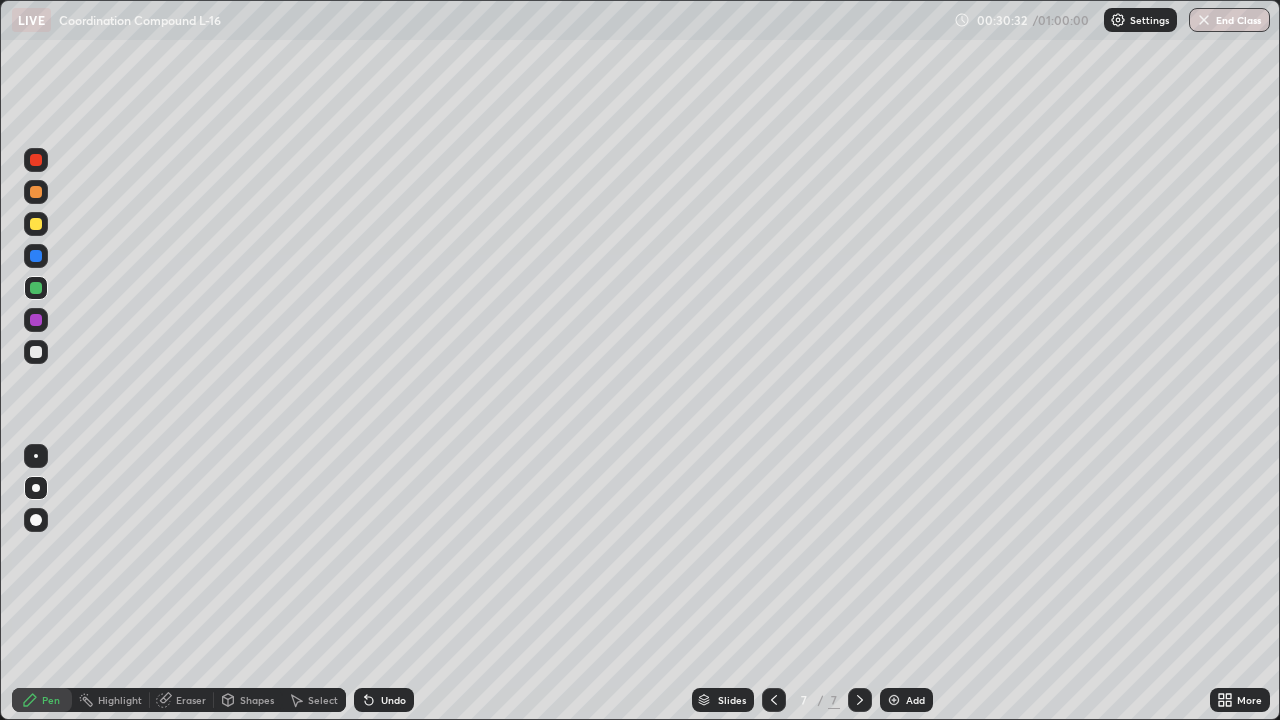 click at bounding box center [894, 700] 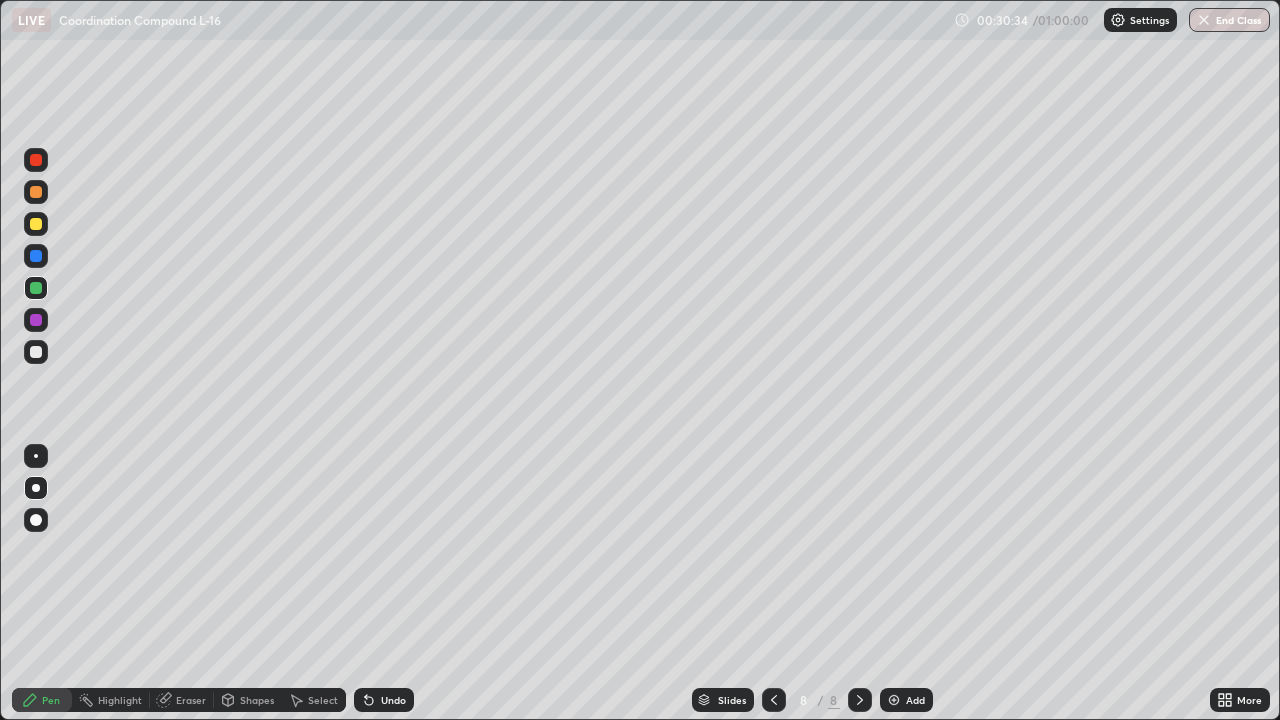 click 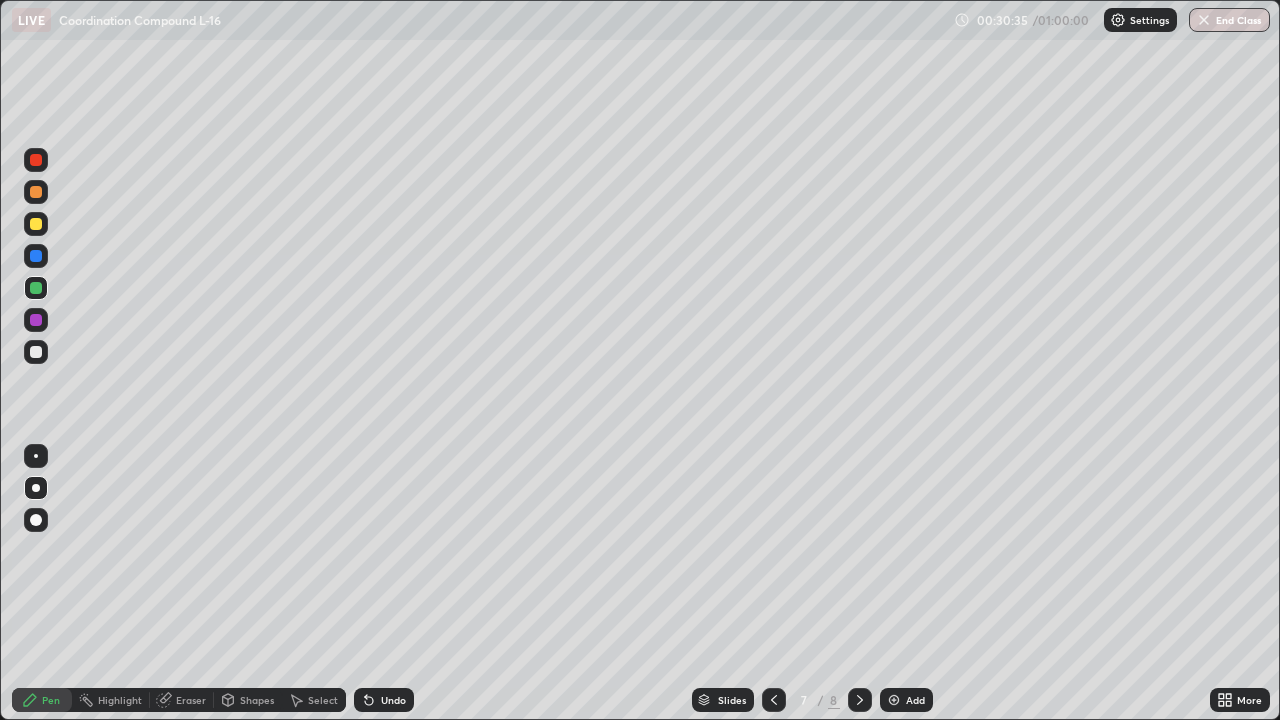 click 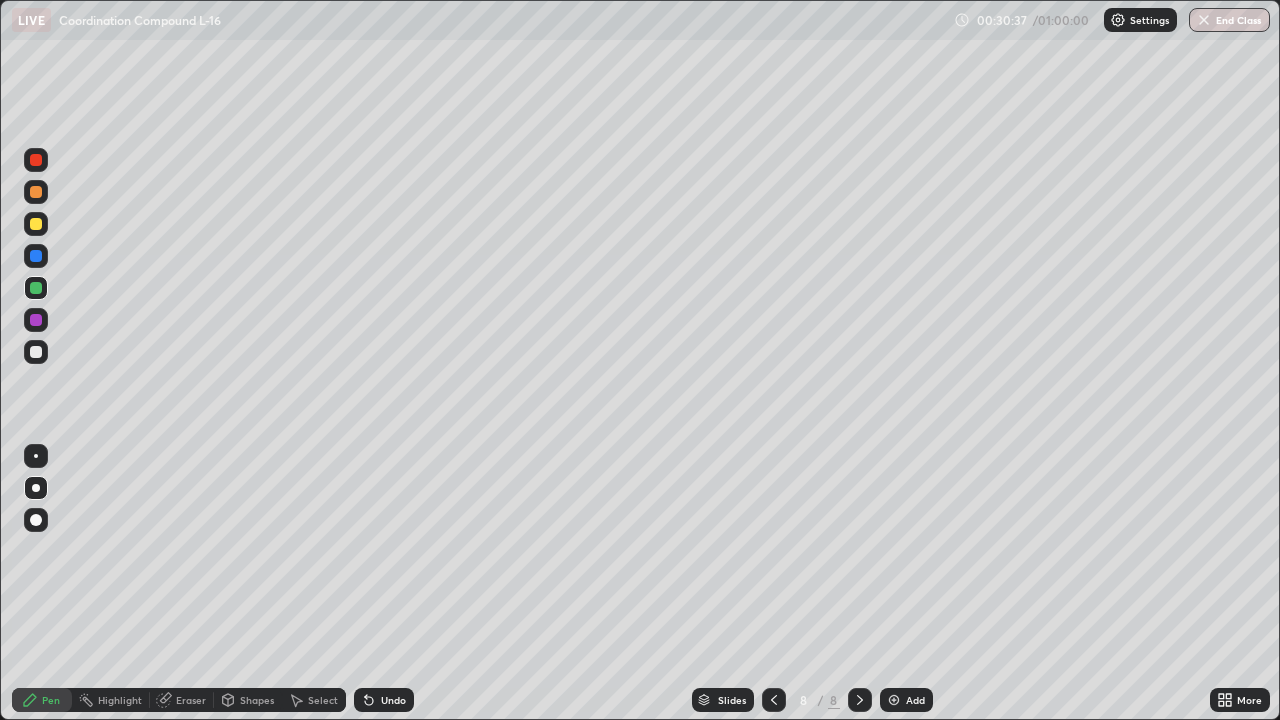 click at bounding box center [36, 224] 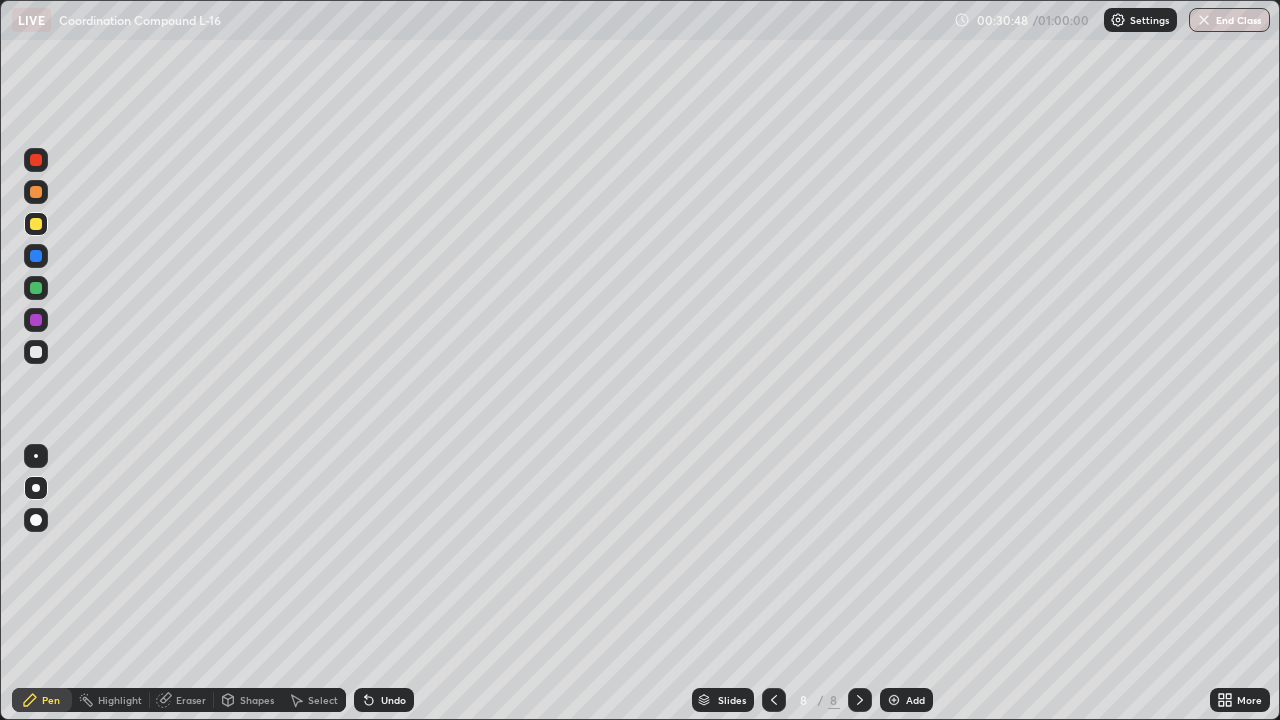 click on "Undo" at bounding box center [393, 700] 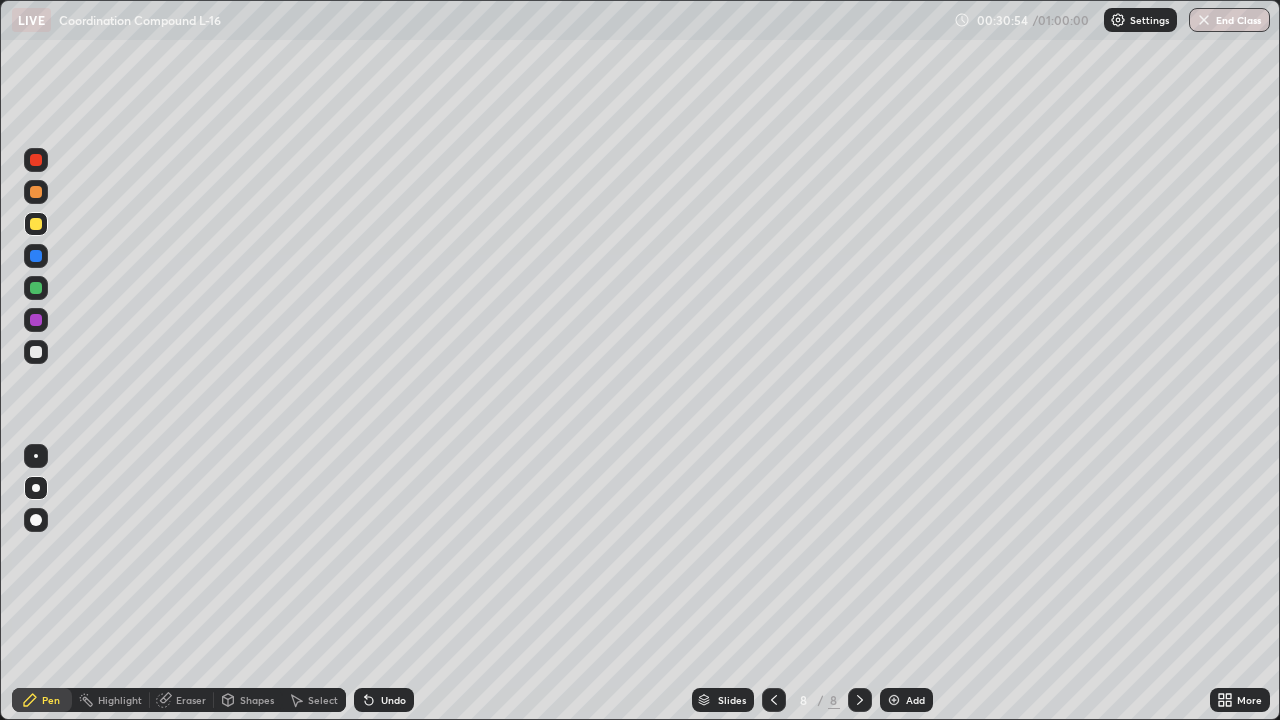 click at bounding box center (36, 288) 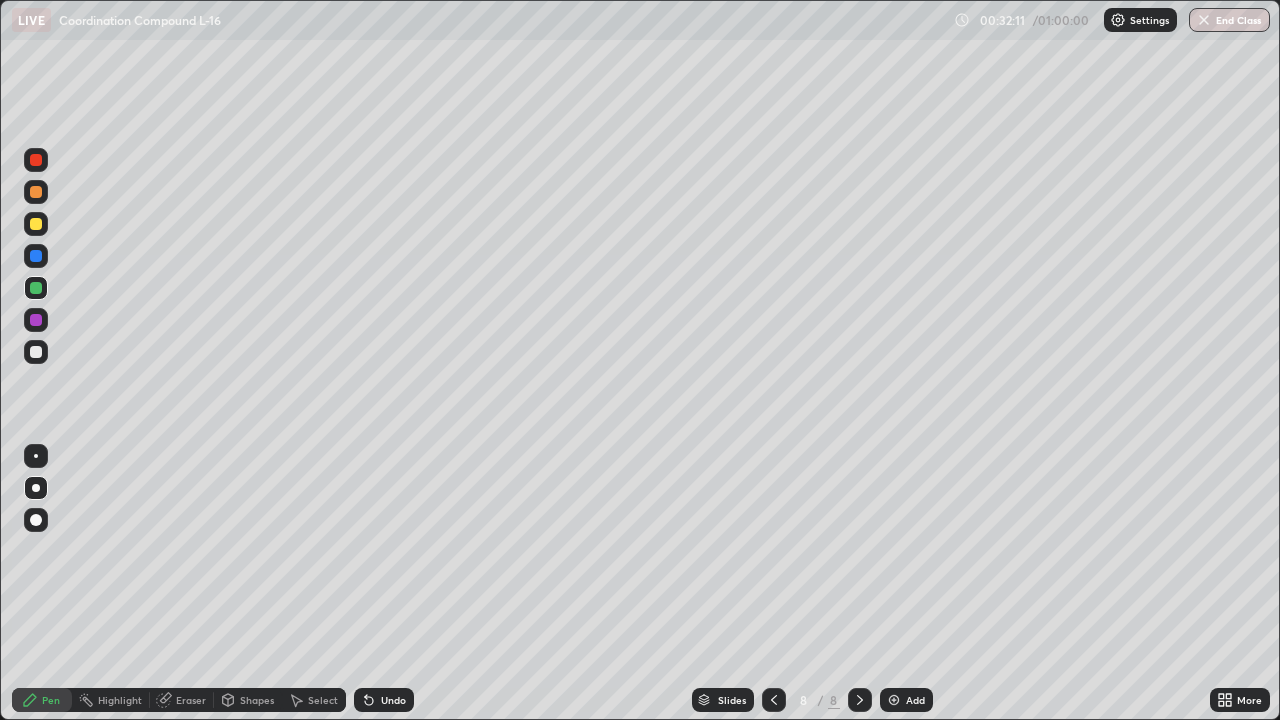 click 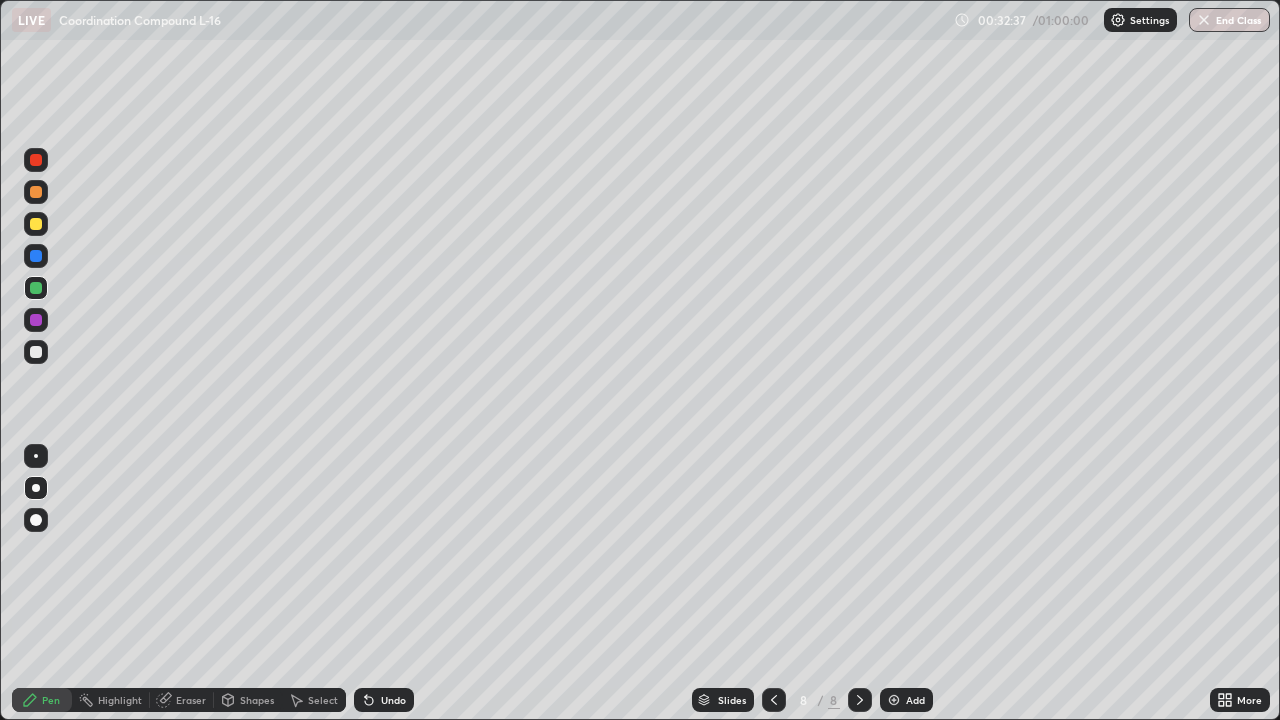 click at bounding box center [36, 224] 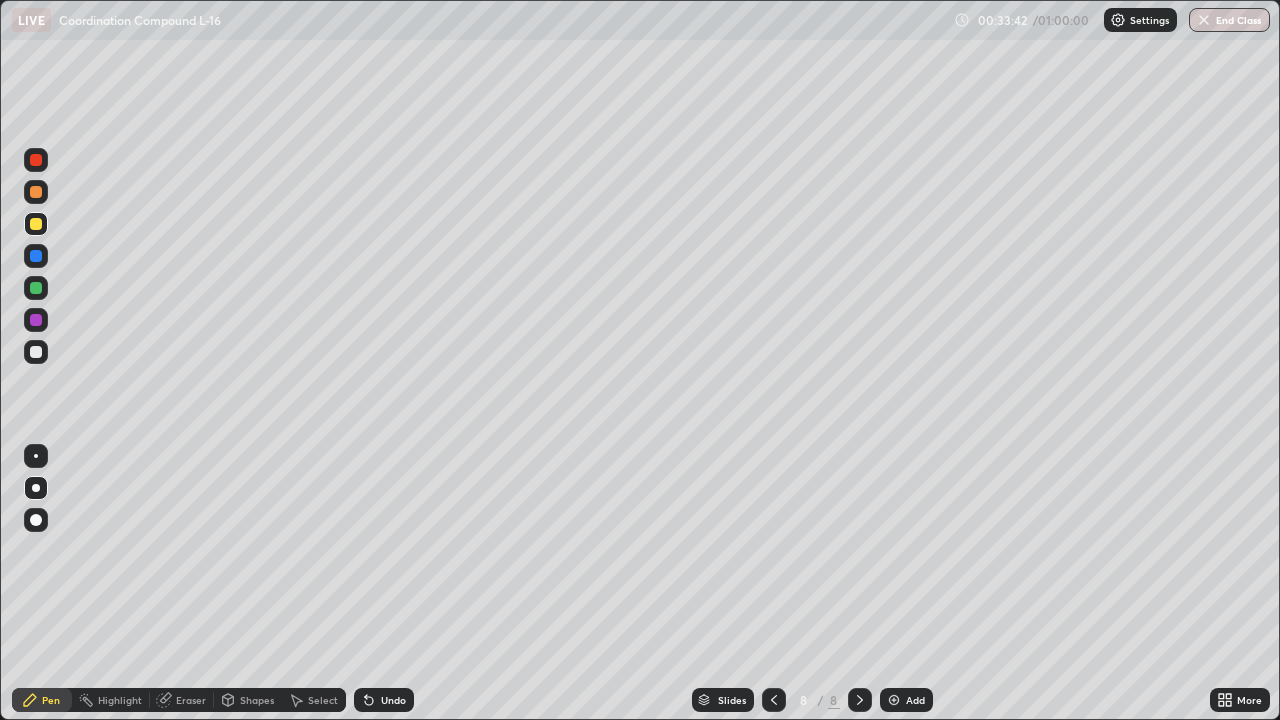 click on "Undo" at bounding box center [393, 700] 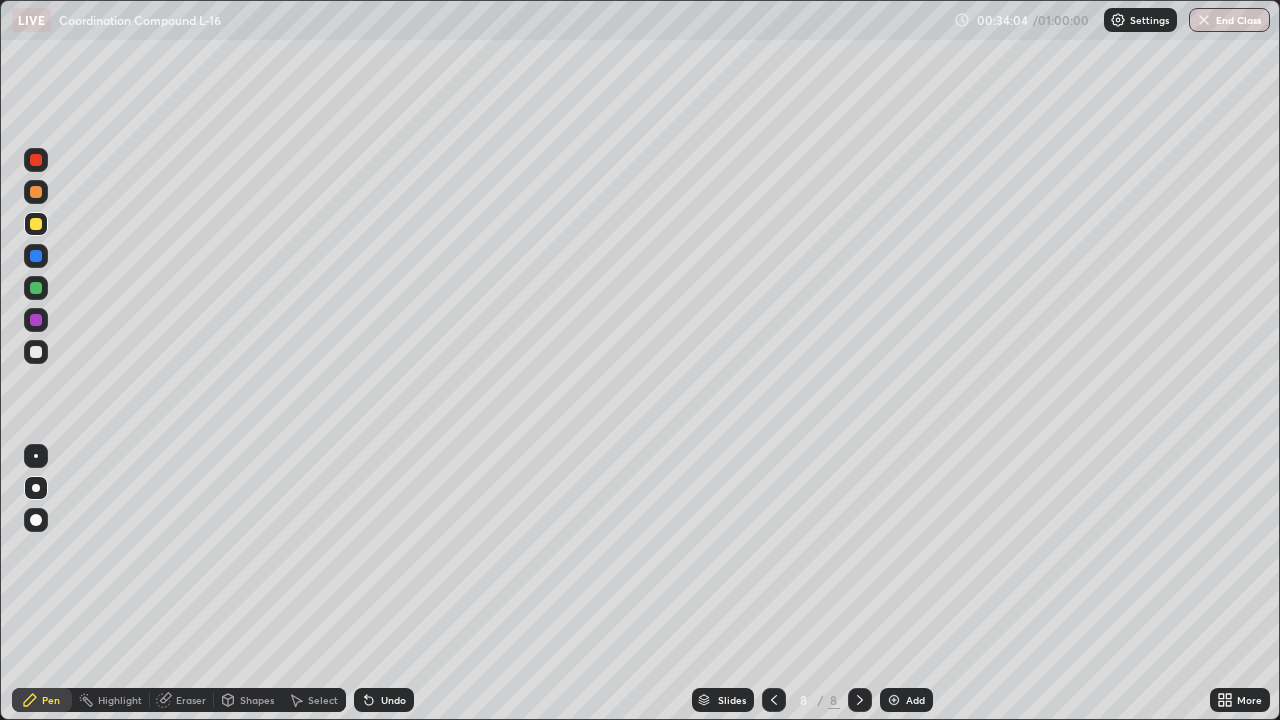 click at bounding box center [36, 288] 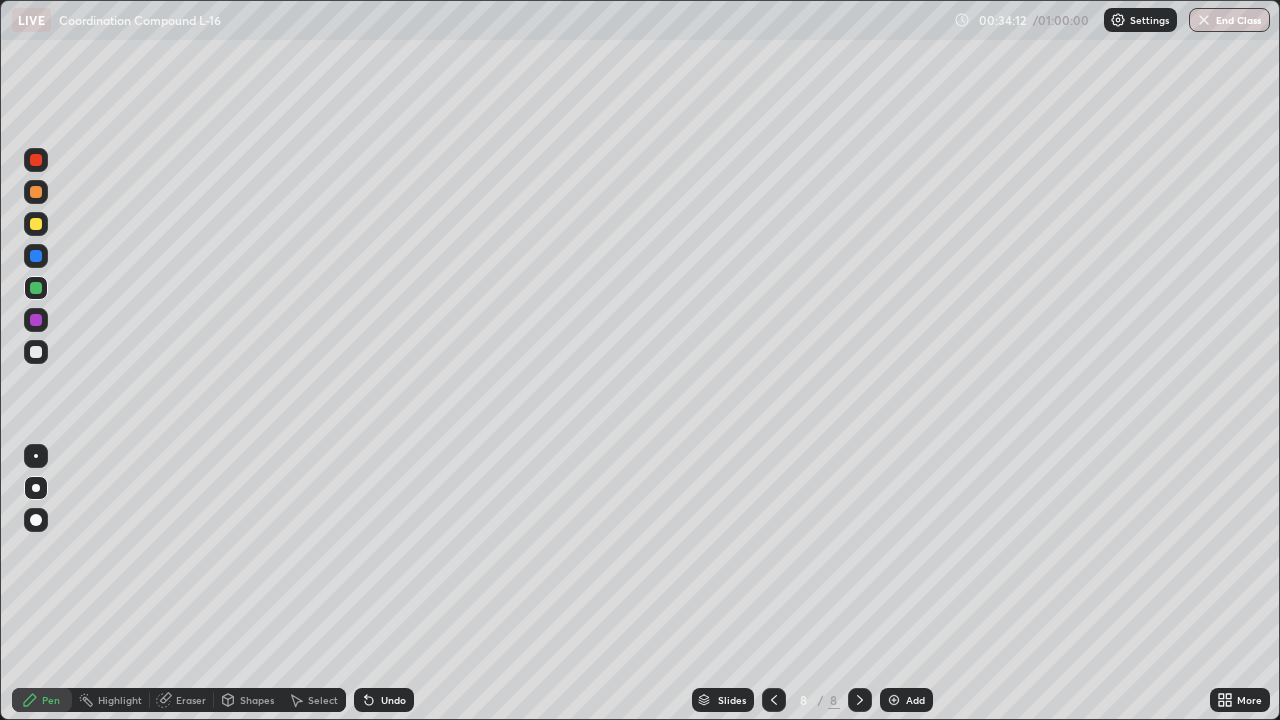 click on "Undo" at bounding box center (393, 700) 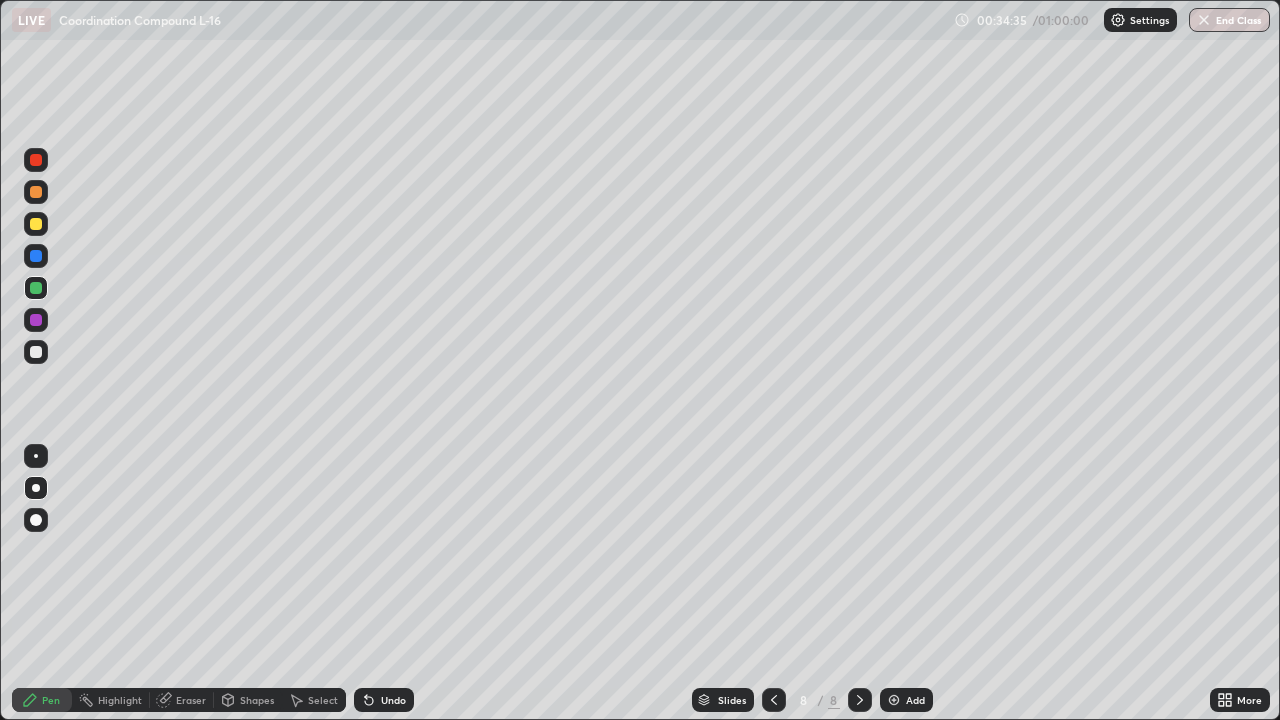 click at bounding box center [36, 352] 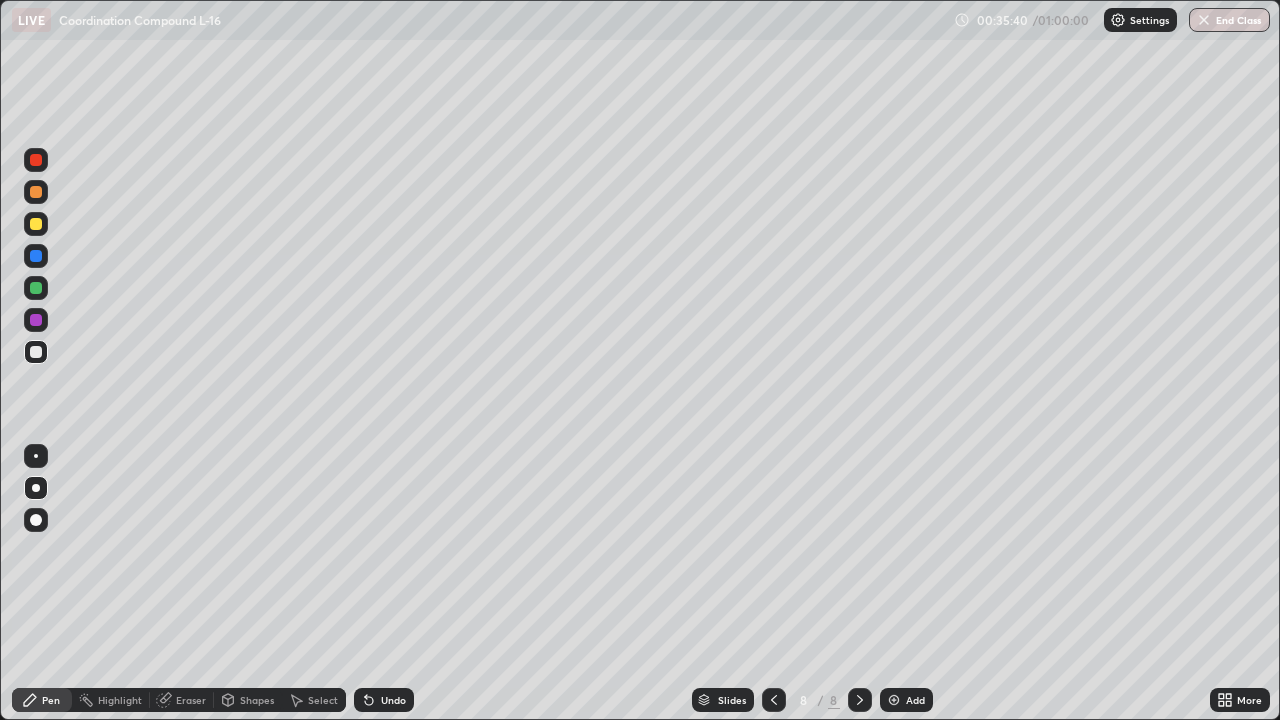 click at bounding box center [36, 224] 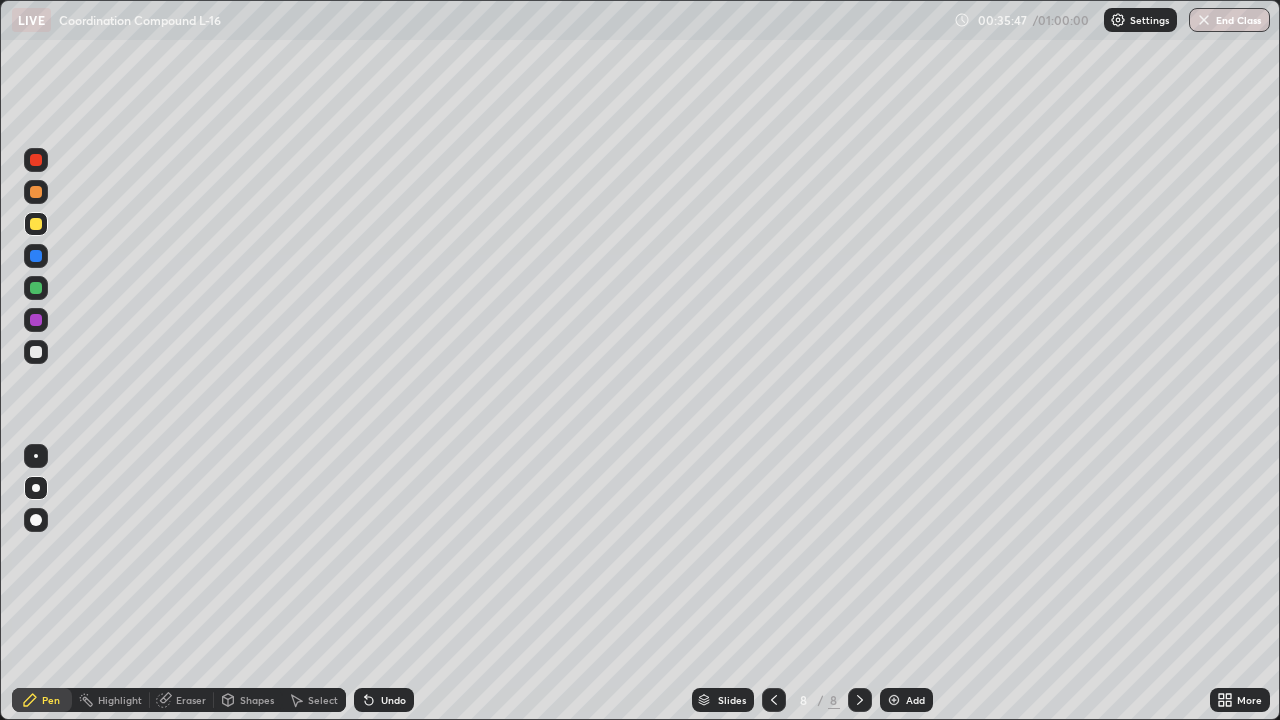 click 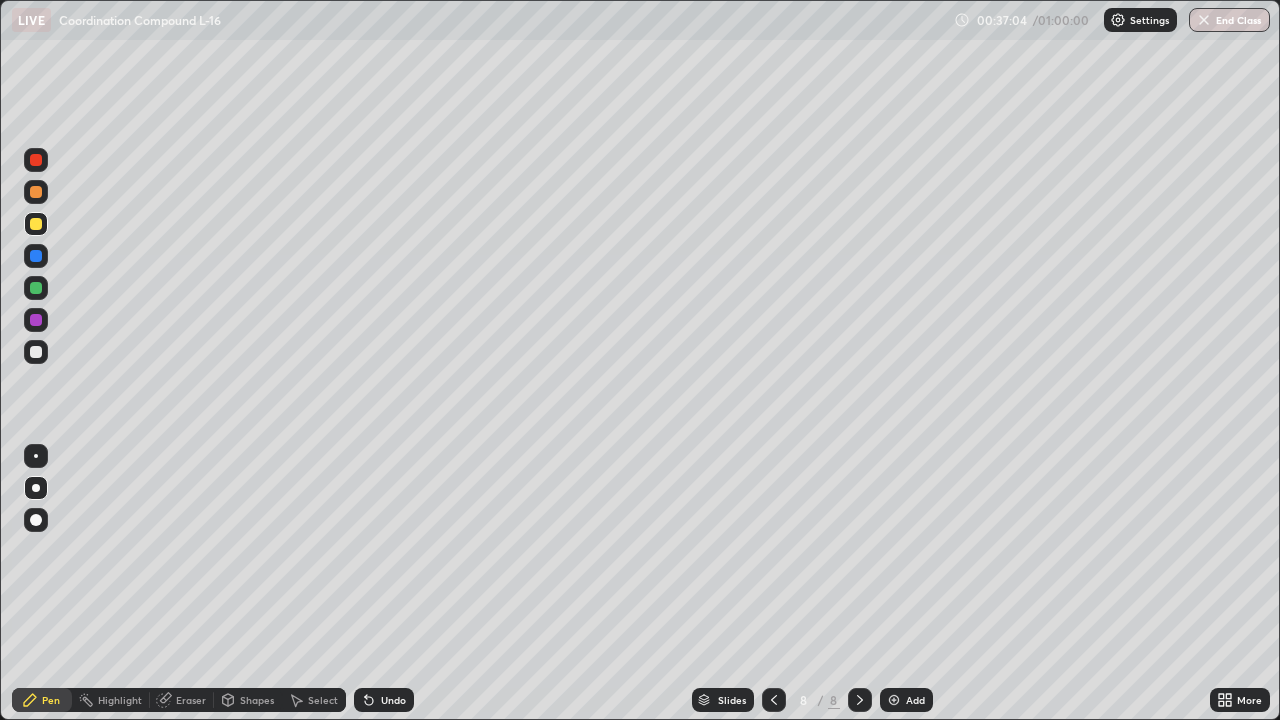click 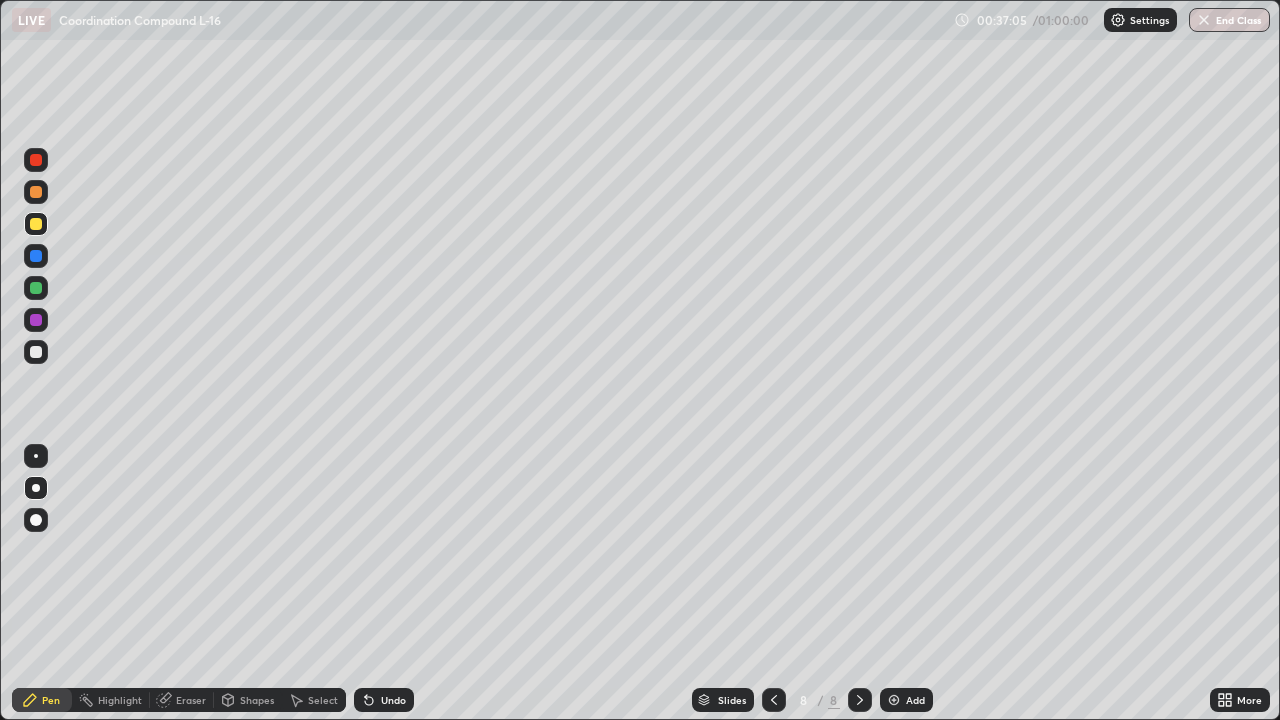 click at bounding box center (894, 700) 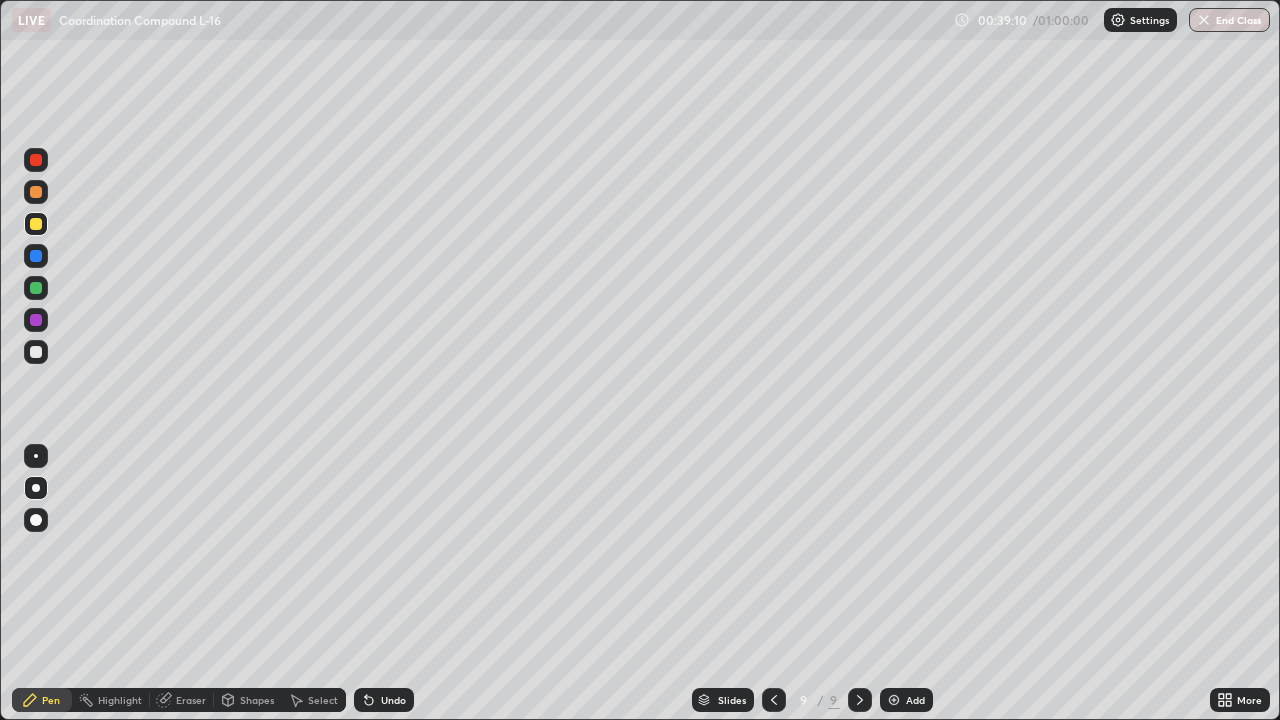 click 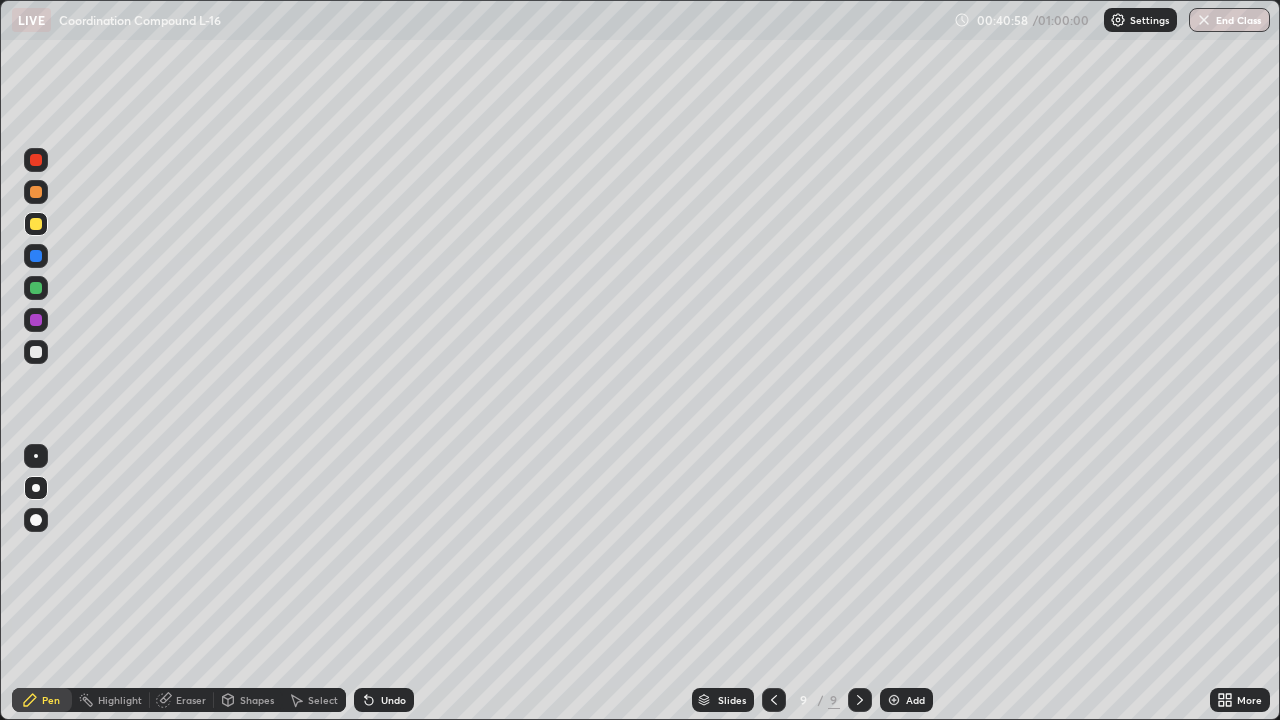 click on "Undo" at bounding box center [393, 700] 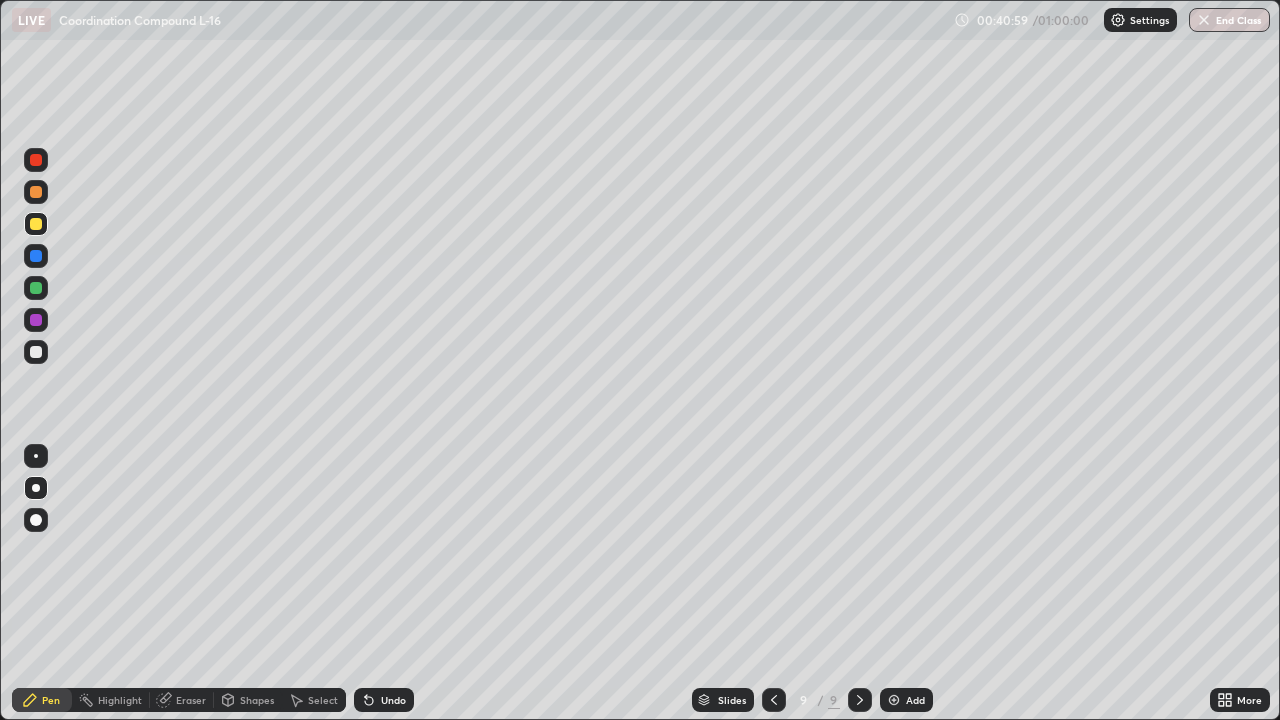 click on "Undo" at bounding box center [393, 700] 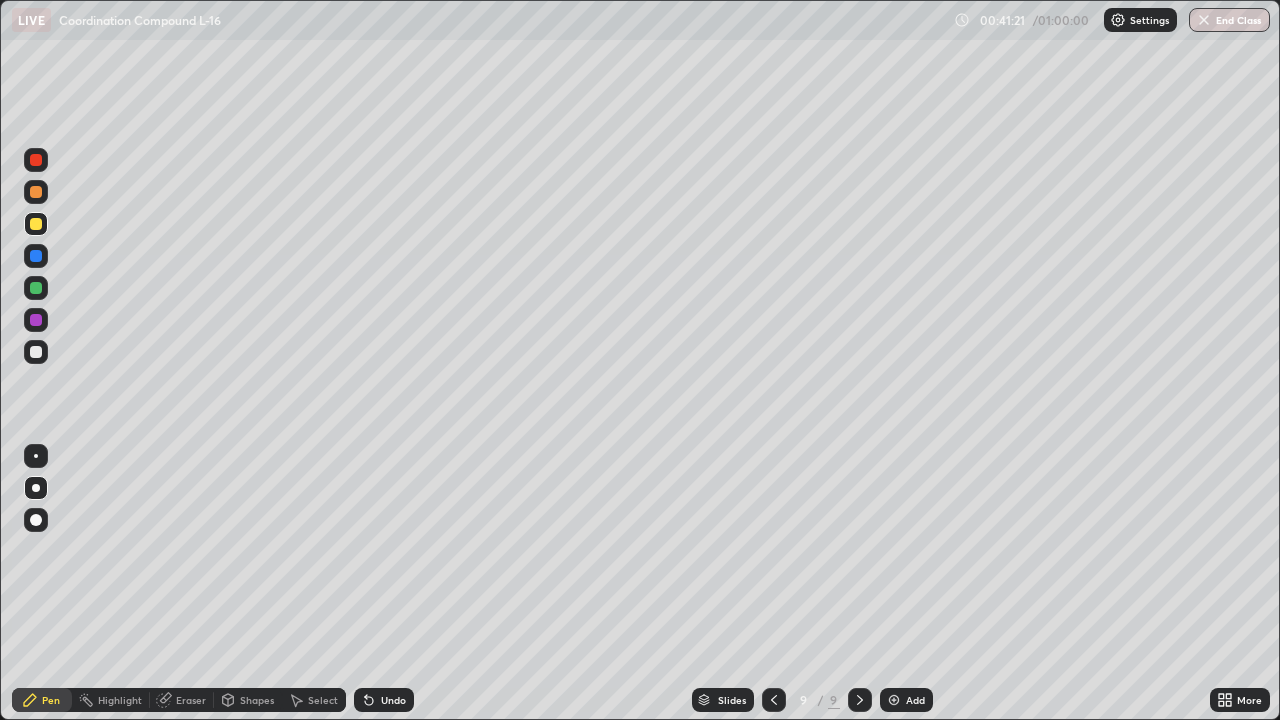 click at bounding box center (36, 288) 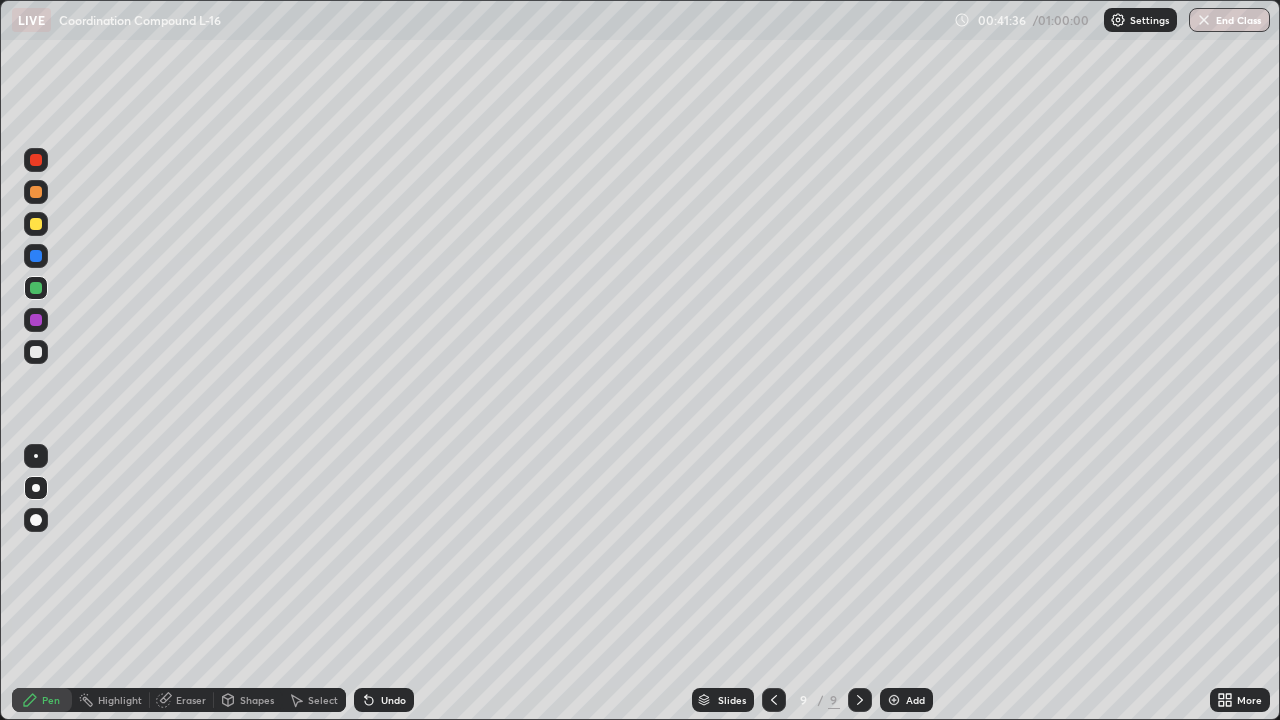 click on "Undo" at bounding box center [393, 700] 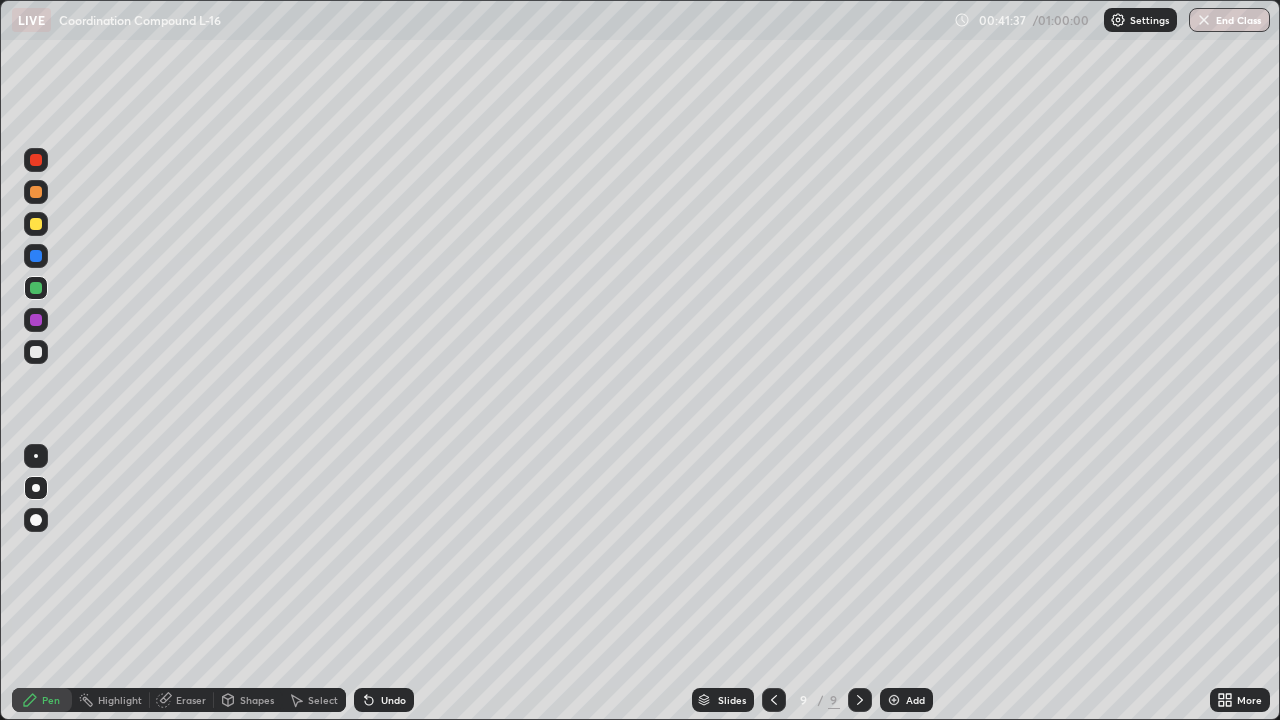 click on "Undo" at bounding box center [393, 700] 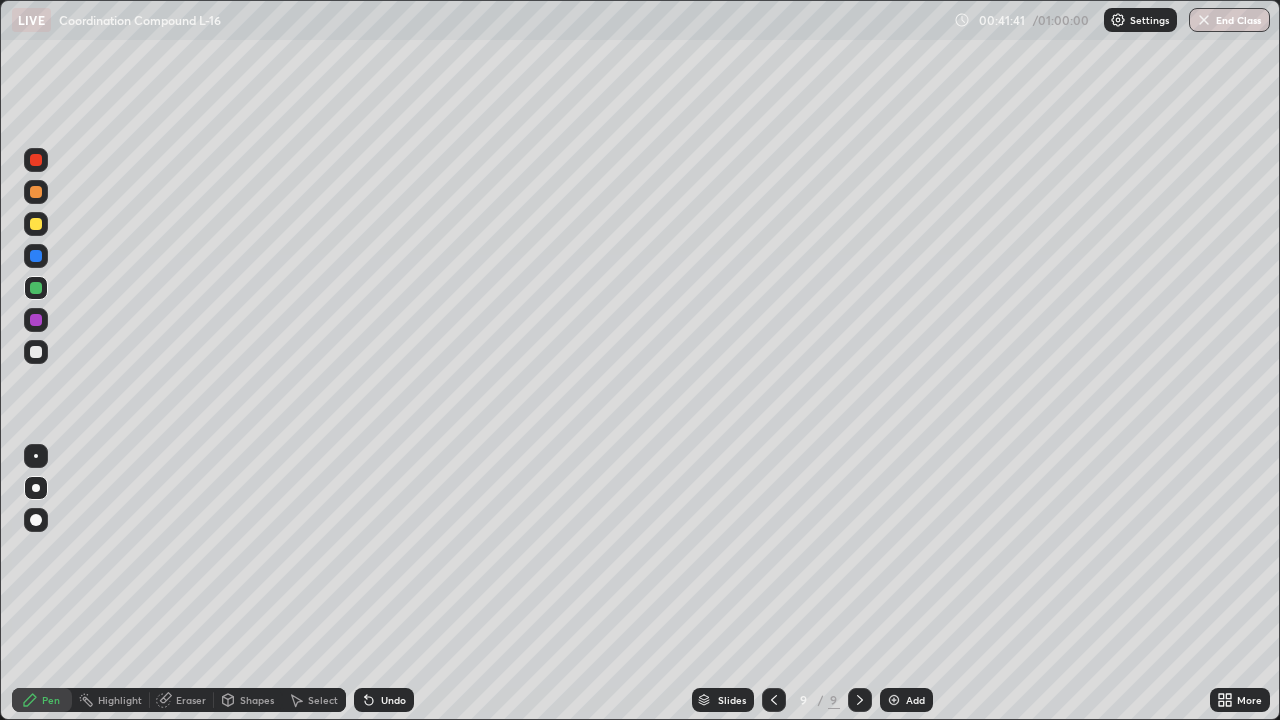 click on "Undo" at bounding box center (384, 700) 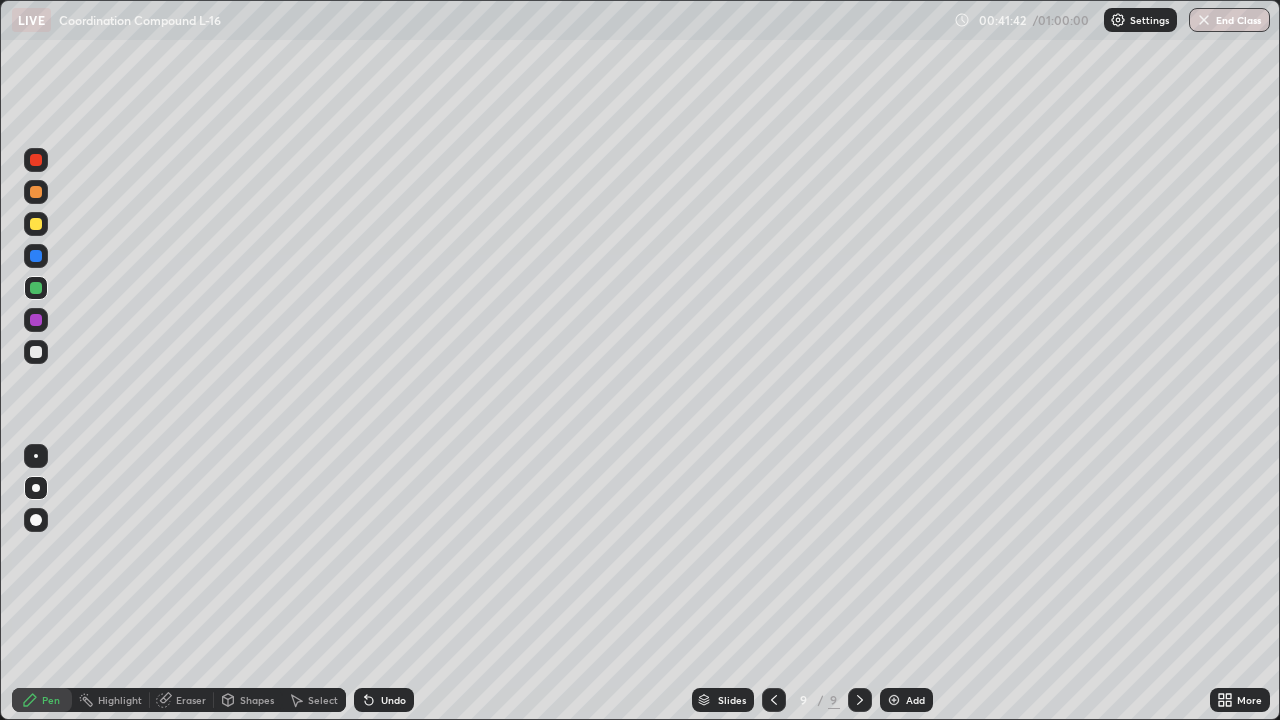 click on "Undo" at bounding box center [393, 700] 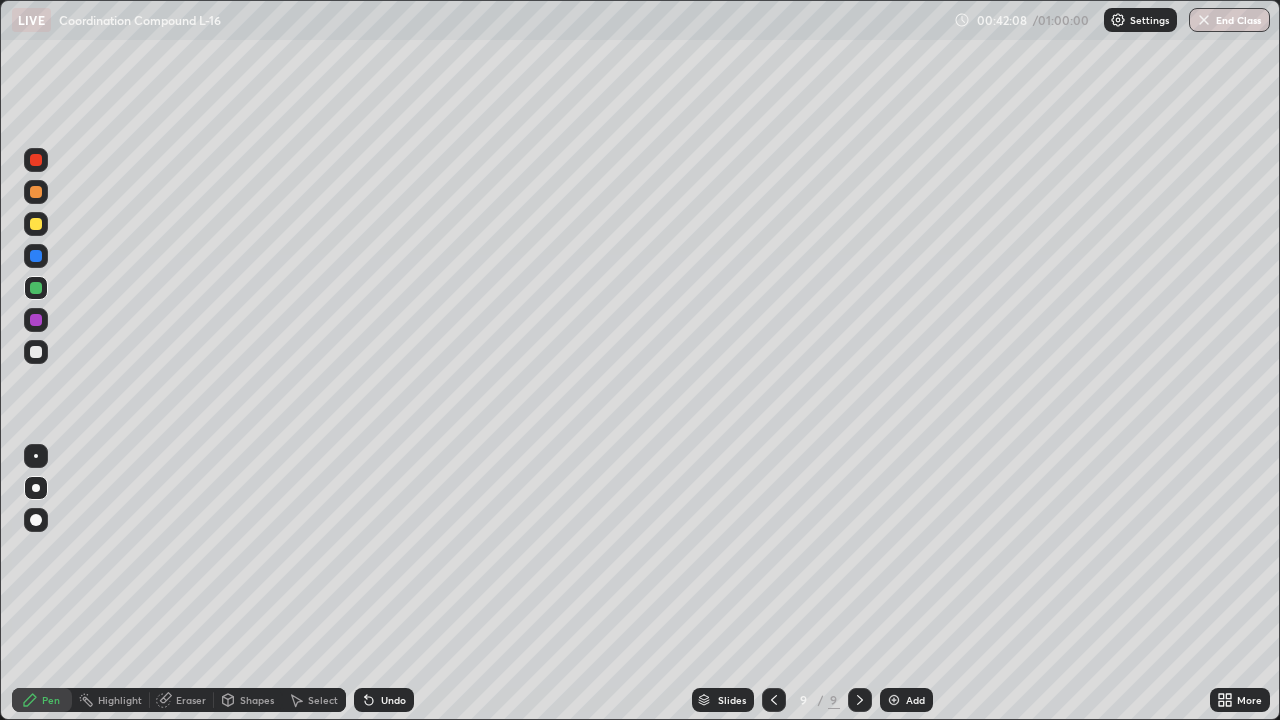 click on "Undo" at bounding box center (384, 700) 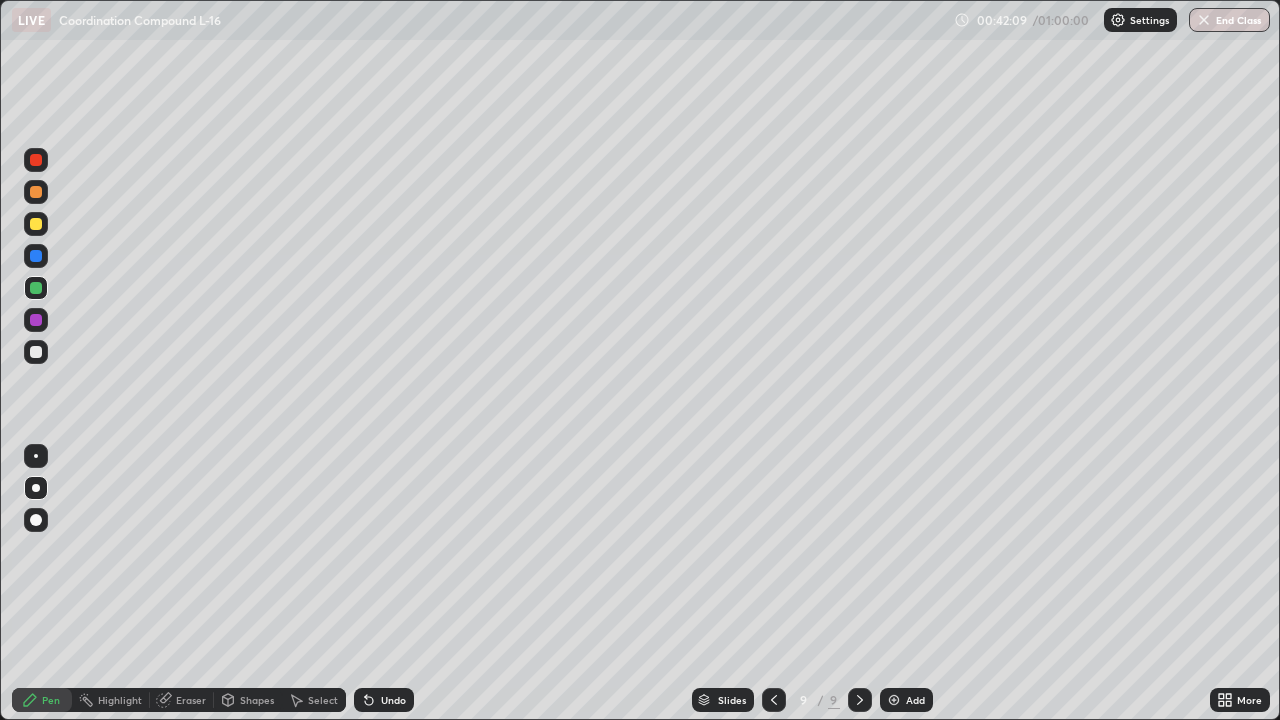 click on "Undo" at bounding box center [393, 700] 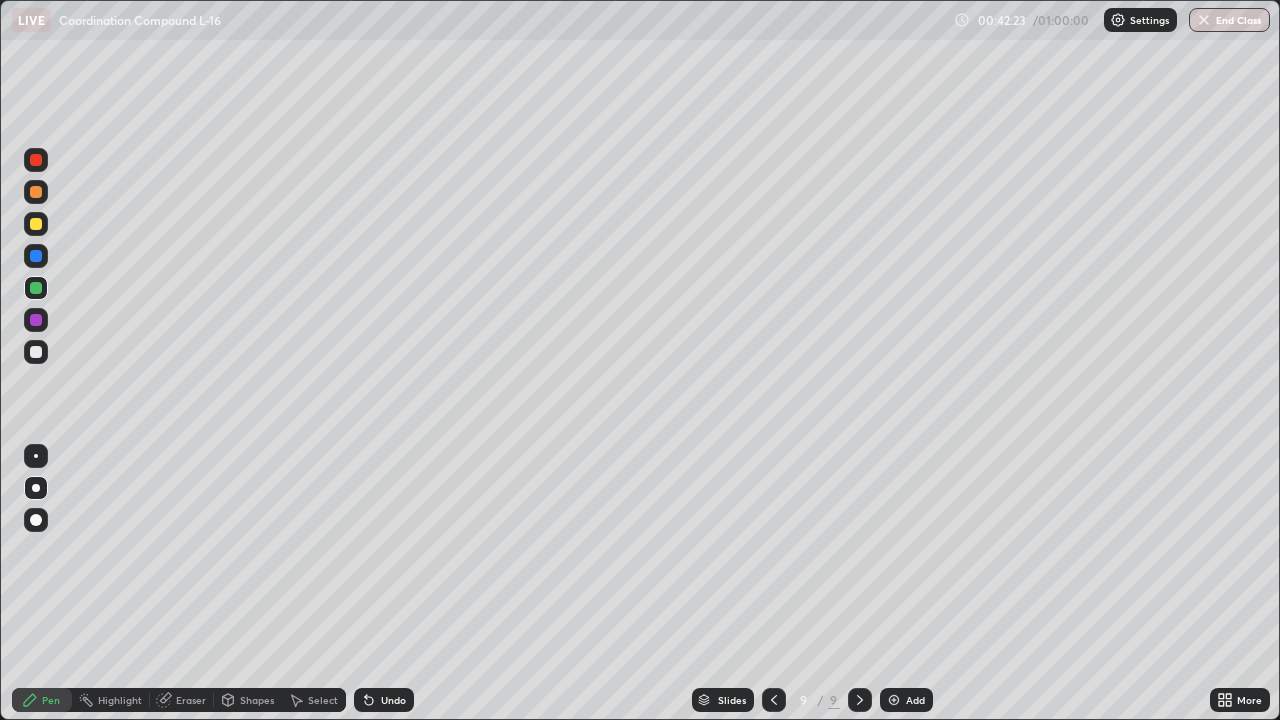 click at bounding box center [36, 224] 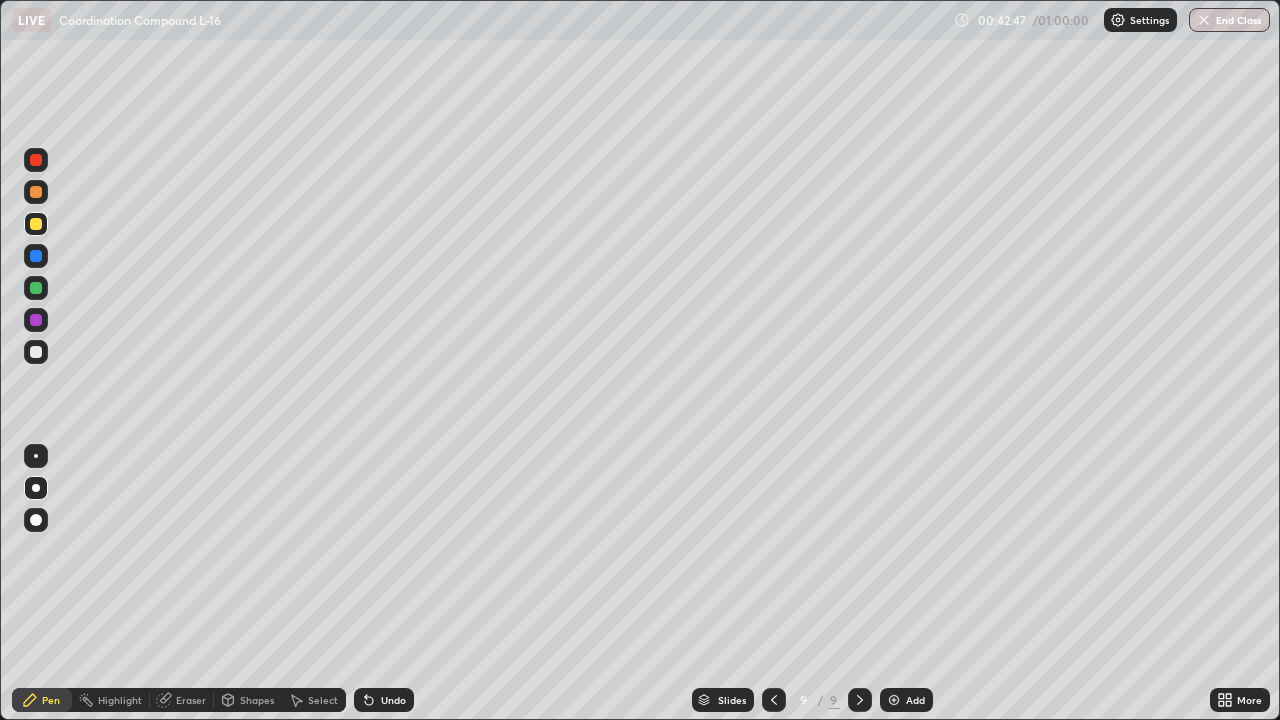 click on "Undo" at bounding box center (384, 700) 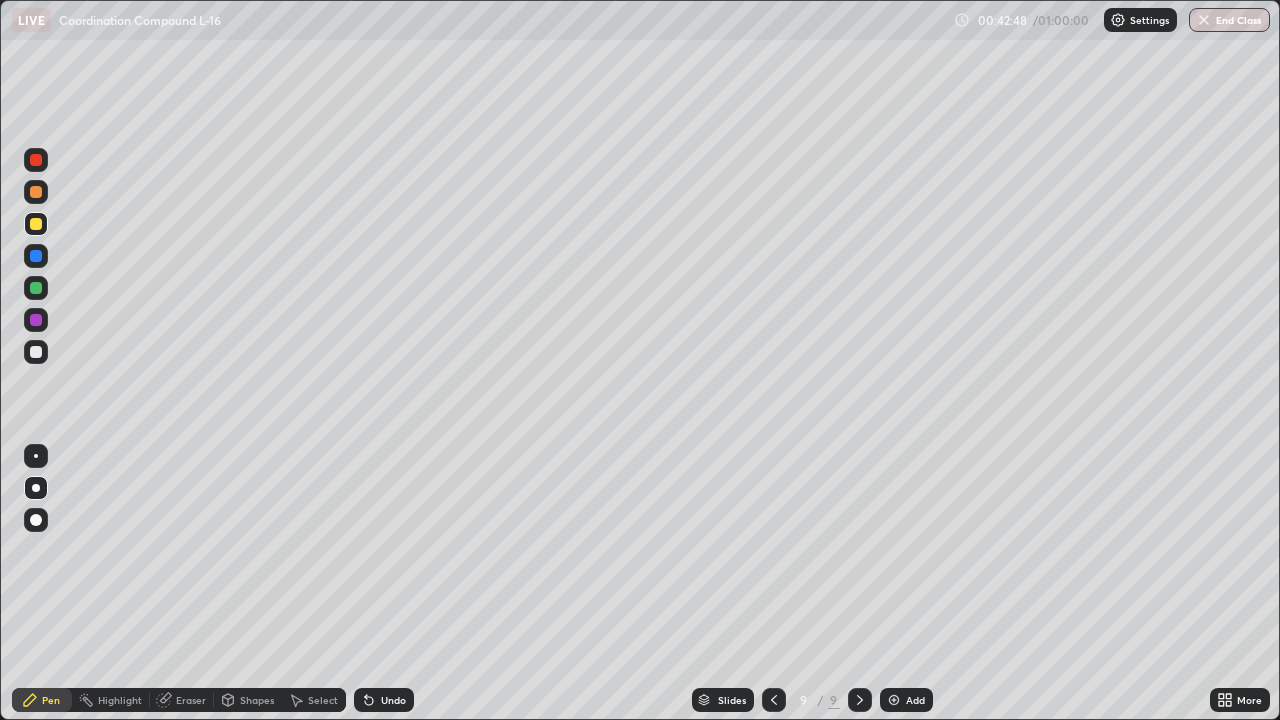 click on "Undo" at bounding box center (393, 700) 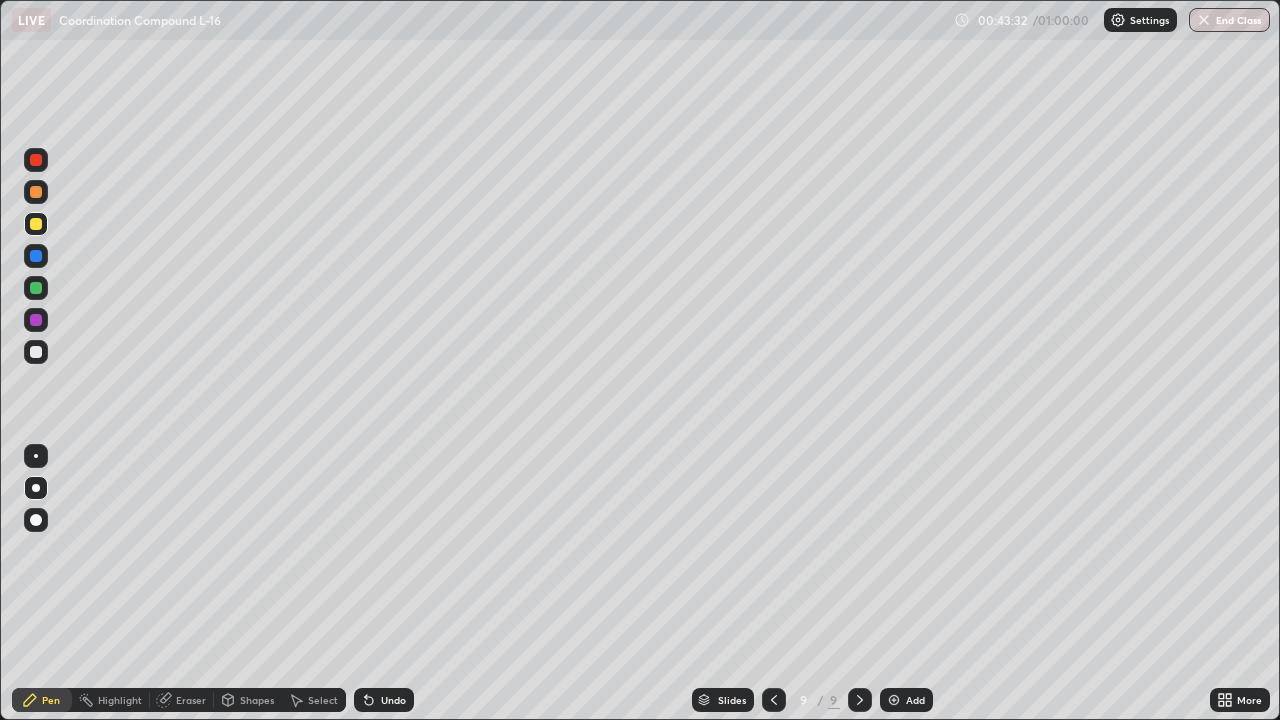 click at bounding box center (36, 288) 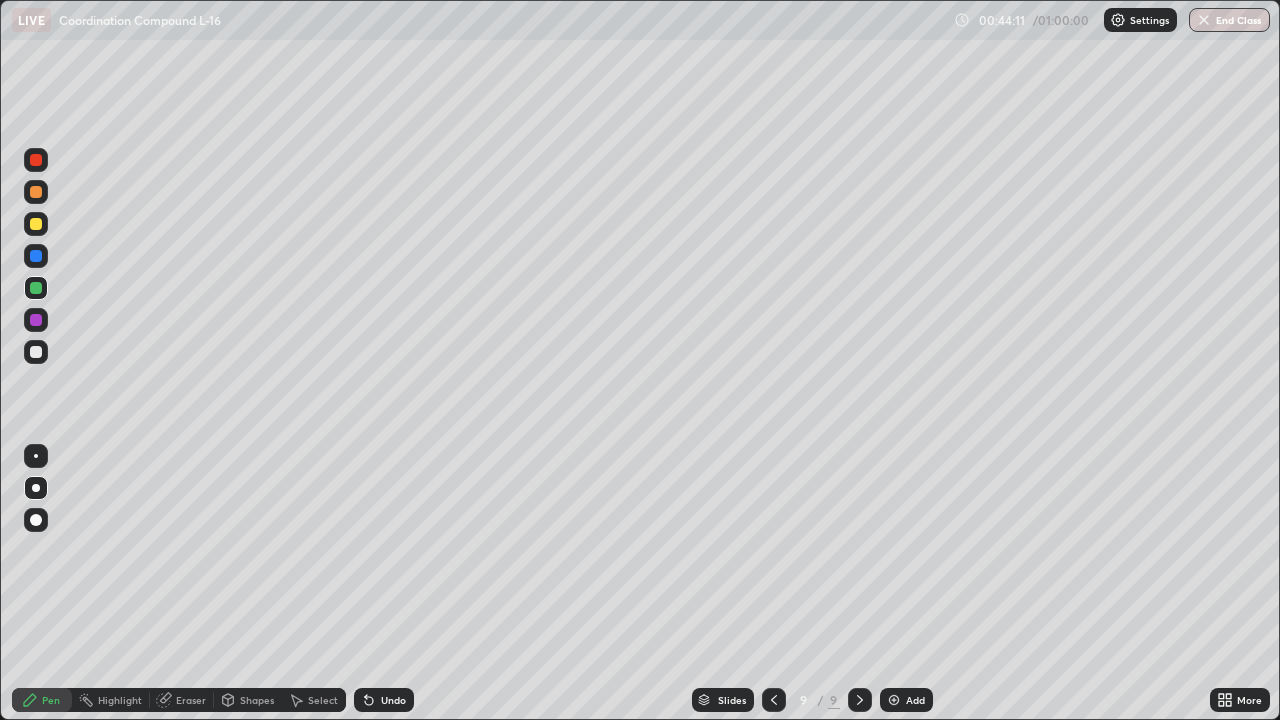 click on "Undo" at bounding box center (393, 700) 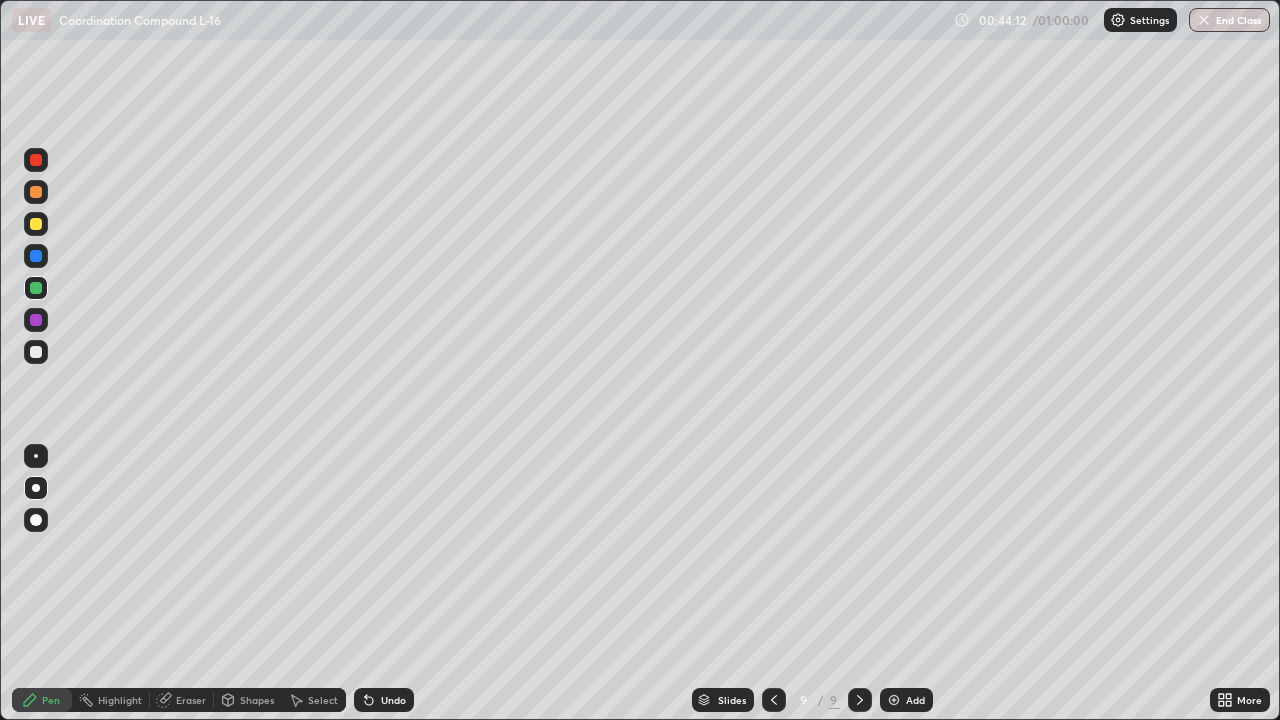 click on "Undo" at bounding box center (384, 700) 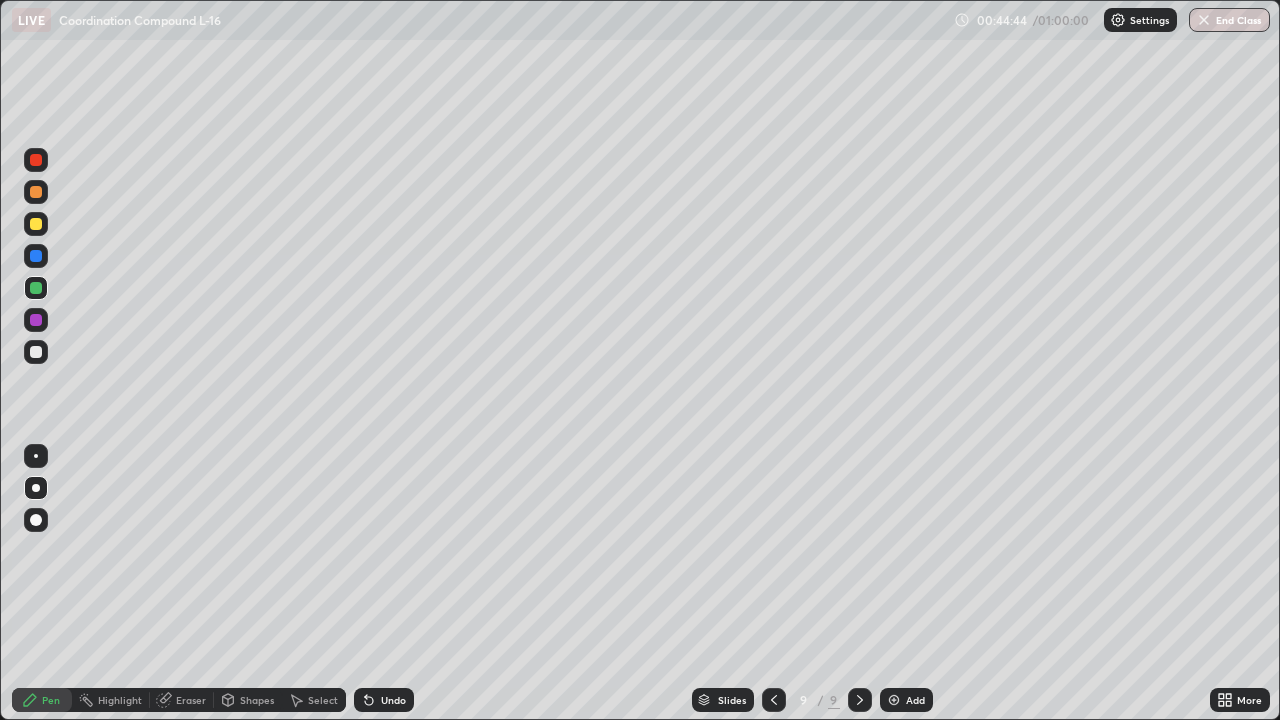 click at bounding box center [36, 352] 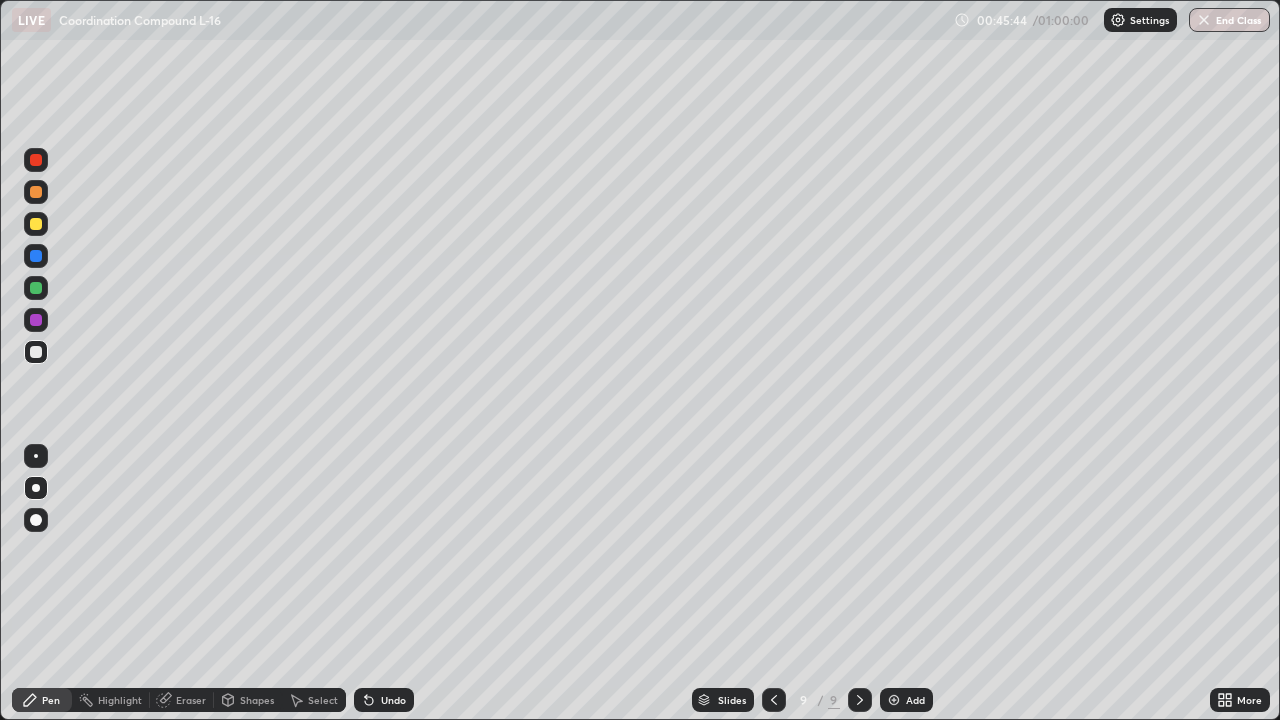 click at bounding box center (894, 700) 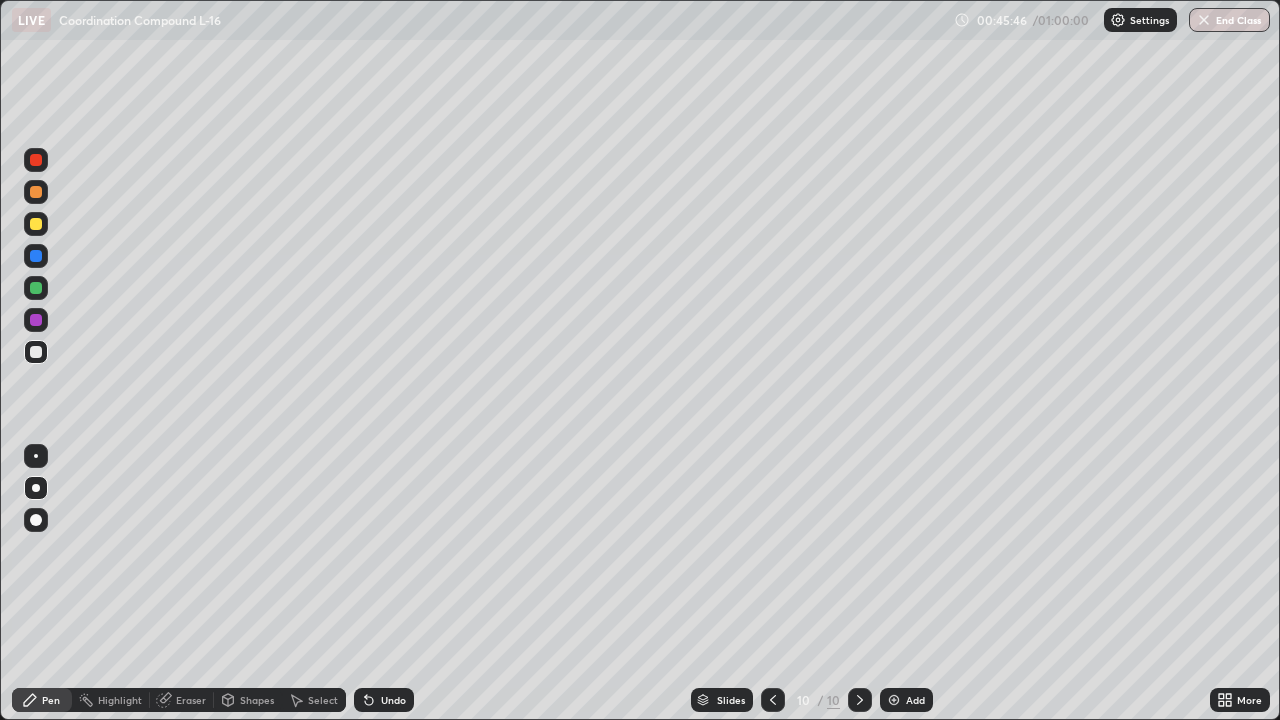 click at bounding box center (36, 224) 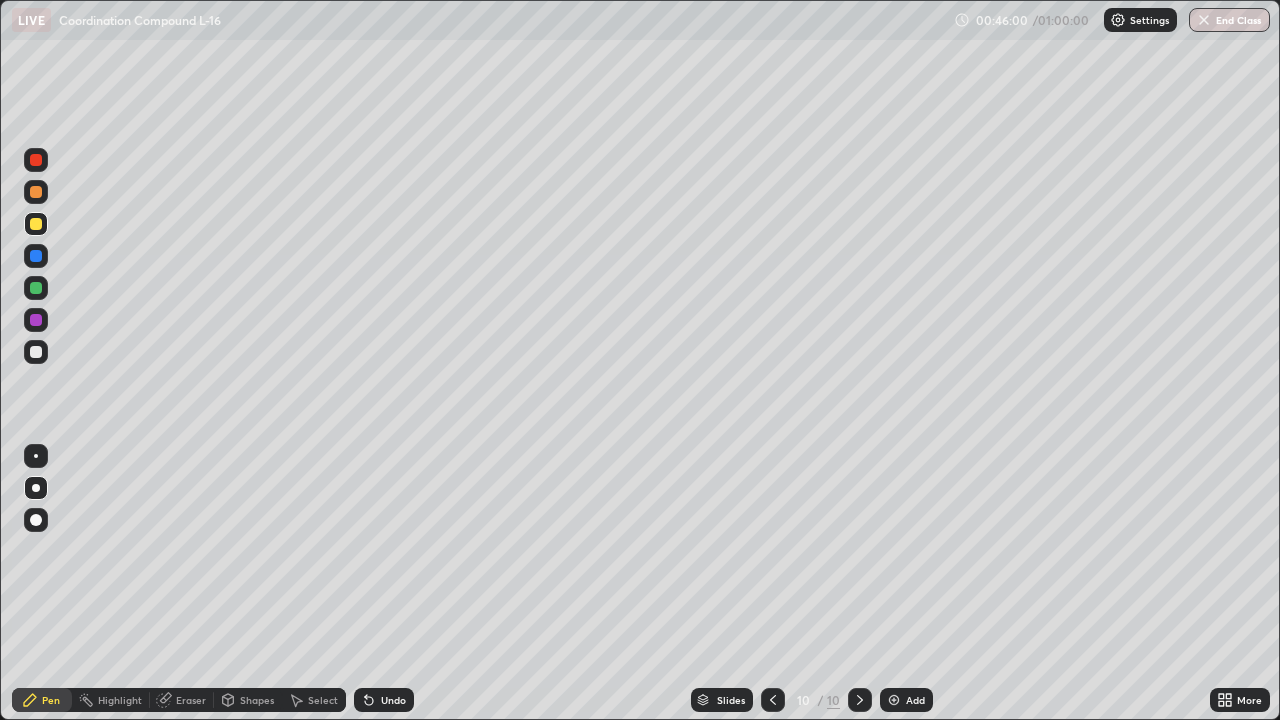 click on "Undo" at bounding box center [384, 700] 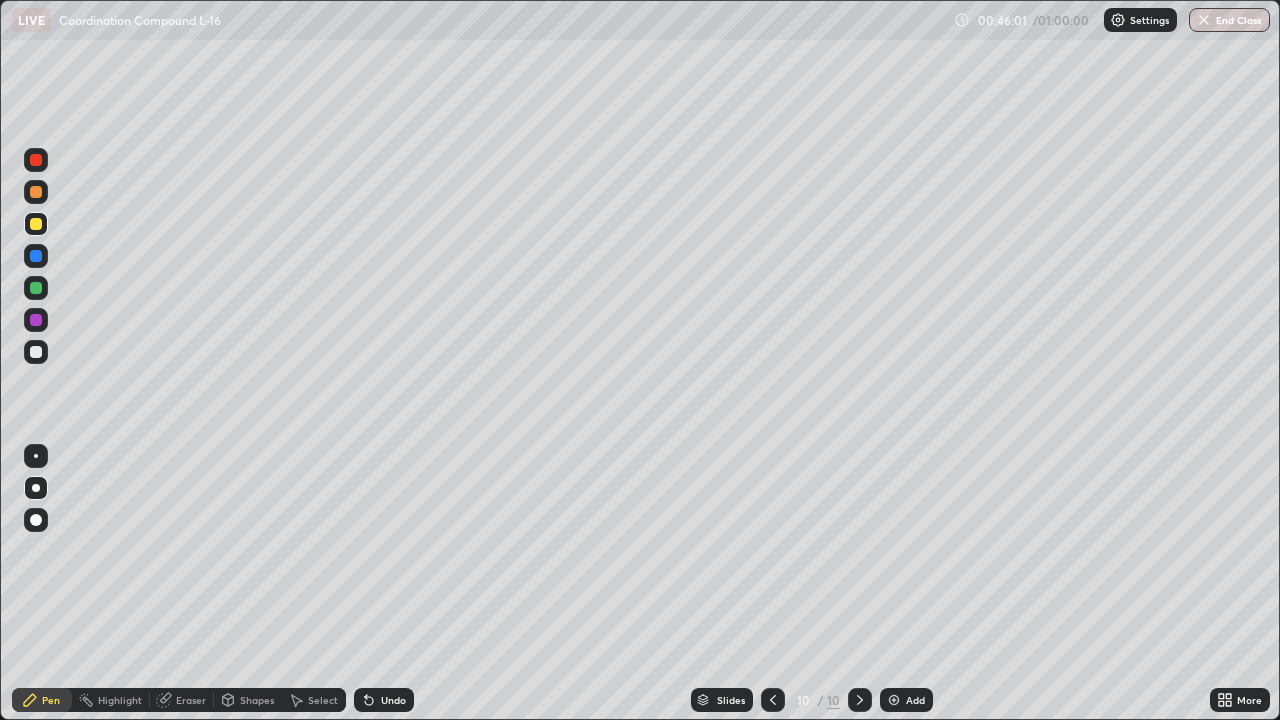 click on "Undo" at bounding box center (393, 700) 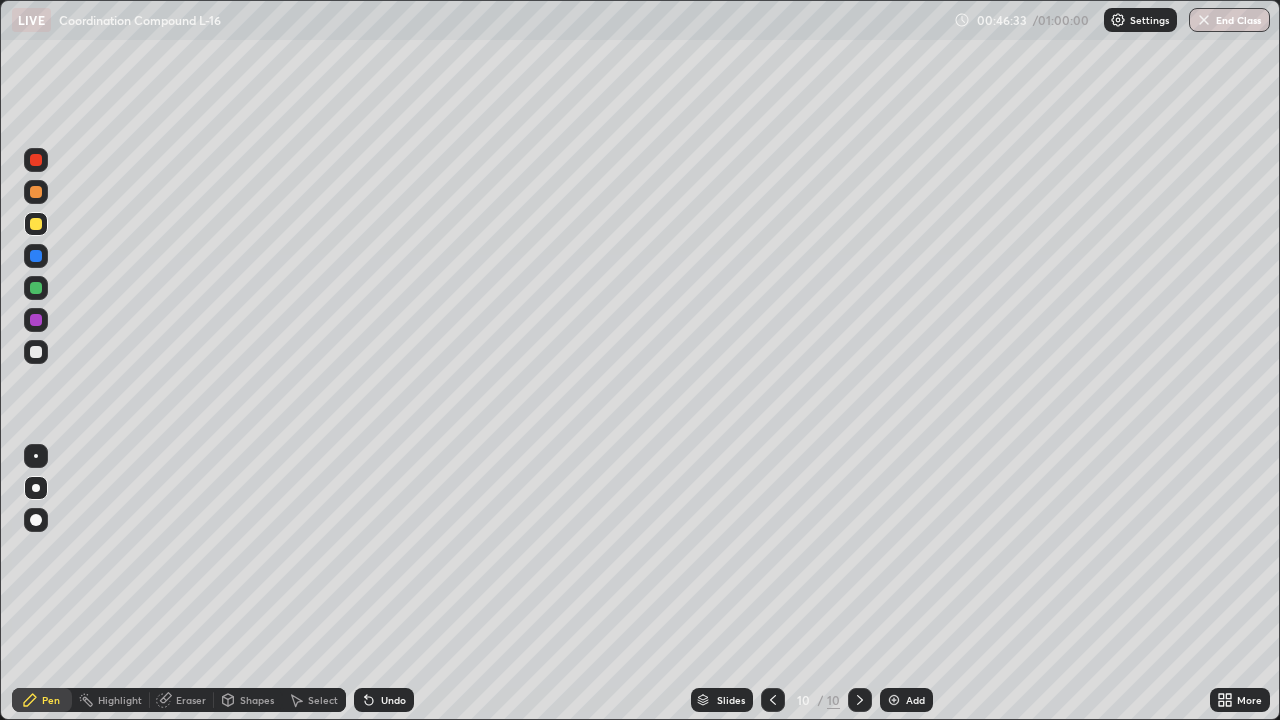 click at bounding box center (36, 288) 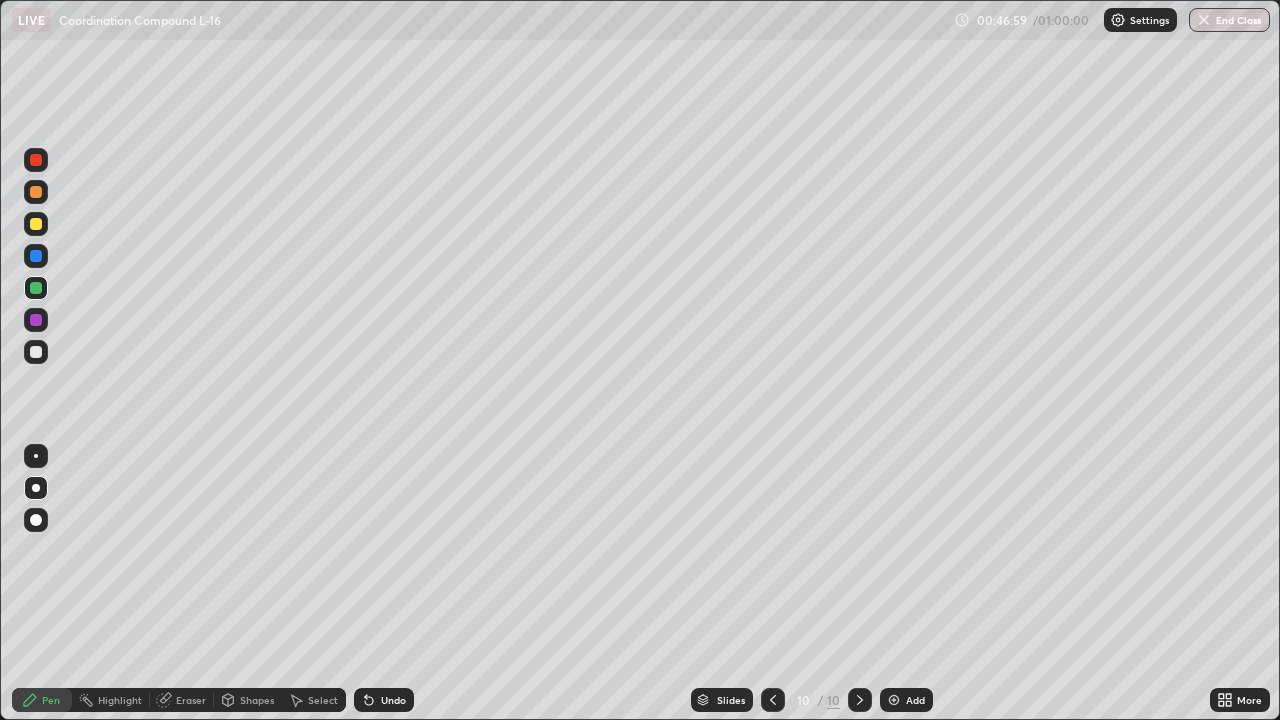 click on "Undo" at bounding box center (393, 700) 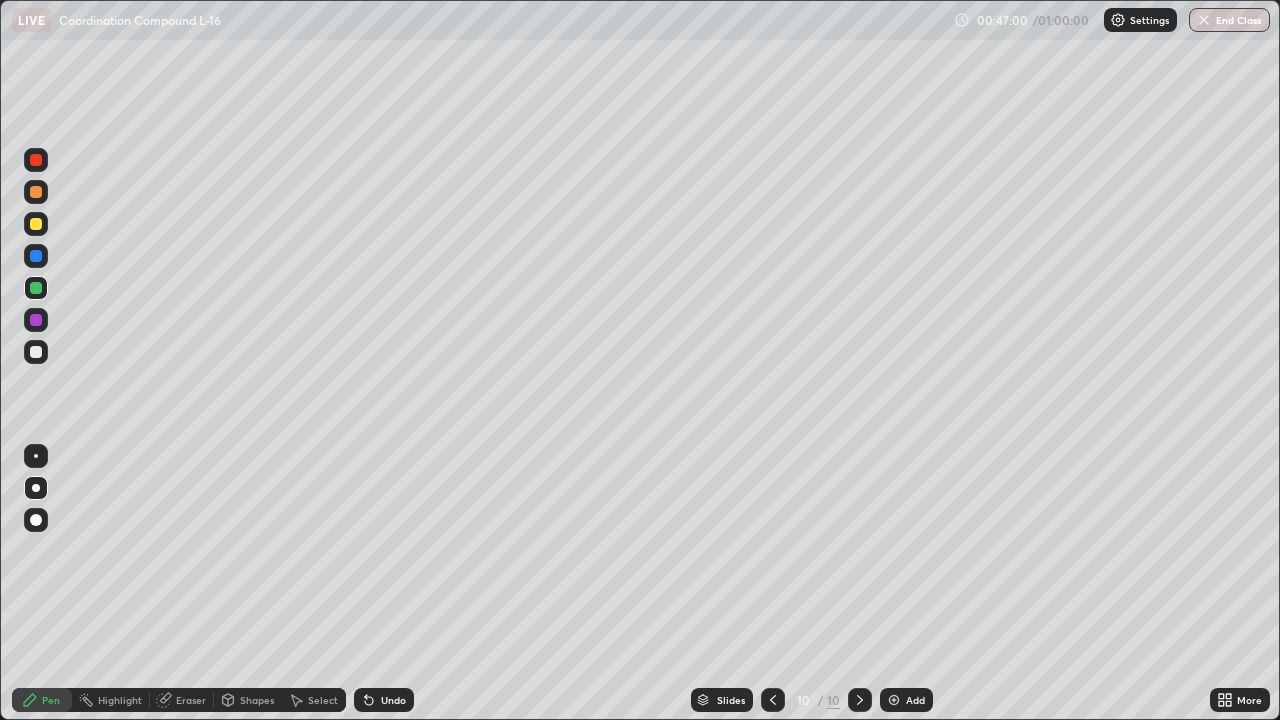 click on "Undo" at bounding box center [393, 700] 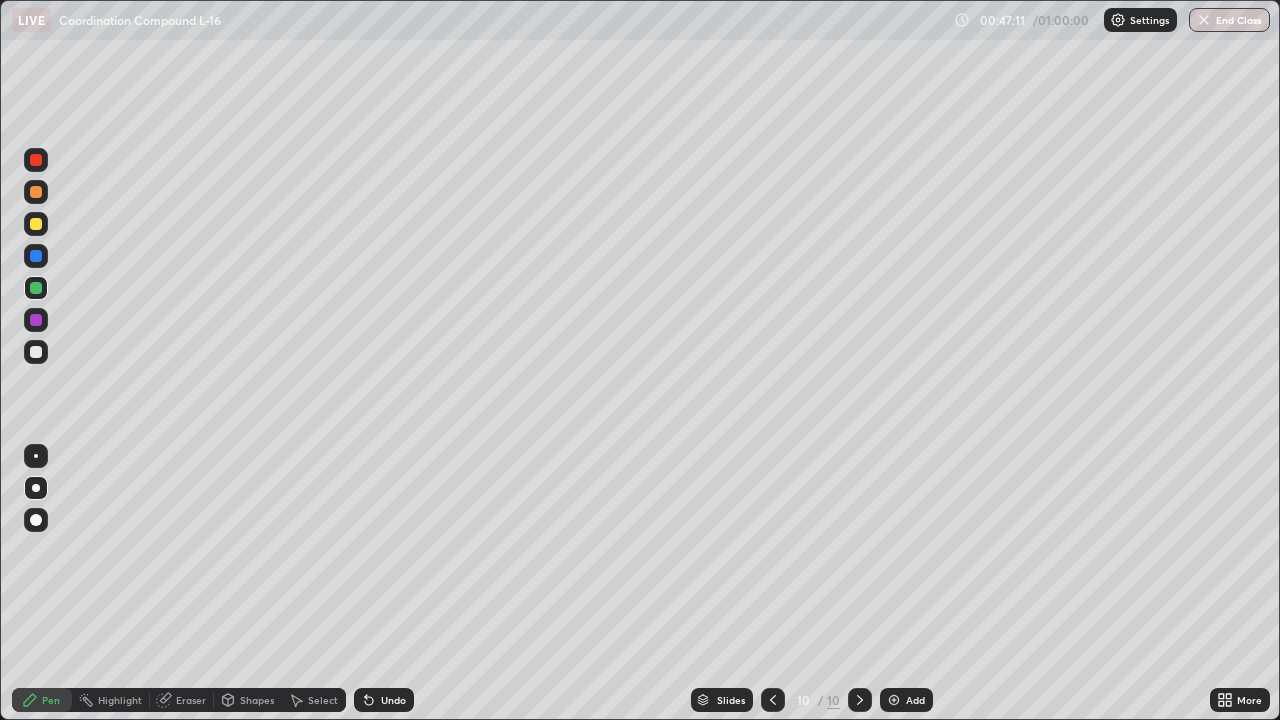 click 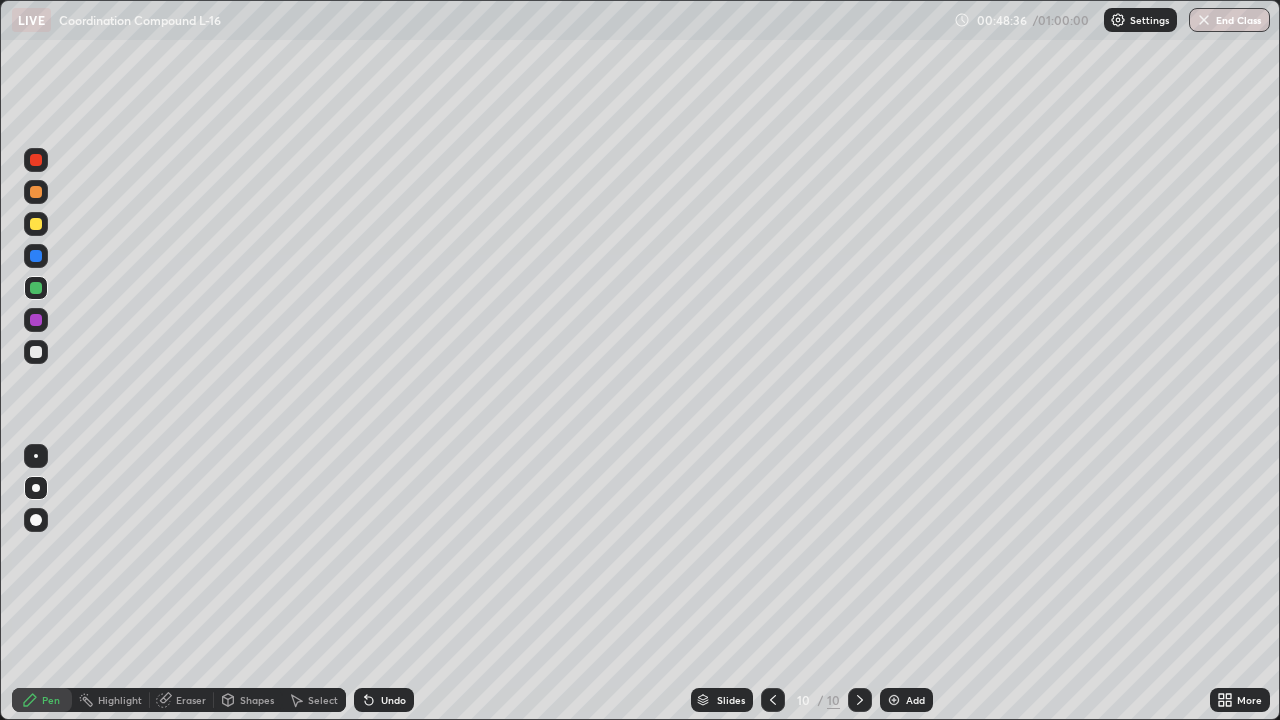 click at bounding box center (36, 352) 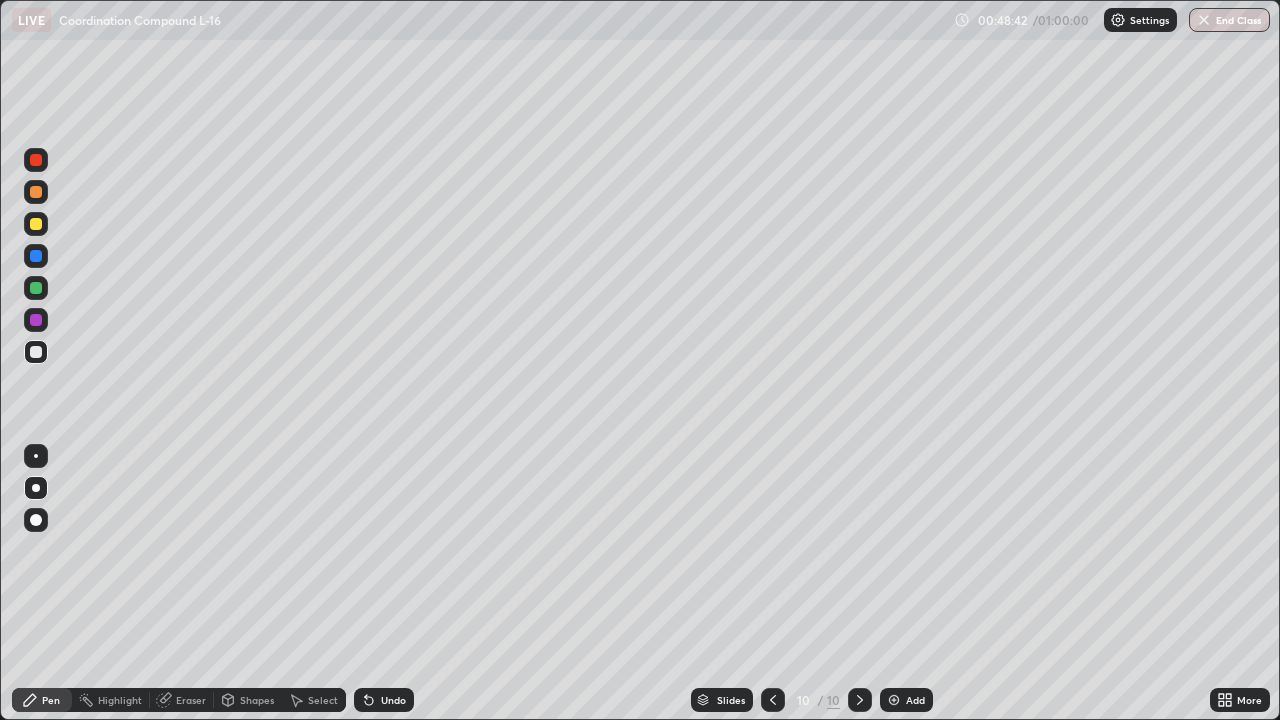 click on "Undo" at bounding box center [384, 700] 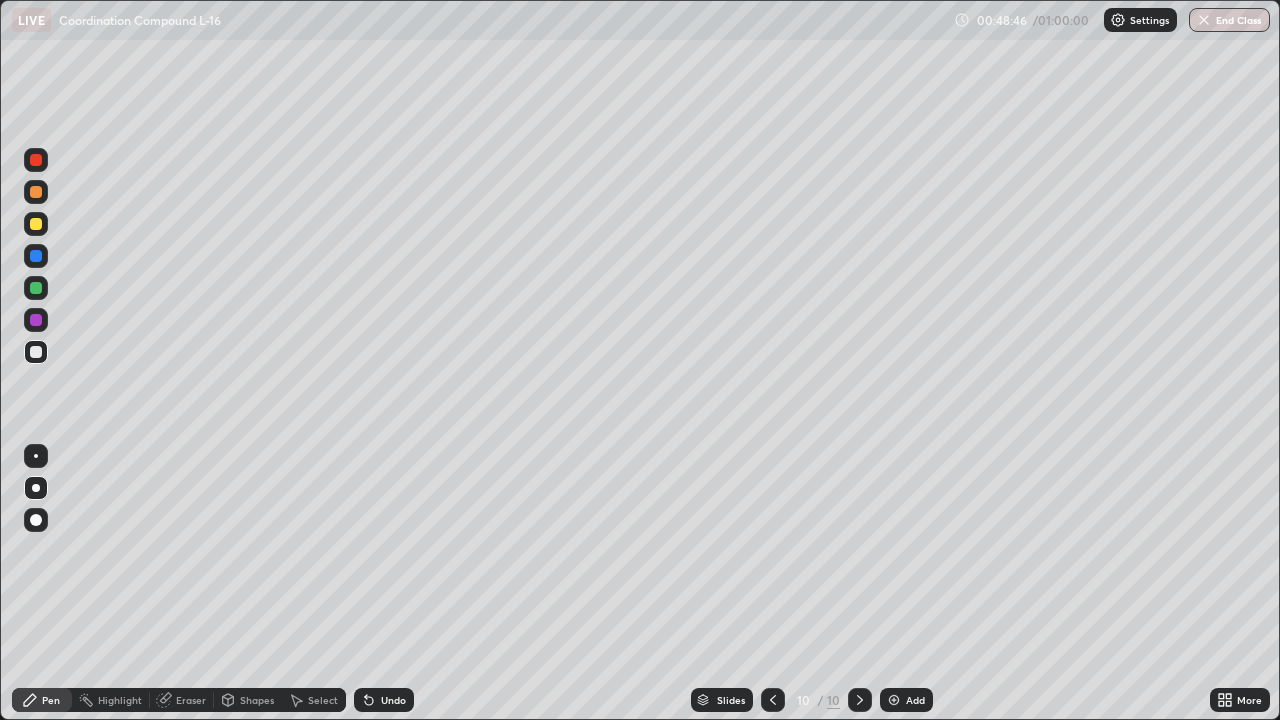 click at bounding box center (36, 224) 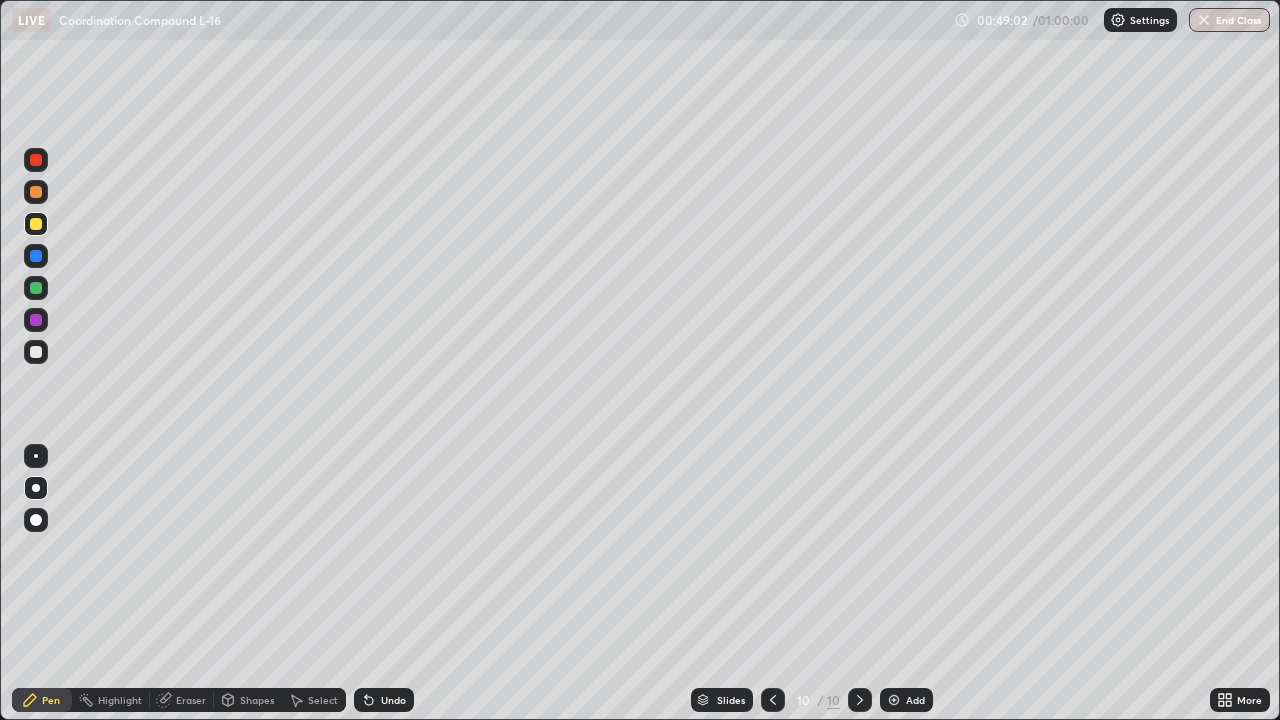 click on "Undo" at bounding box center [380, 700] 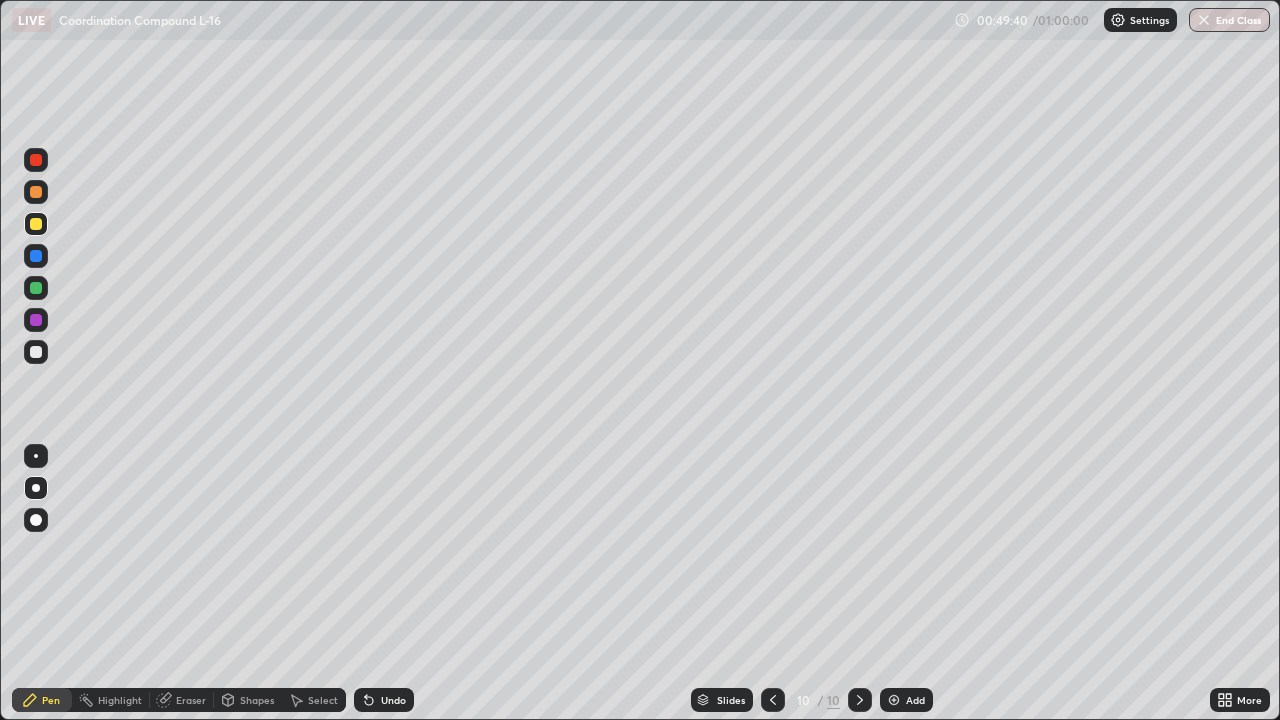 click on "Undo" at bounding box center (384, 700) 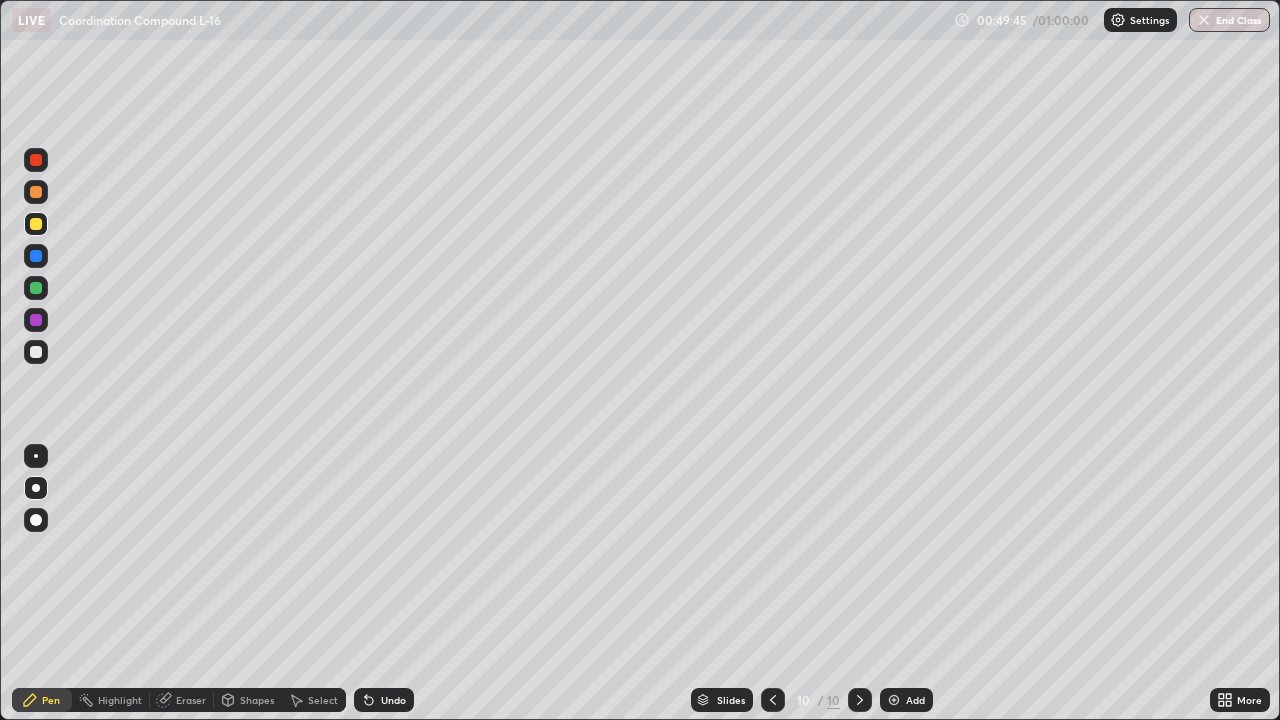 click 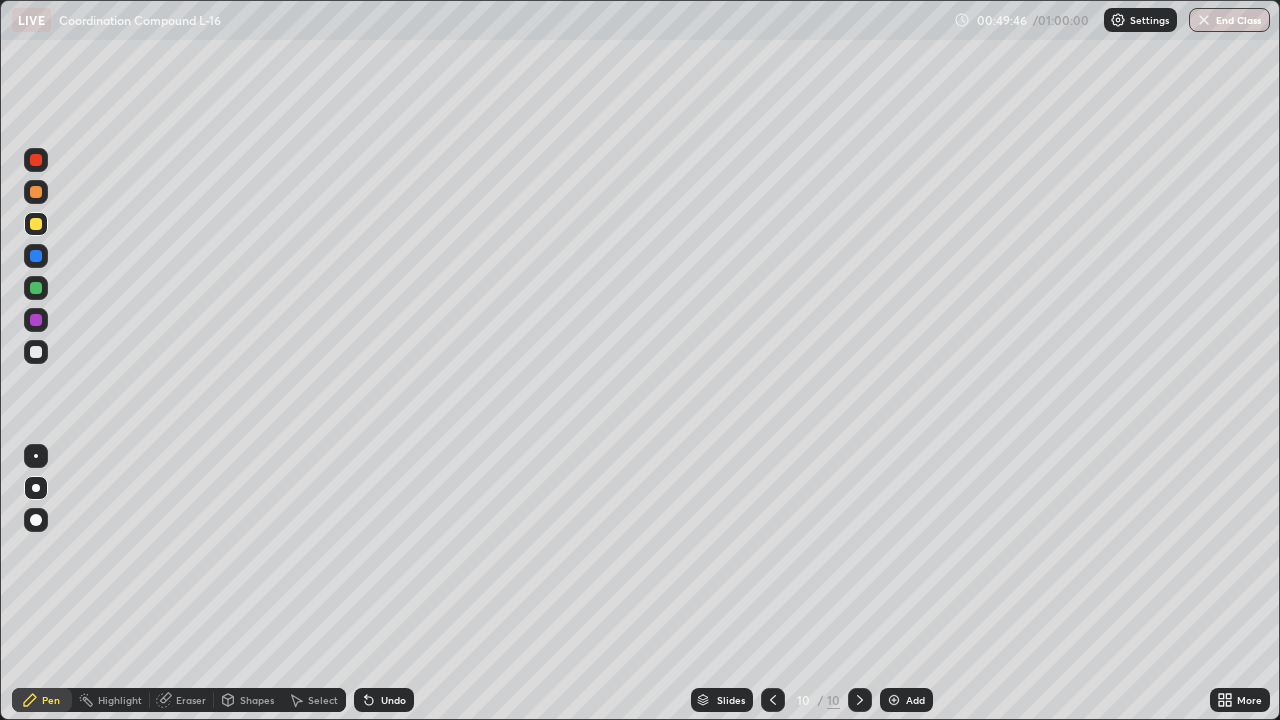 click 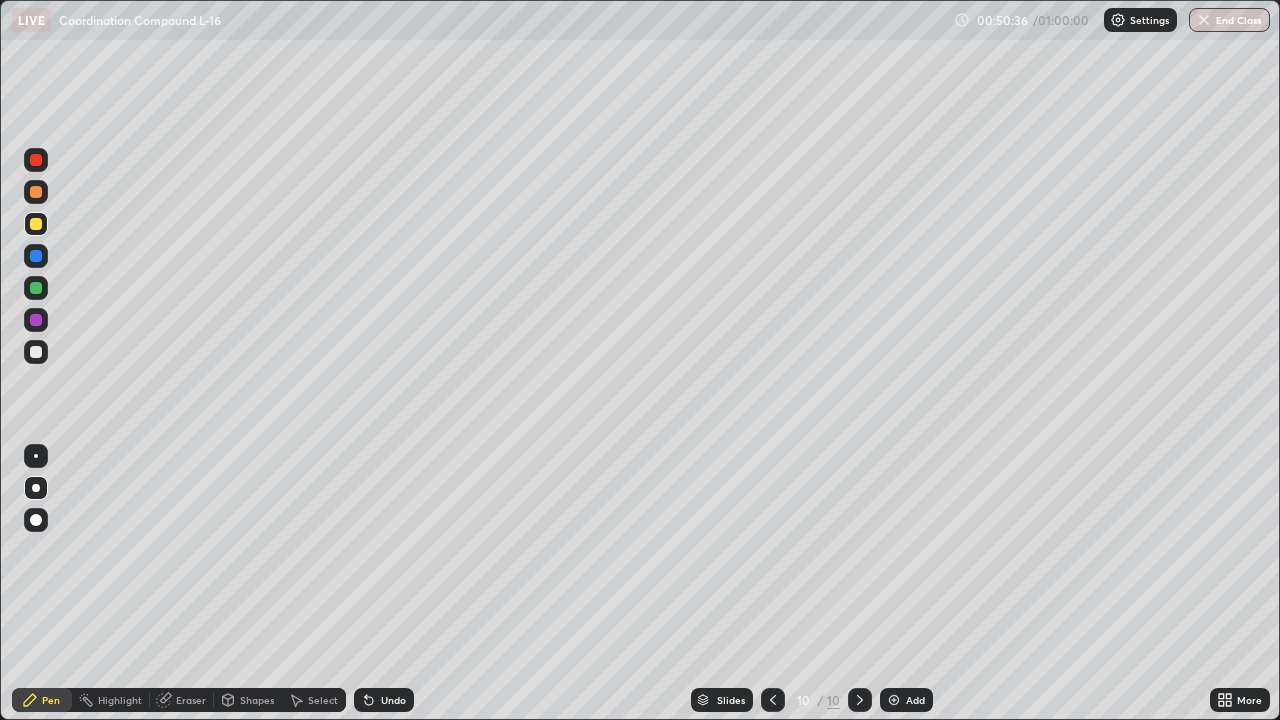 click at bounding box center [894, 700] 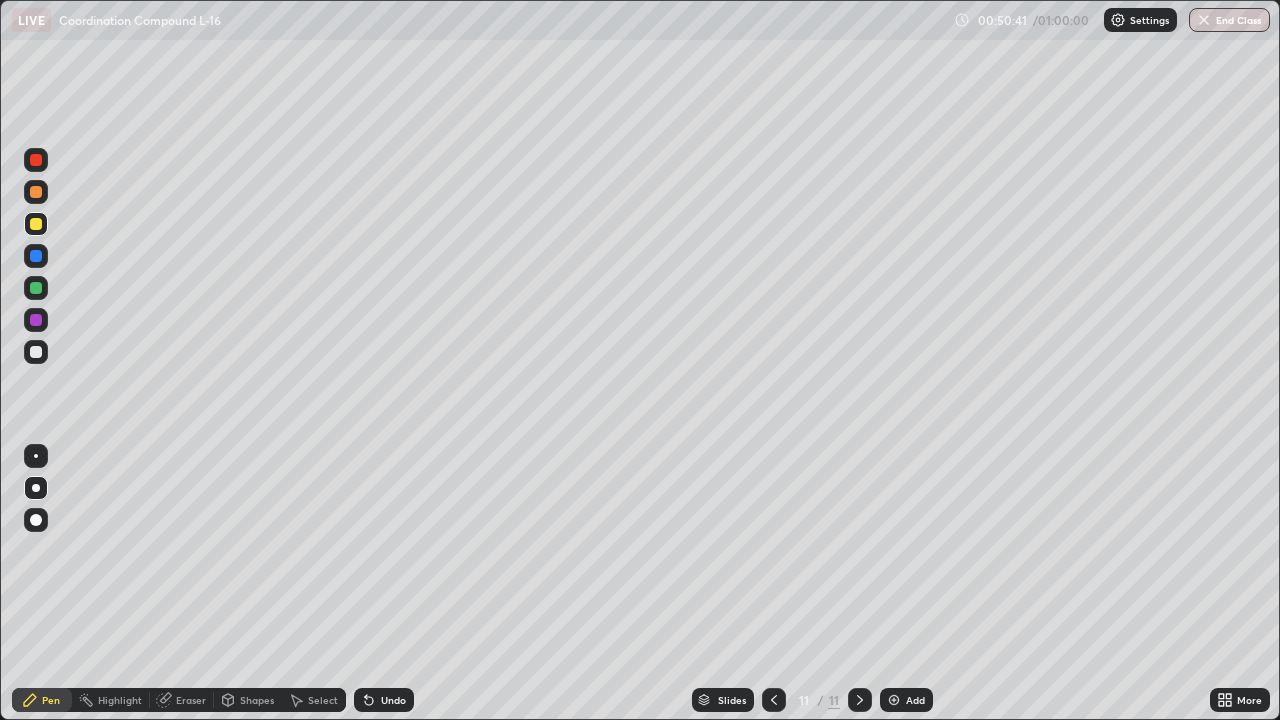 click 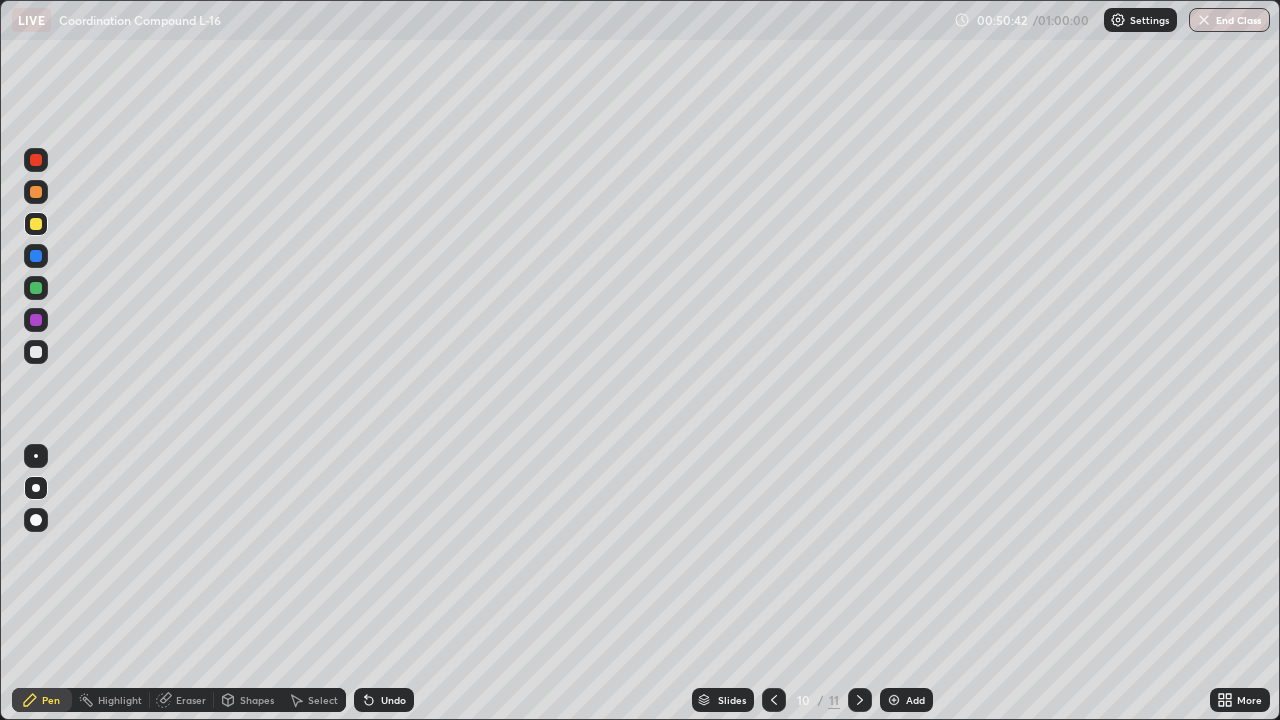 click 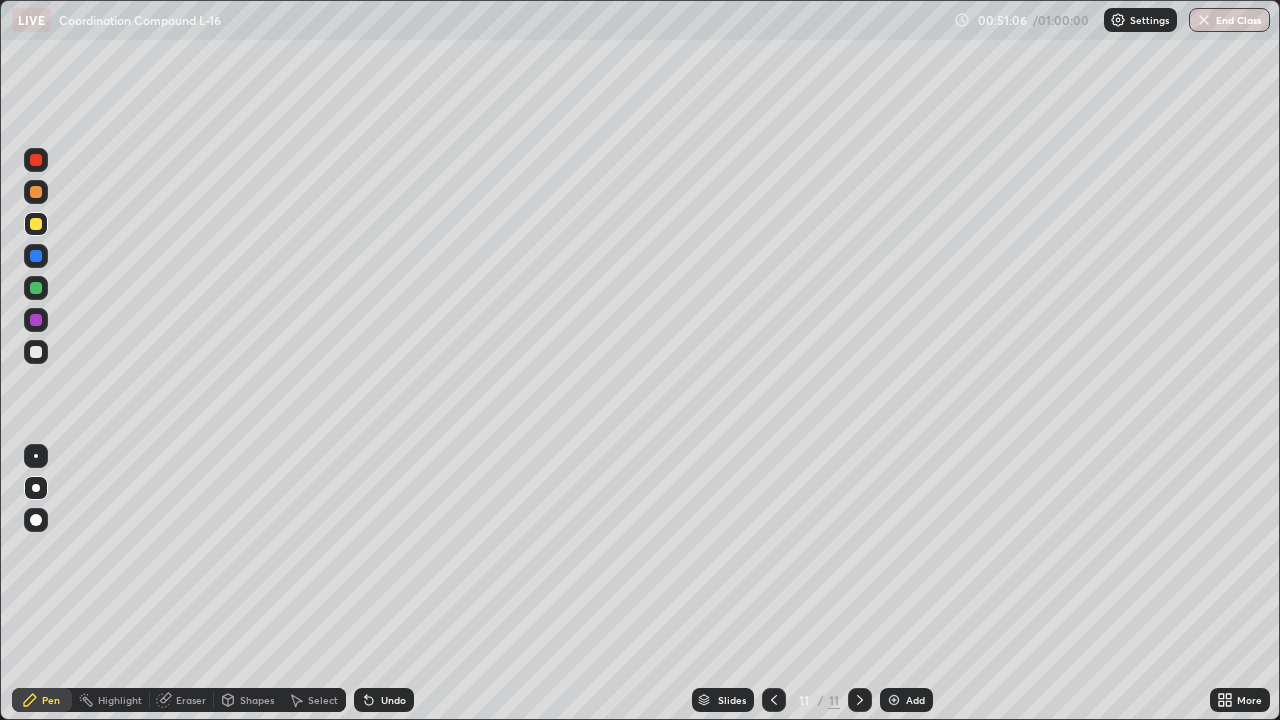 click at bounding box center (36, 288) 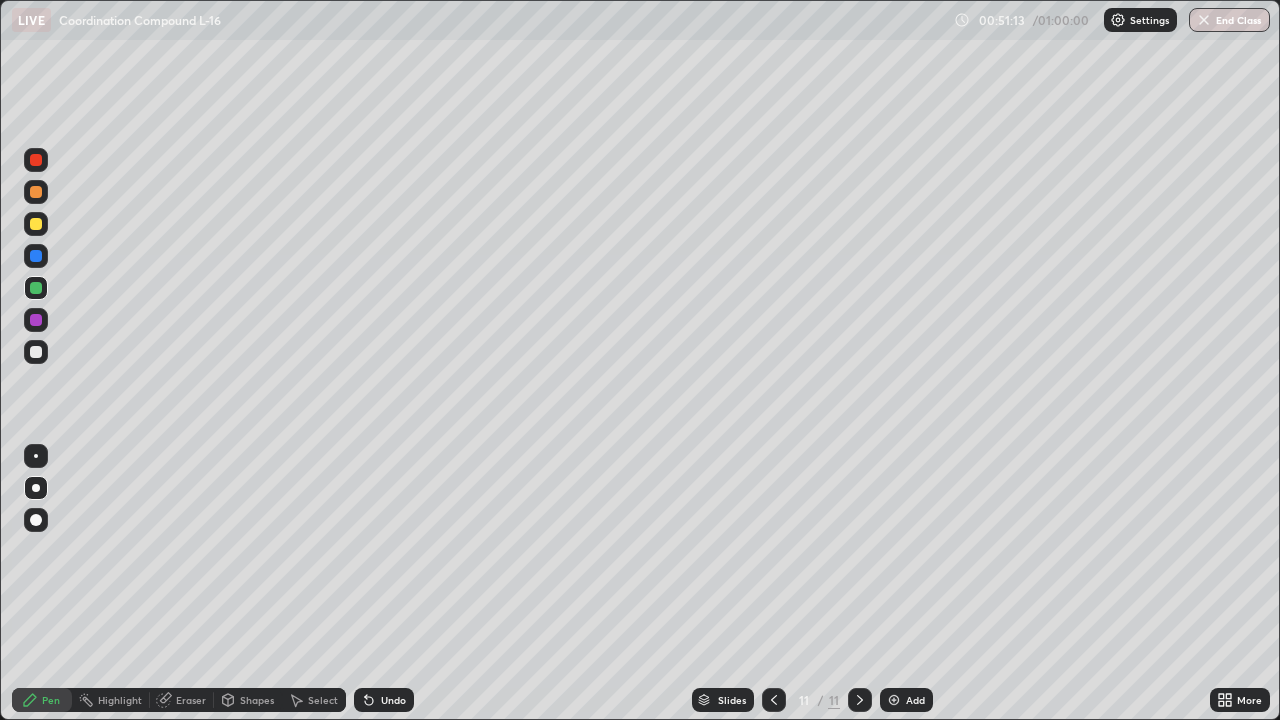 click at bounding box center (36, 352) 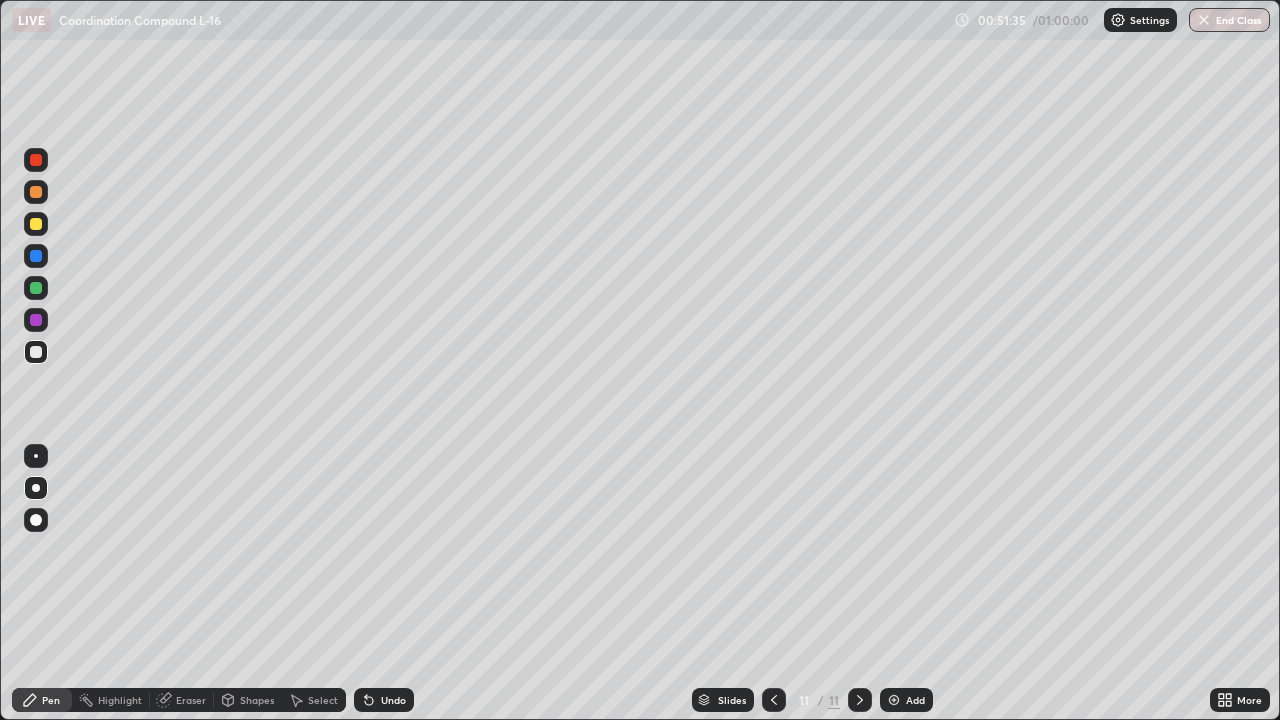 click 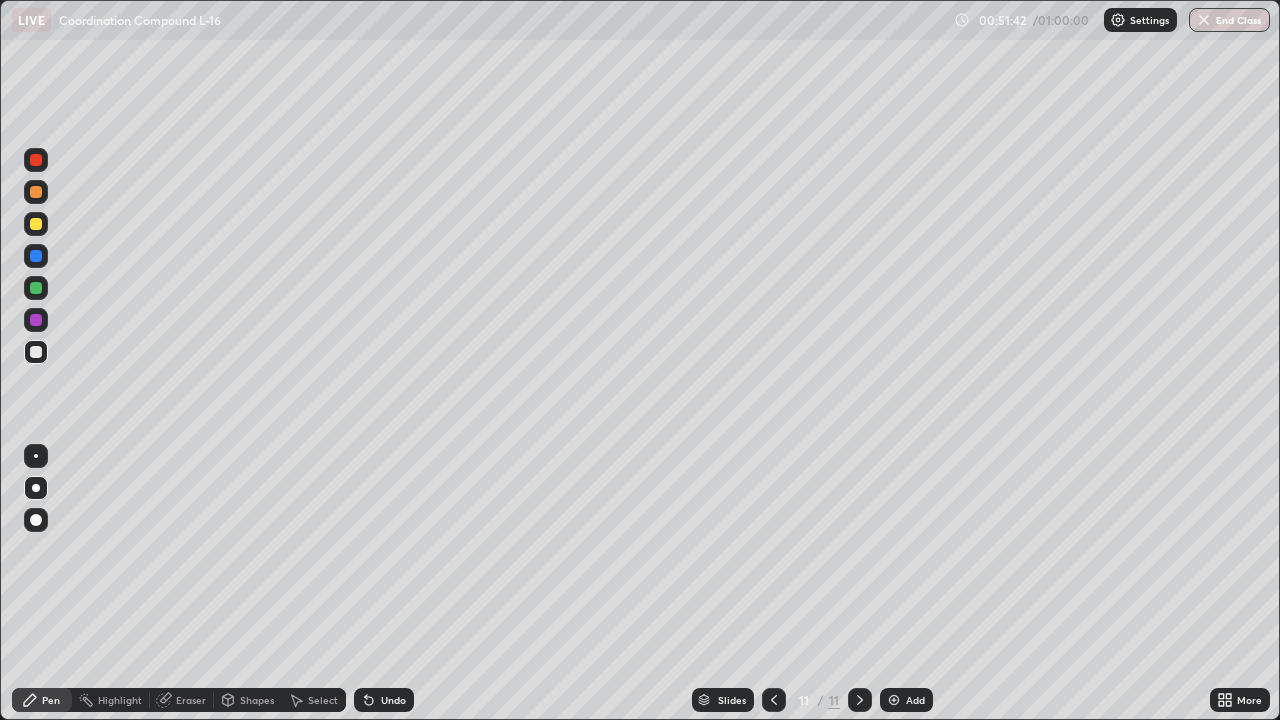 click at bounding box center [36, 224] 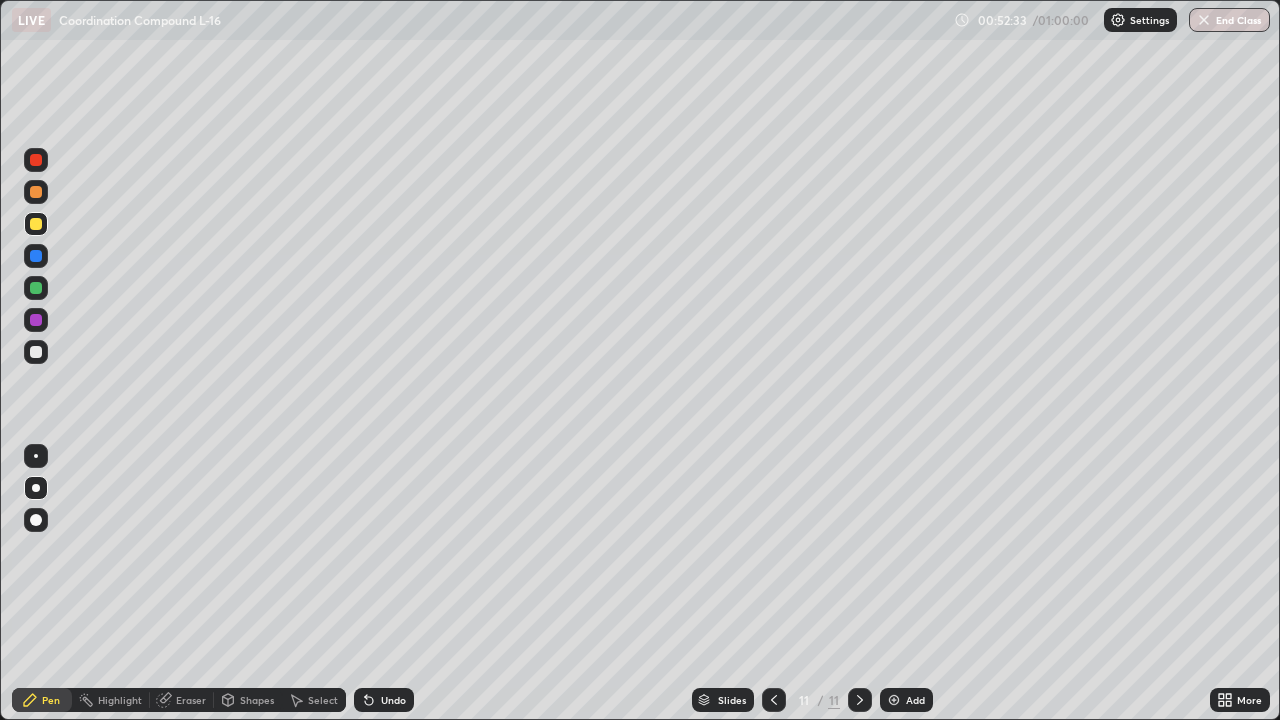 click on "Undo" at bounding box center (393, 700) 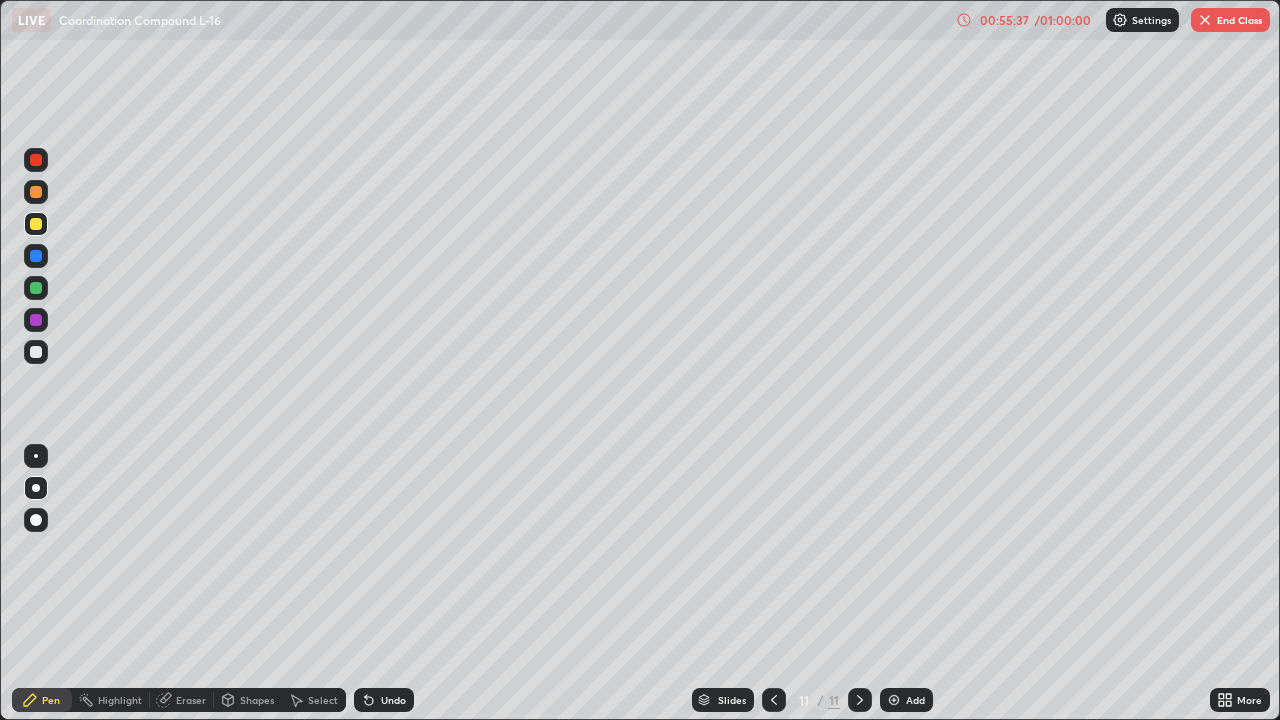 click on "Undo" at bounding box center (384, 700) 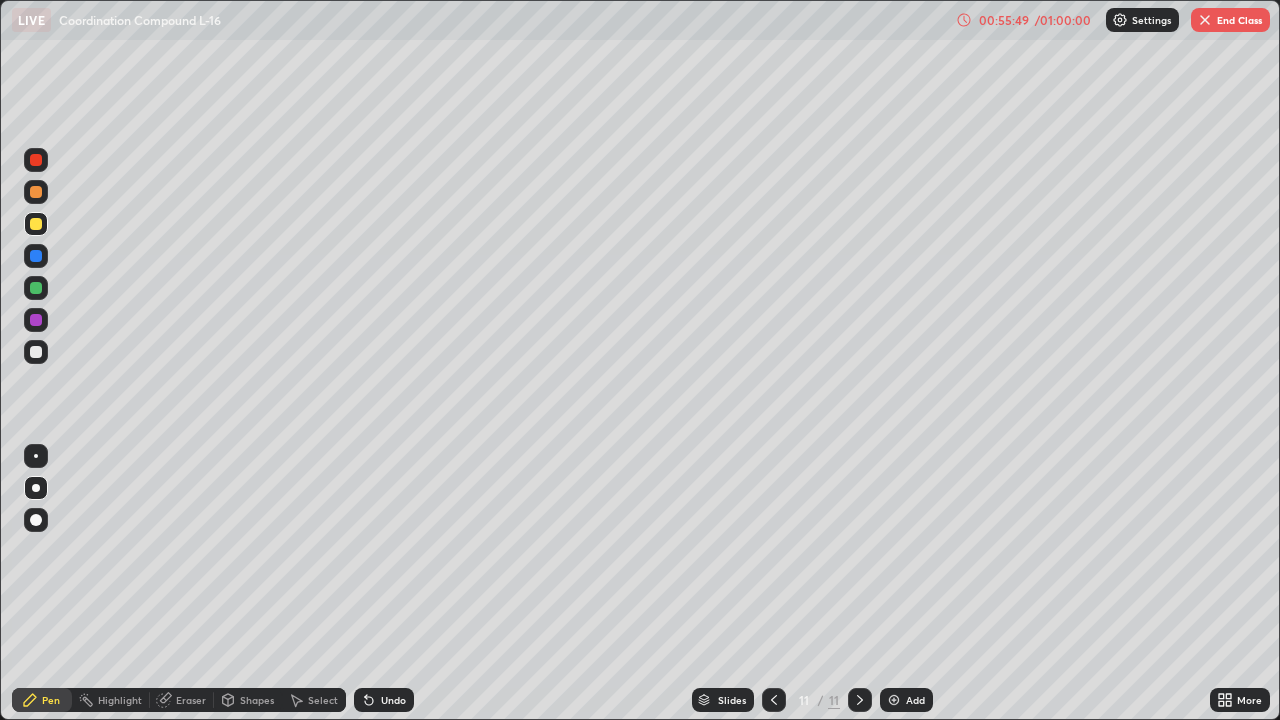 click on "Undo" at bounding box center (384, 700) 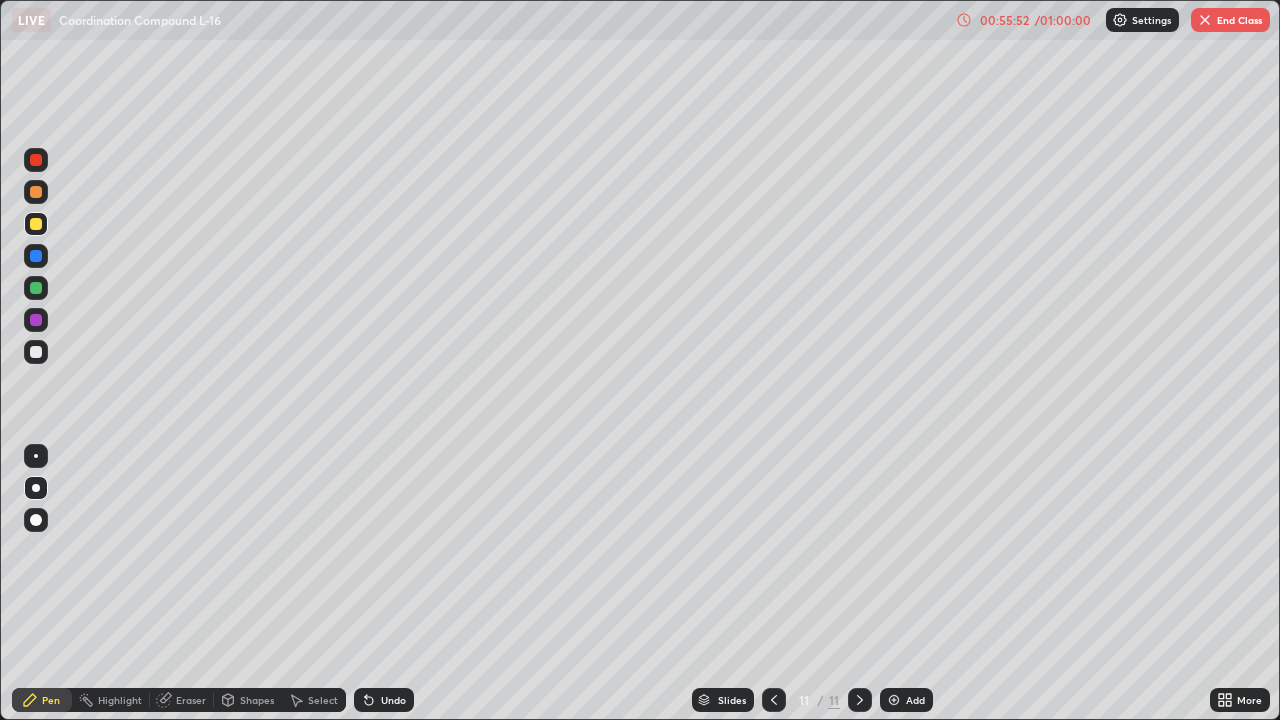 click at bounding box center (36, 288) 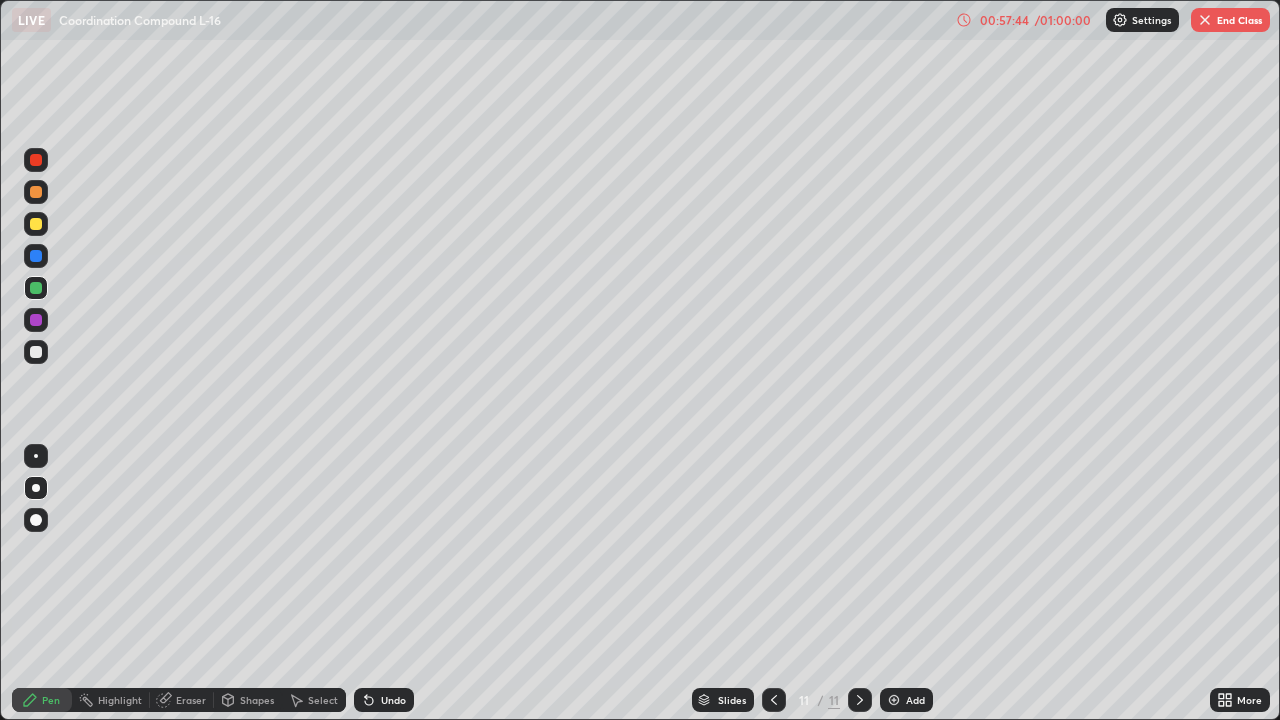 click on "End Class" at bounding box center (1230, 20) 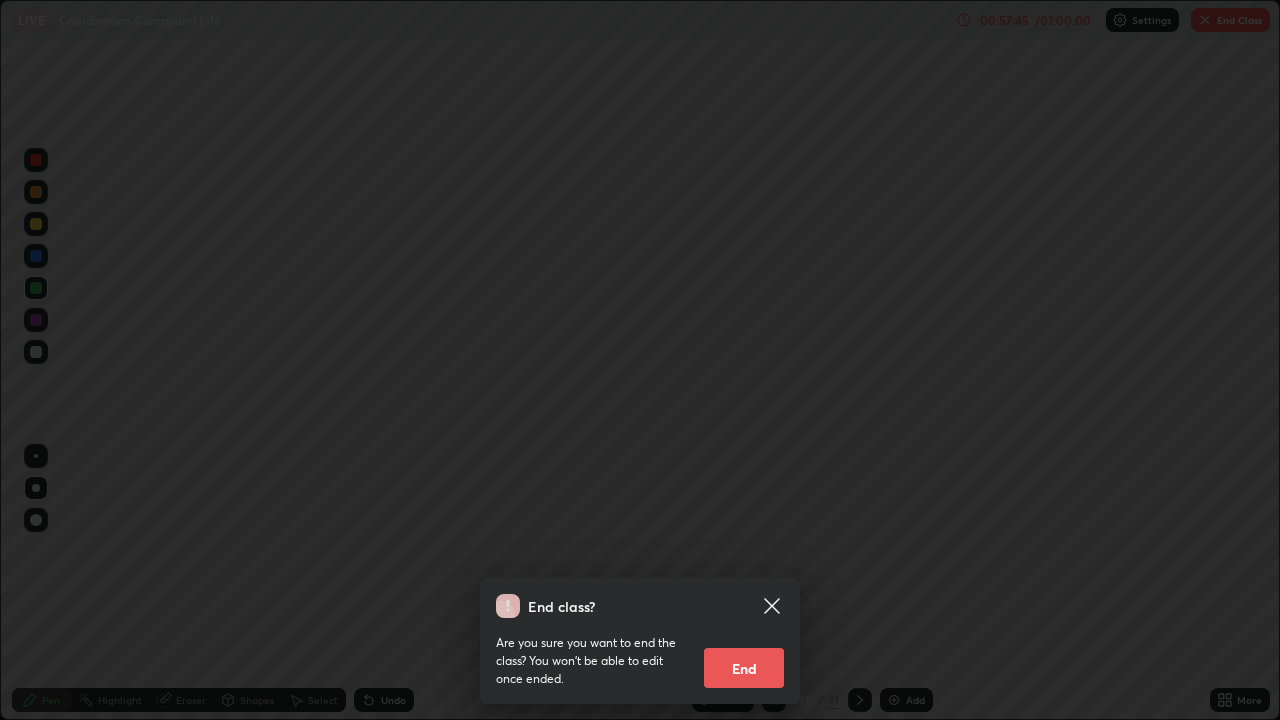 click on "End" at bounding box center [744, 668] 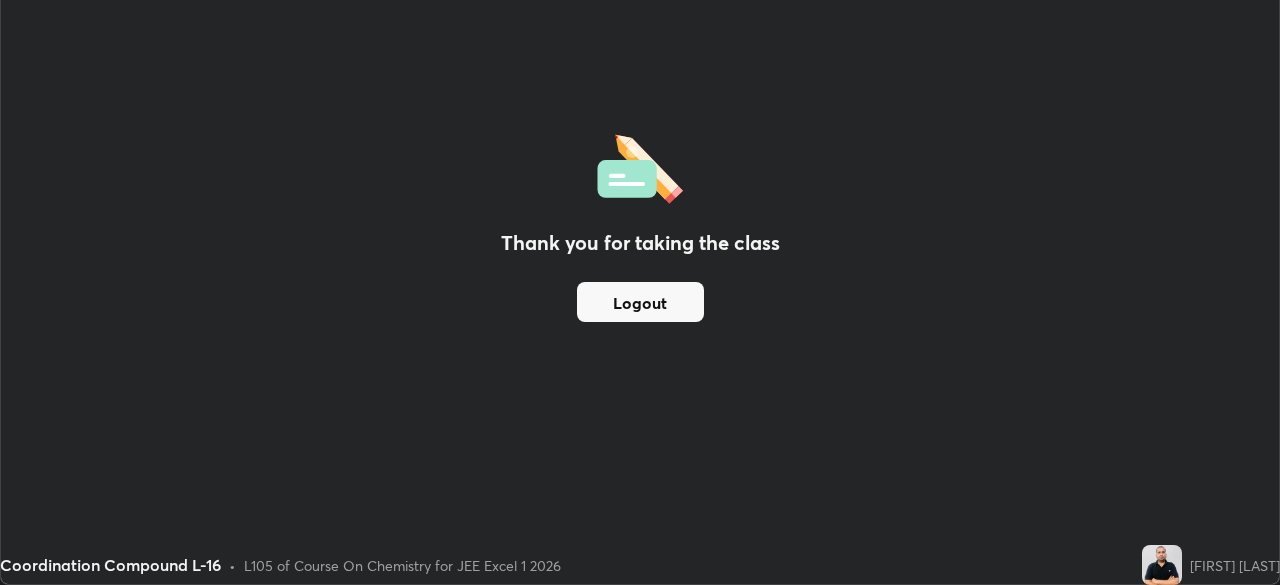 scroll, scrollTop: 585, scrollLeft: 1280, axis: both 